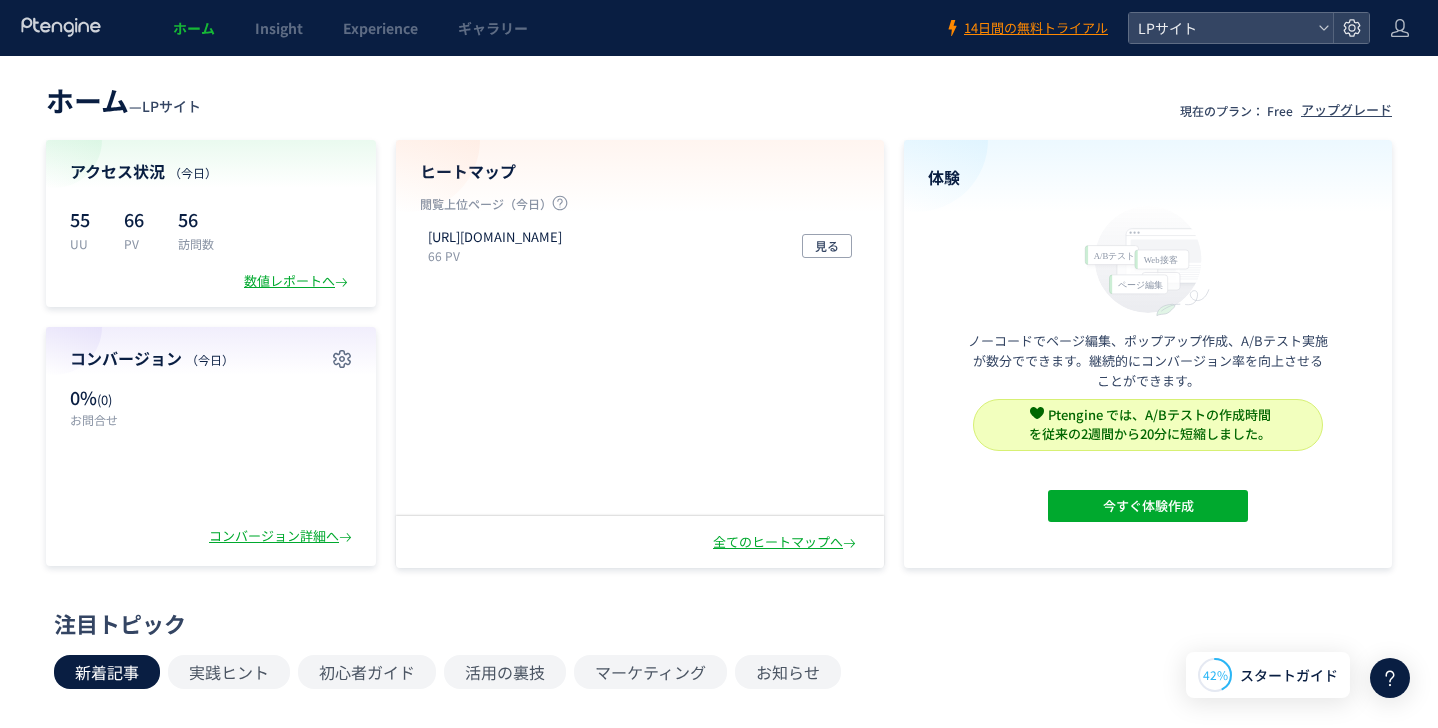 scroll, scrollTop: 0, scrollLeft: 0, axis: both 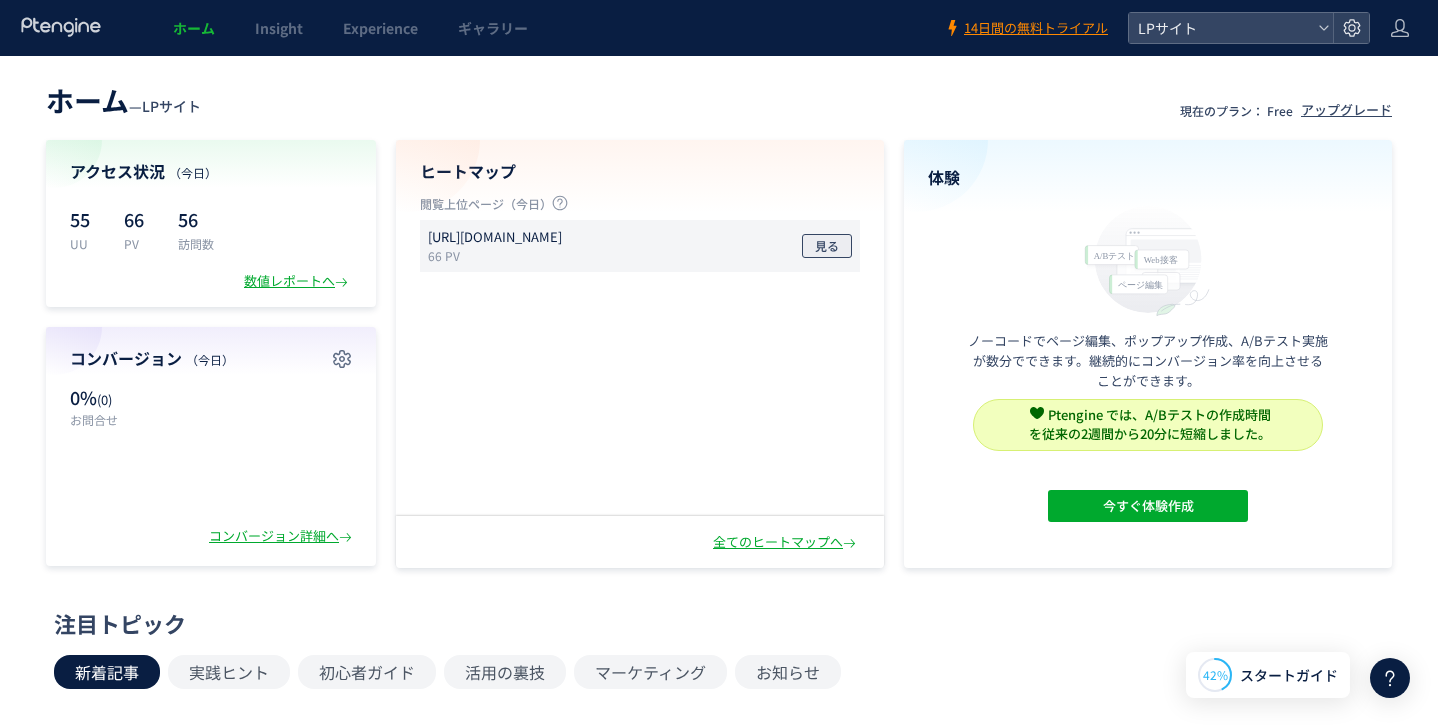 click on "見る" at bounding box center (827, 246) 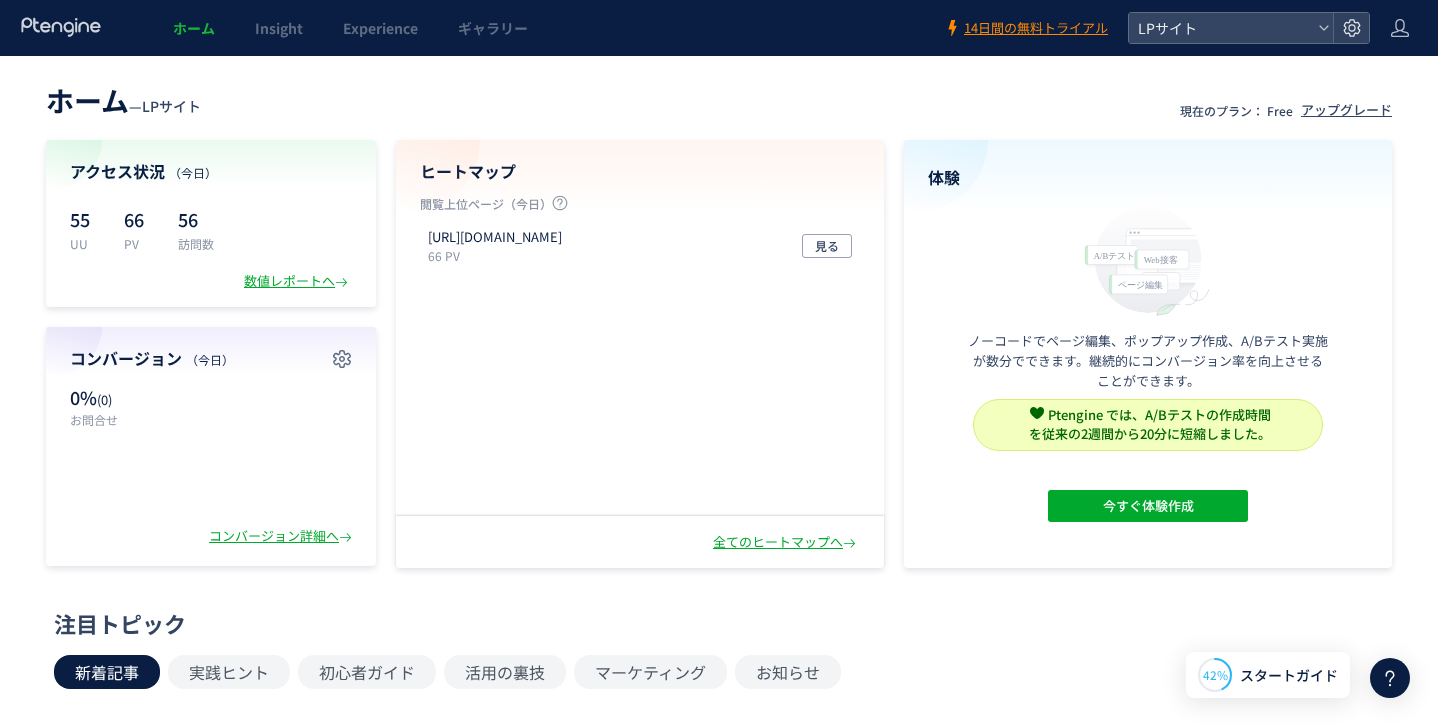 scroll, scrollTop: 0, scrollLeft: 0, axis: both 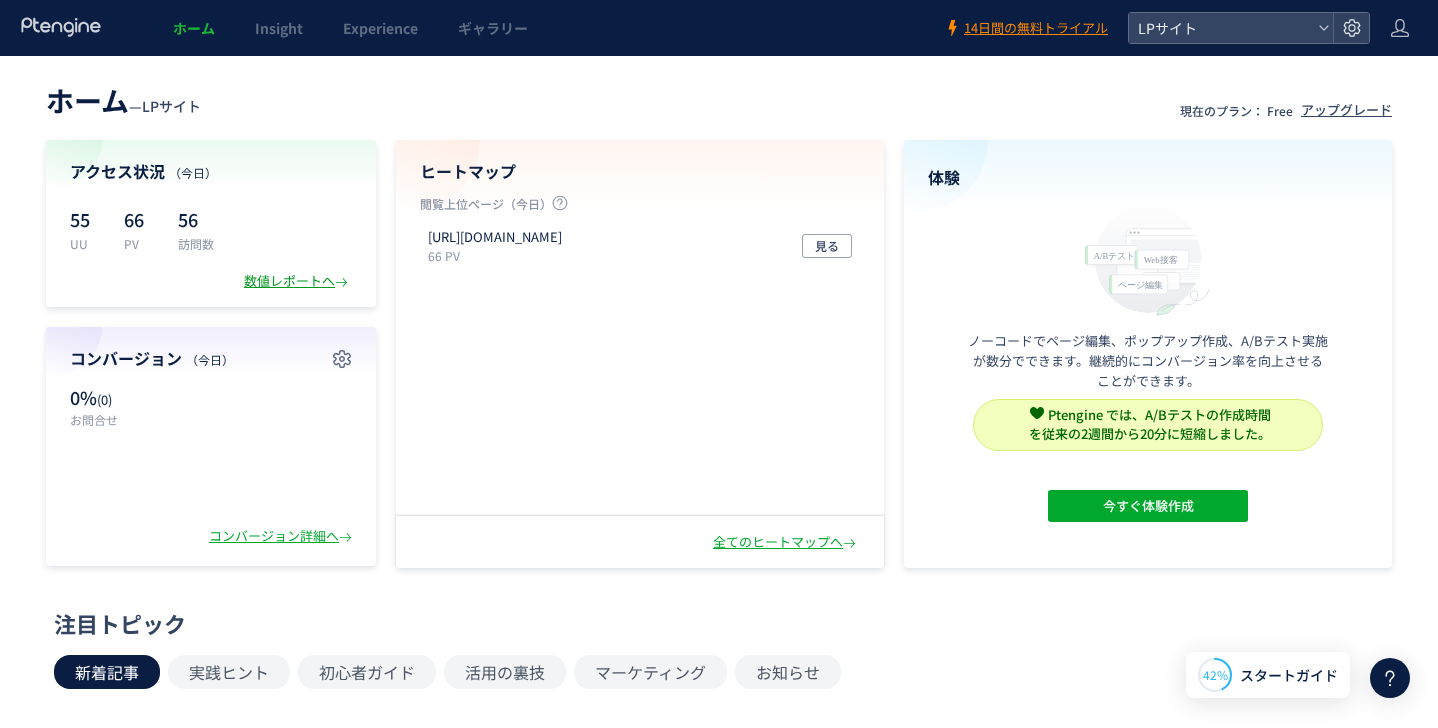 click on "数値レポートへ" at bounding box center (298, 281) 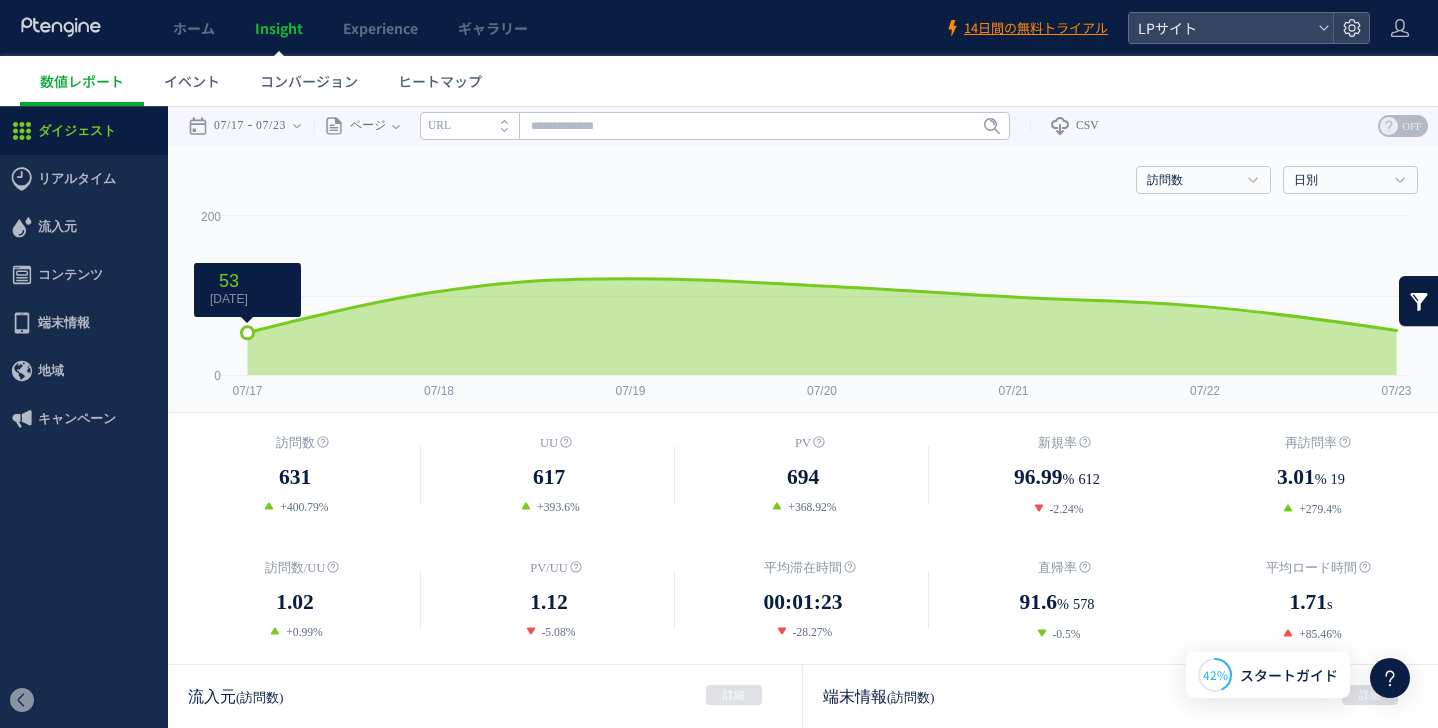 scroll, scrollTop: 0, scrollLeft: 0, axis: both 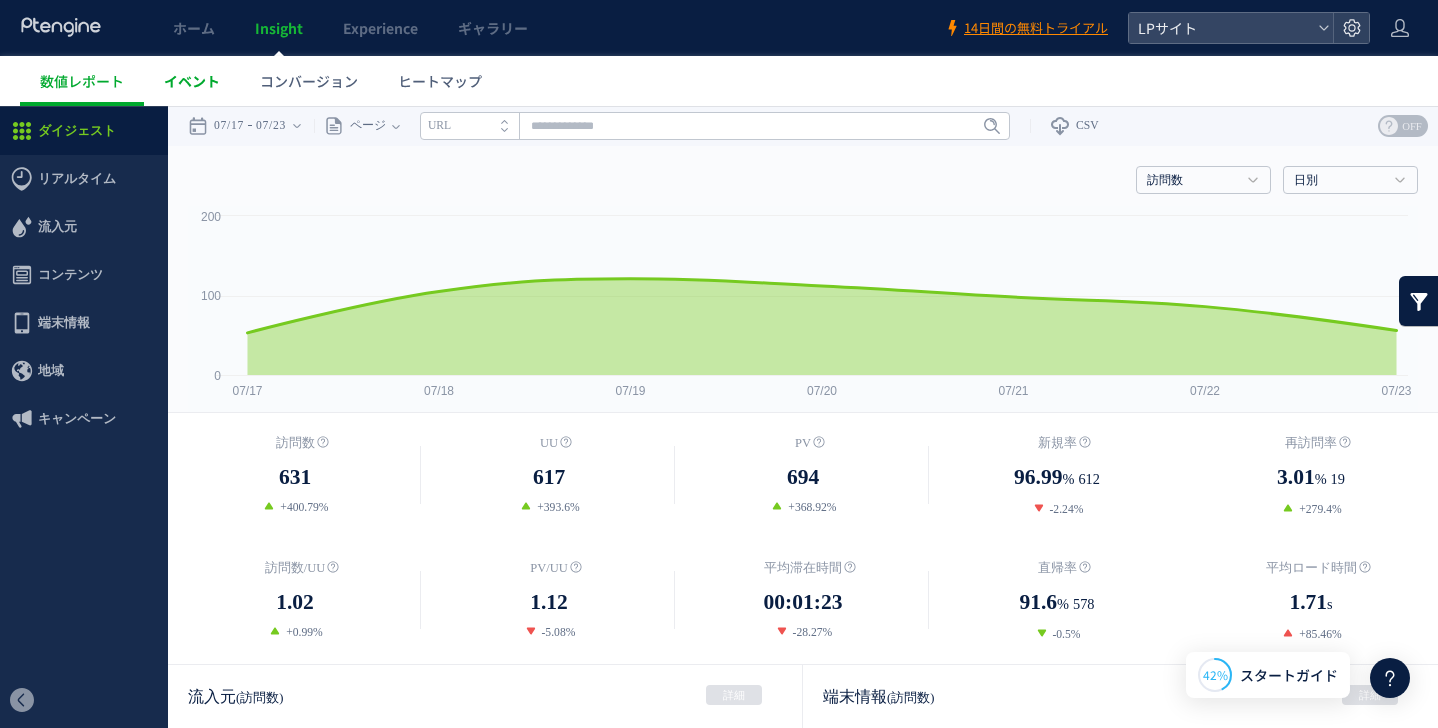 click on "イベント" at bounding box center (192, 81) 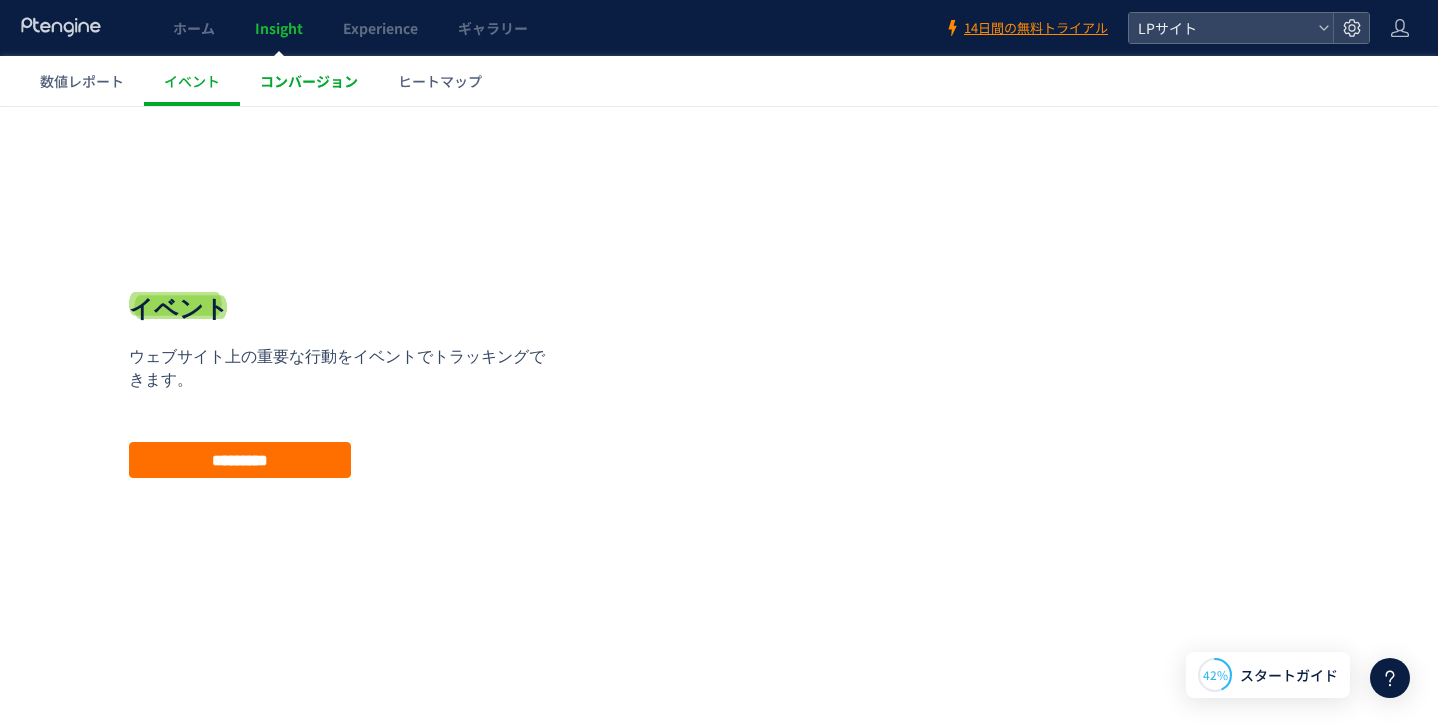 click on "コンバージョン" at bounding box center (309, 81) 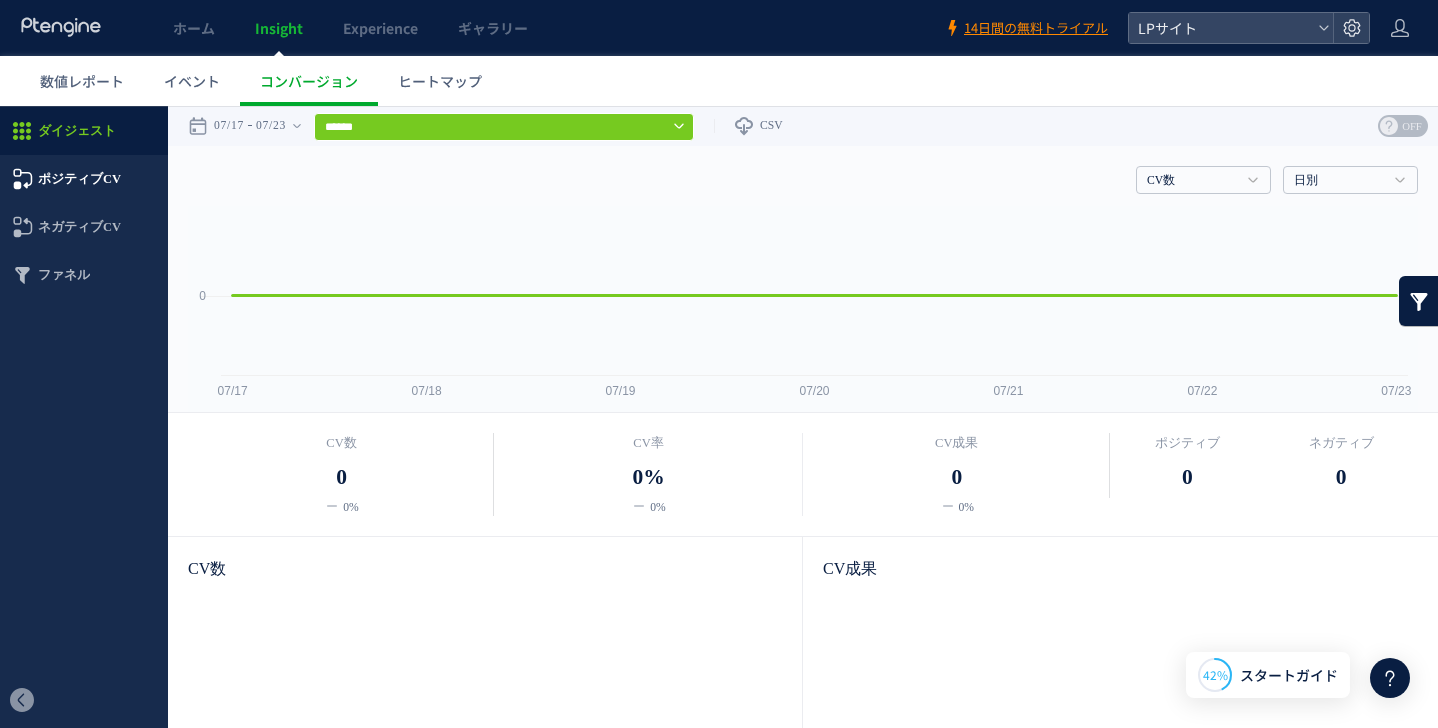 click on "ポジティブCV" at bounding box center (79, 179) 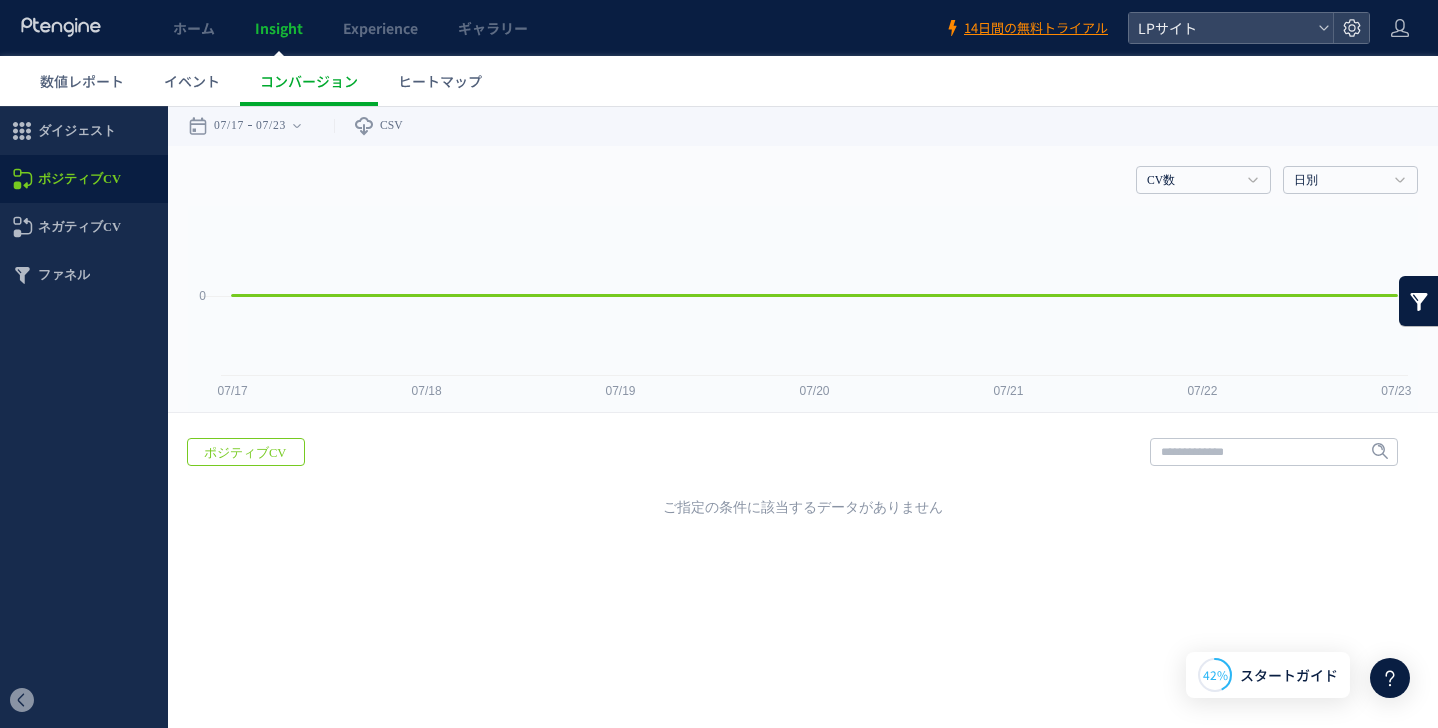 scroll, scrollTop: 0, scrollLeft: 0, axis: both 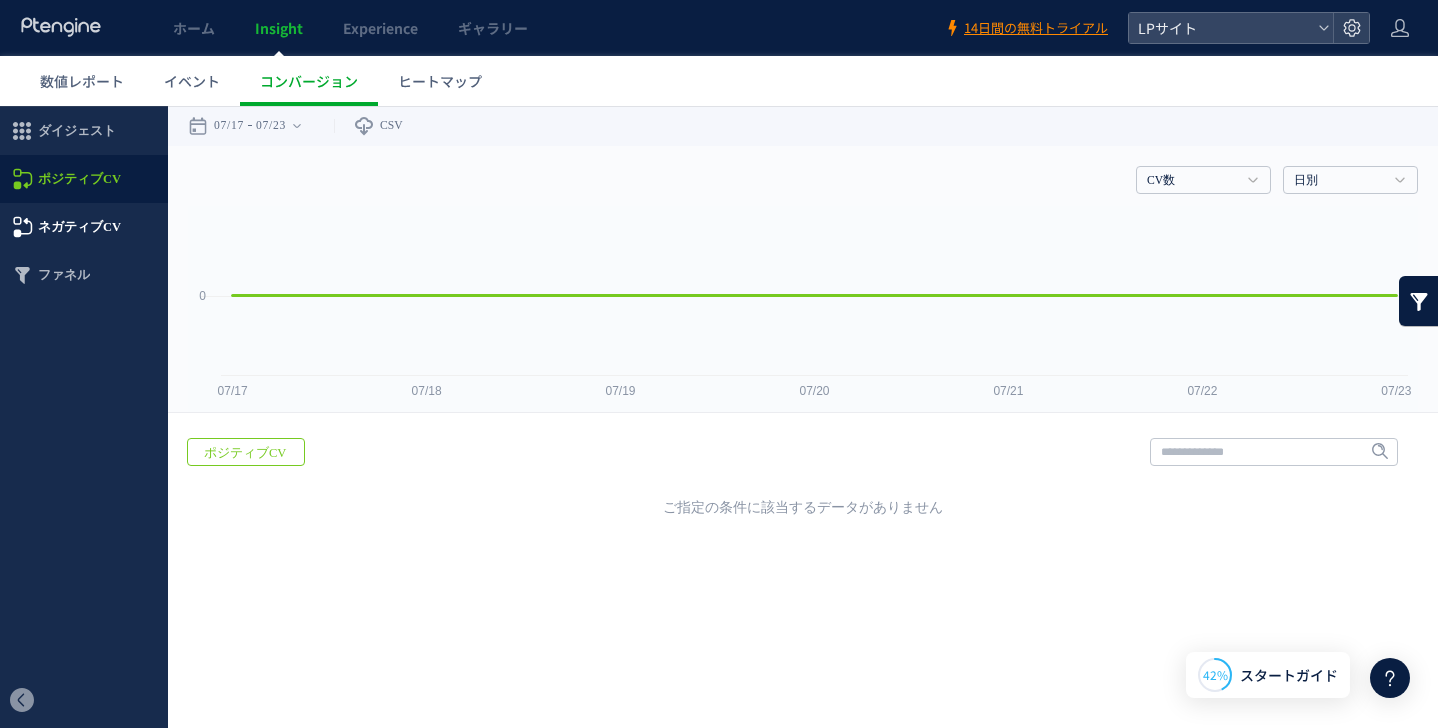 click on "ネガティブCV" at bounding box center [79, 227] 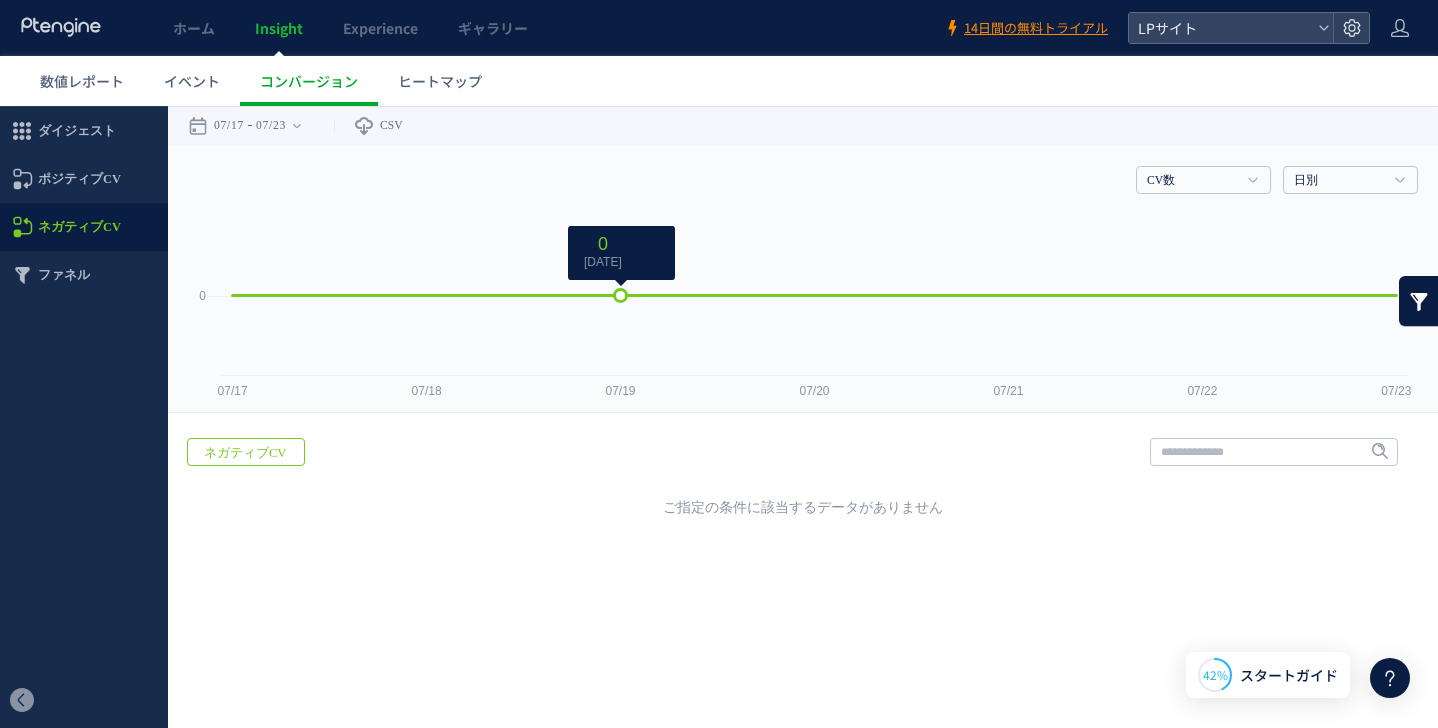 scroll, scrollTop: 0, scrollLeft: 0, axis: both 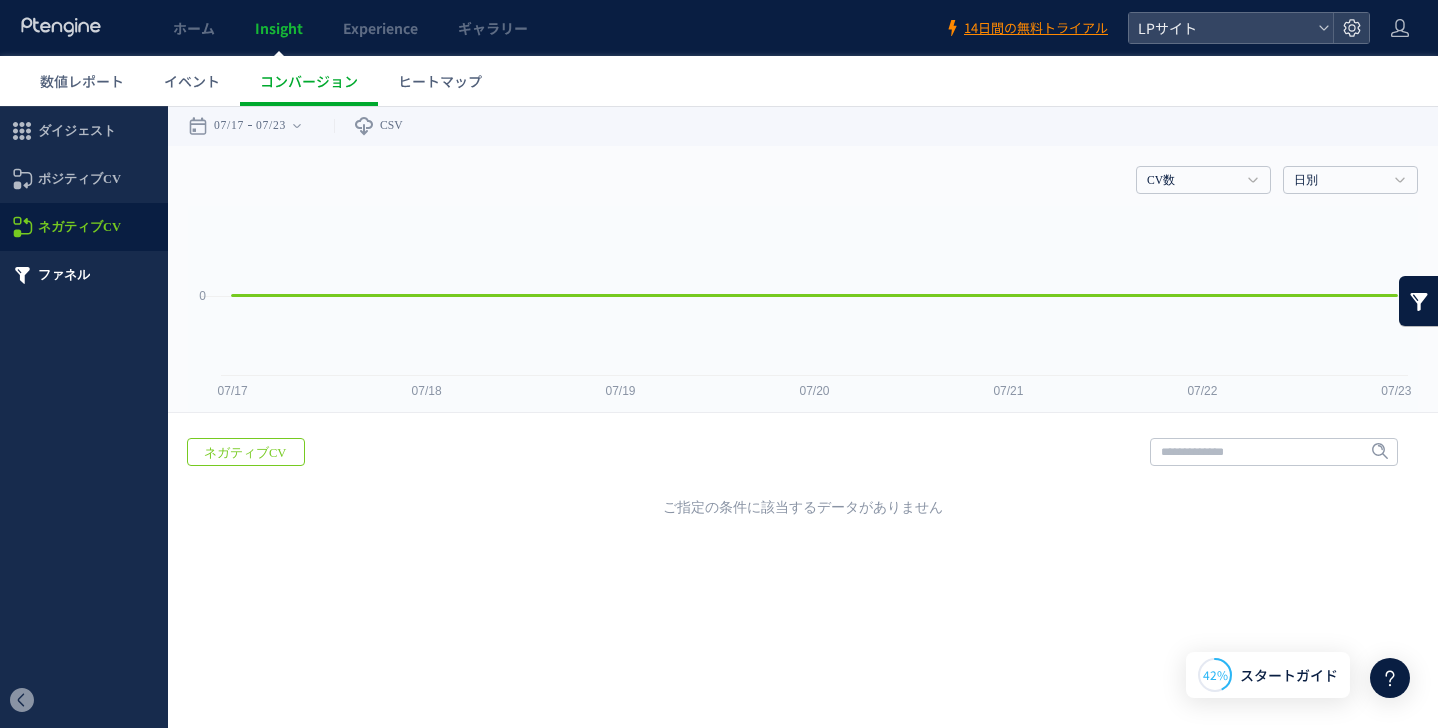 click 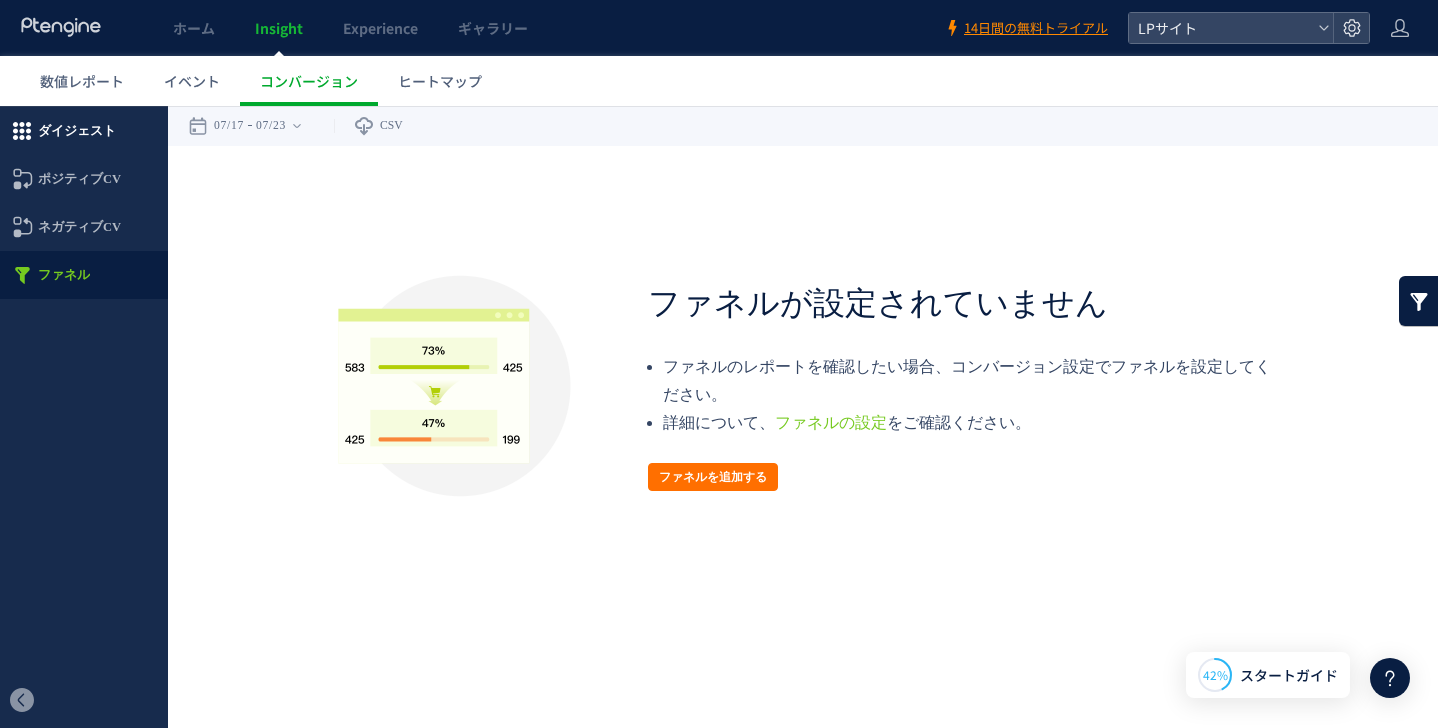 click on "ダイジェスト" at bounding box center [77, 131] 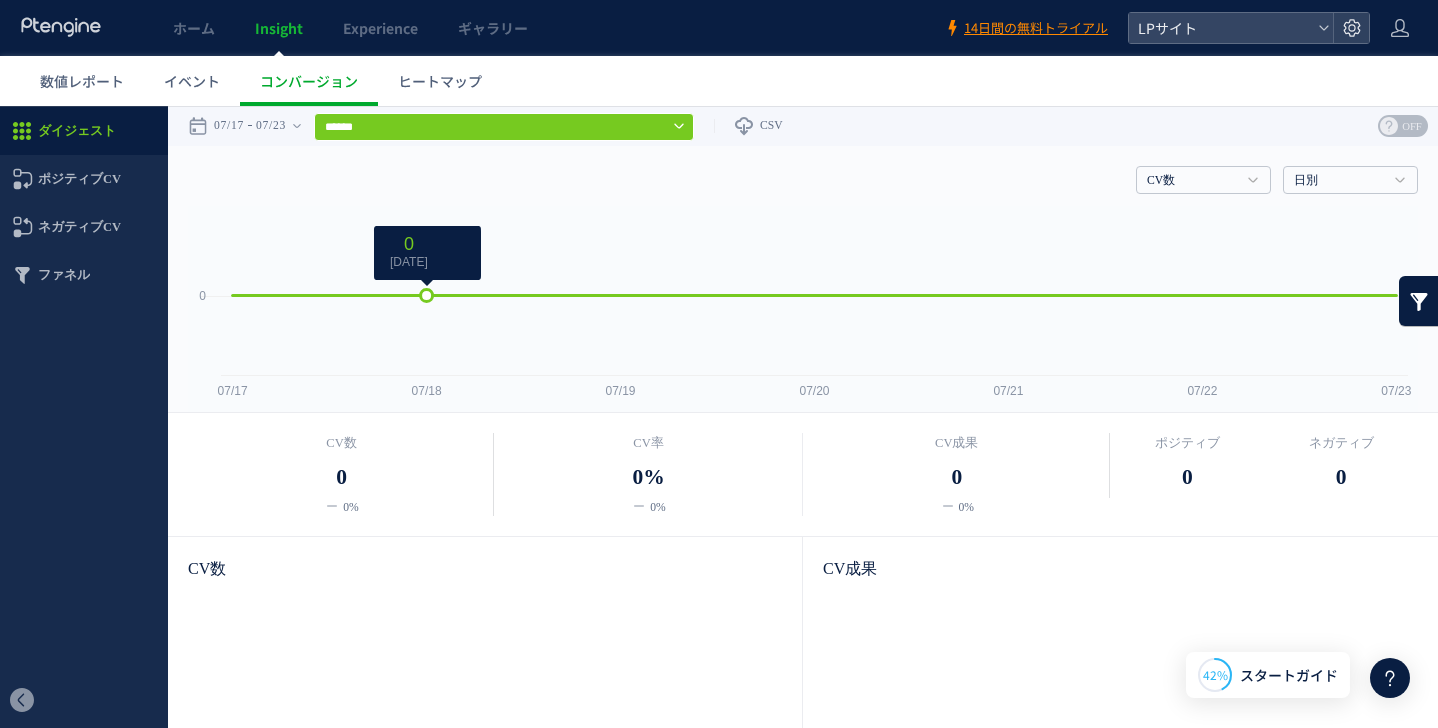 scroll, scrollTop: 0, scrollLeft: 0, axis: both 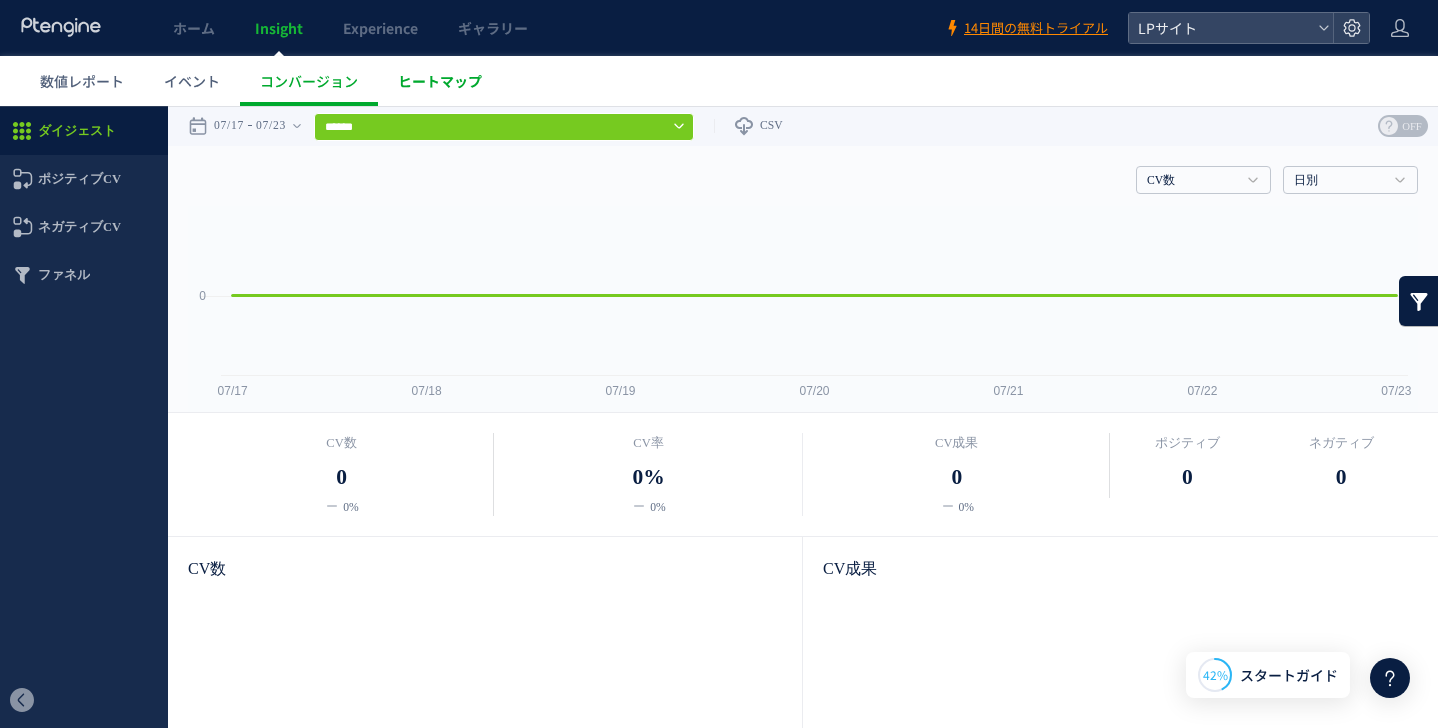 click on "ヒートマップ" at bounding box center (440, 81) 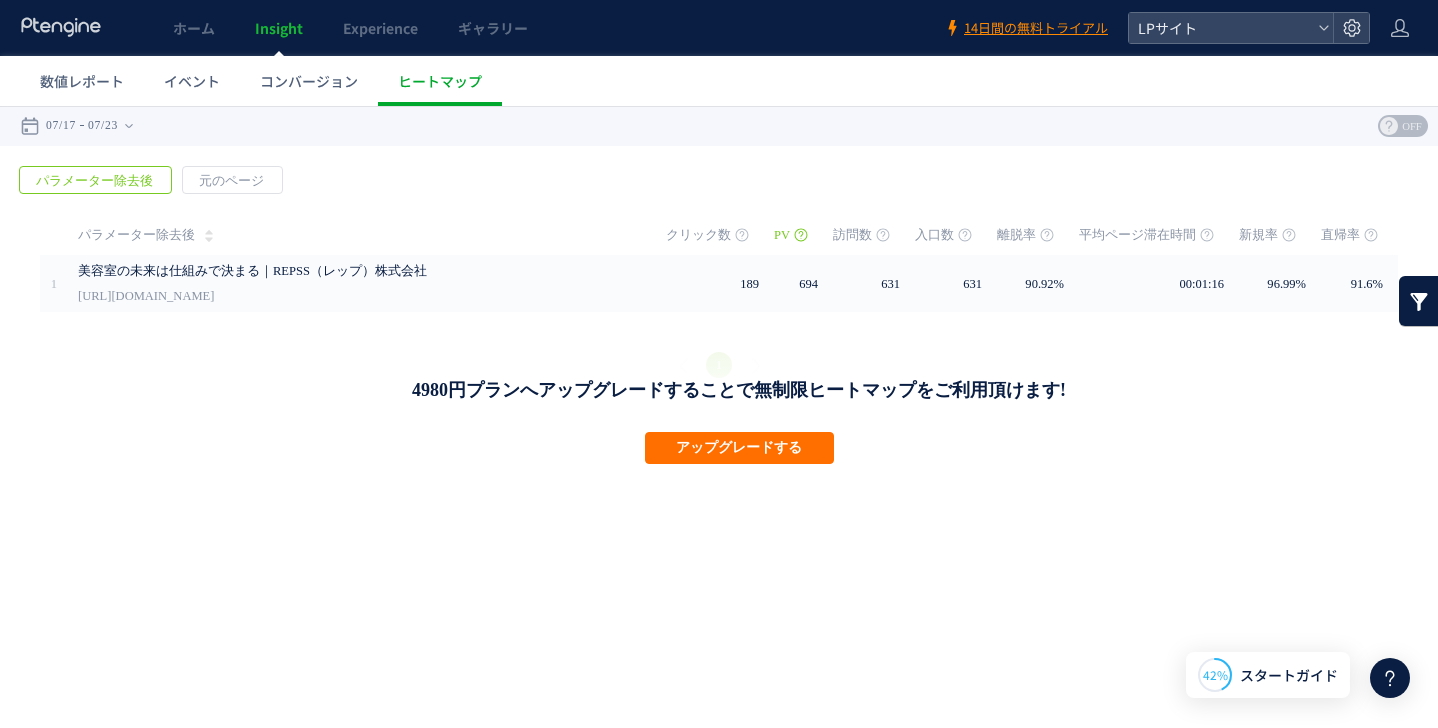 scroll, scrollTop: 0, scrollLeft: 0, axis: both 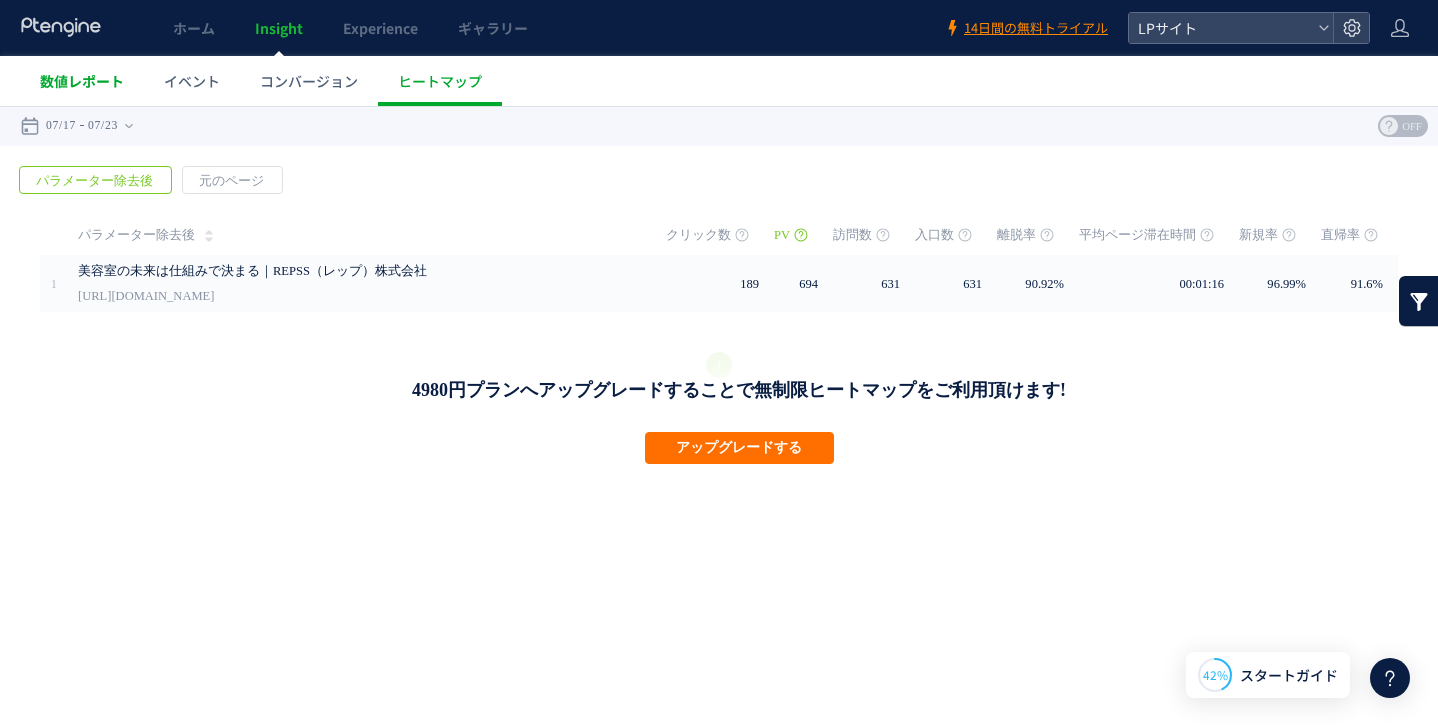 click on "数値レポート" at bounding box center (82, 81) 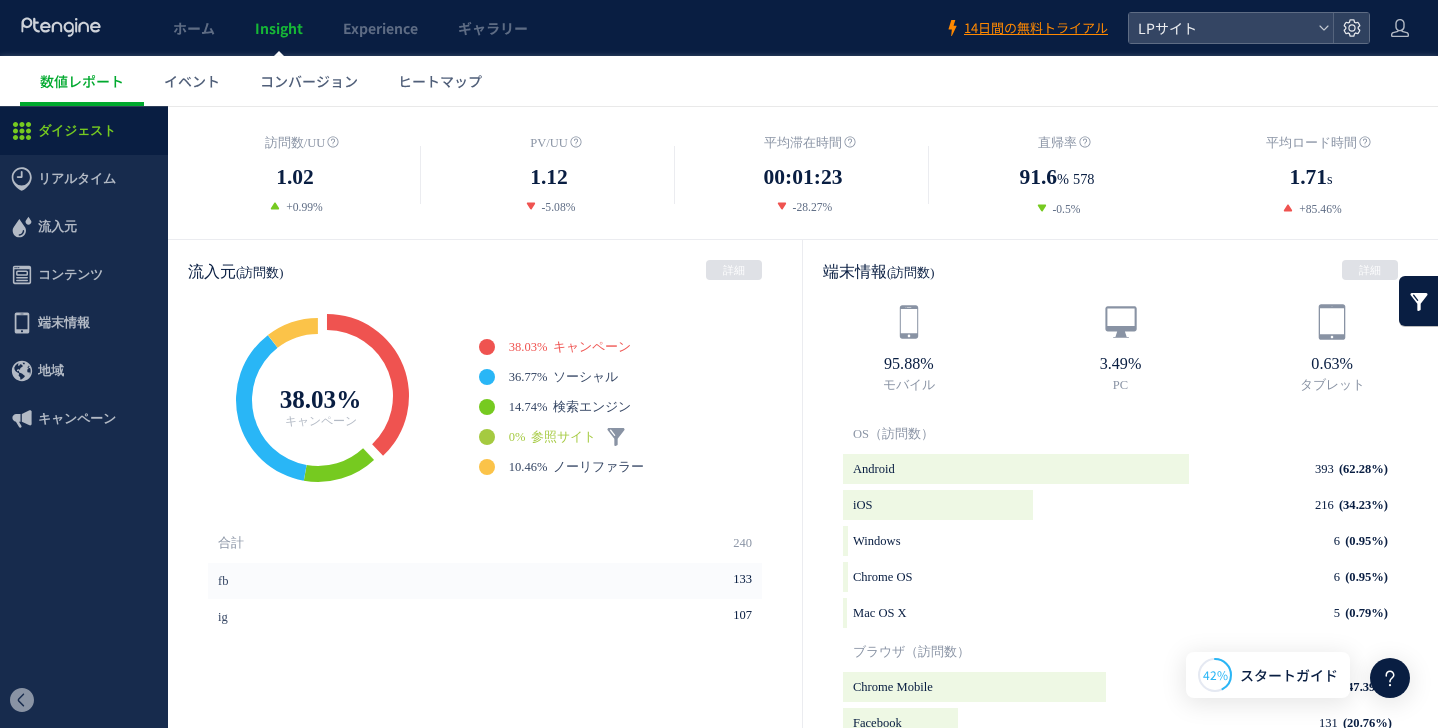 scroll, scrollTop: 426, scrollLeft: 0, axis: vertical 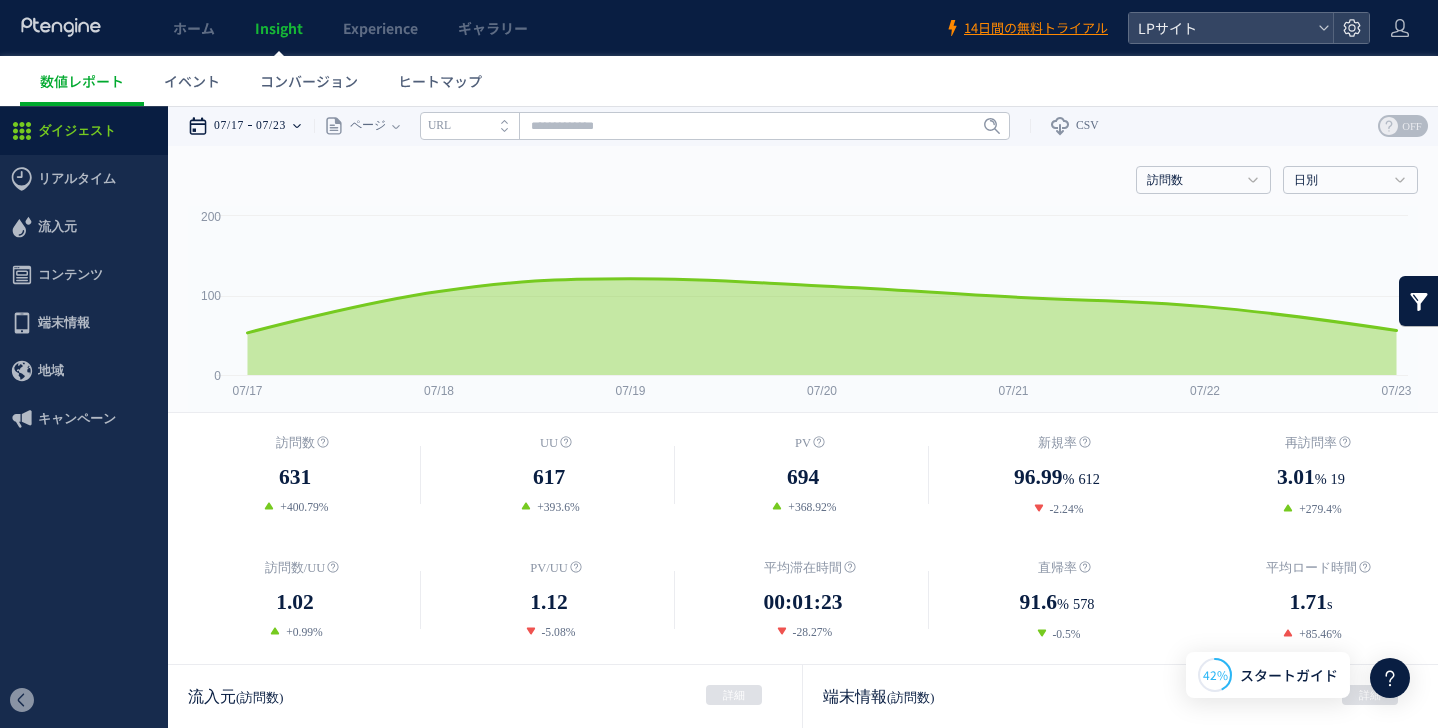 click 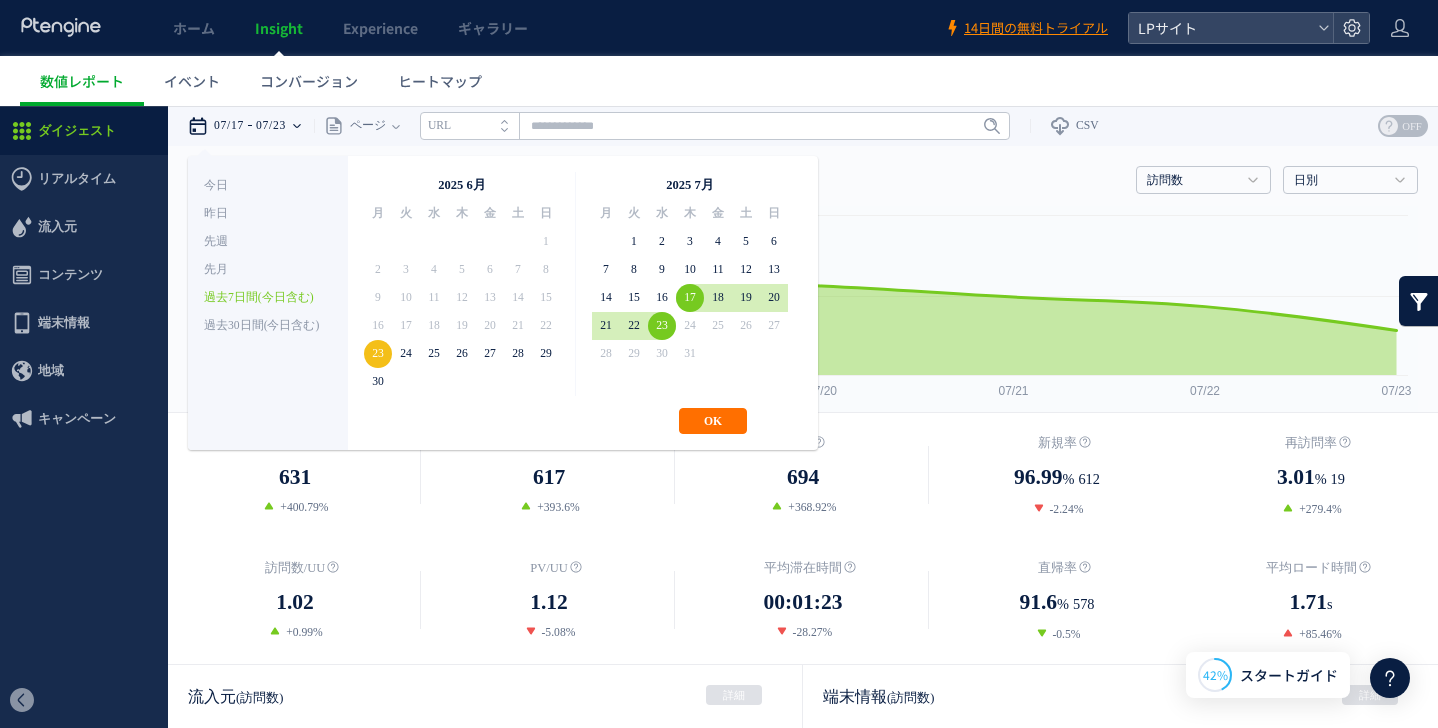click 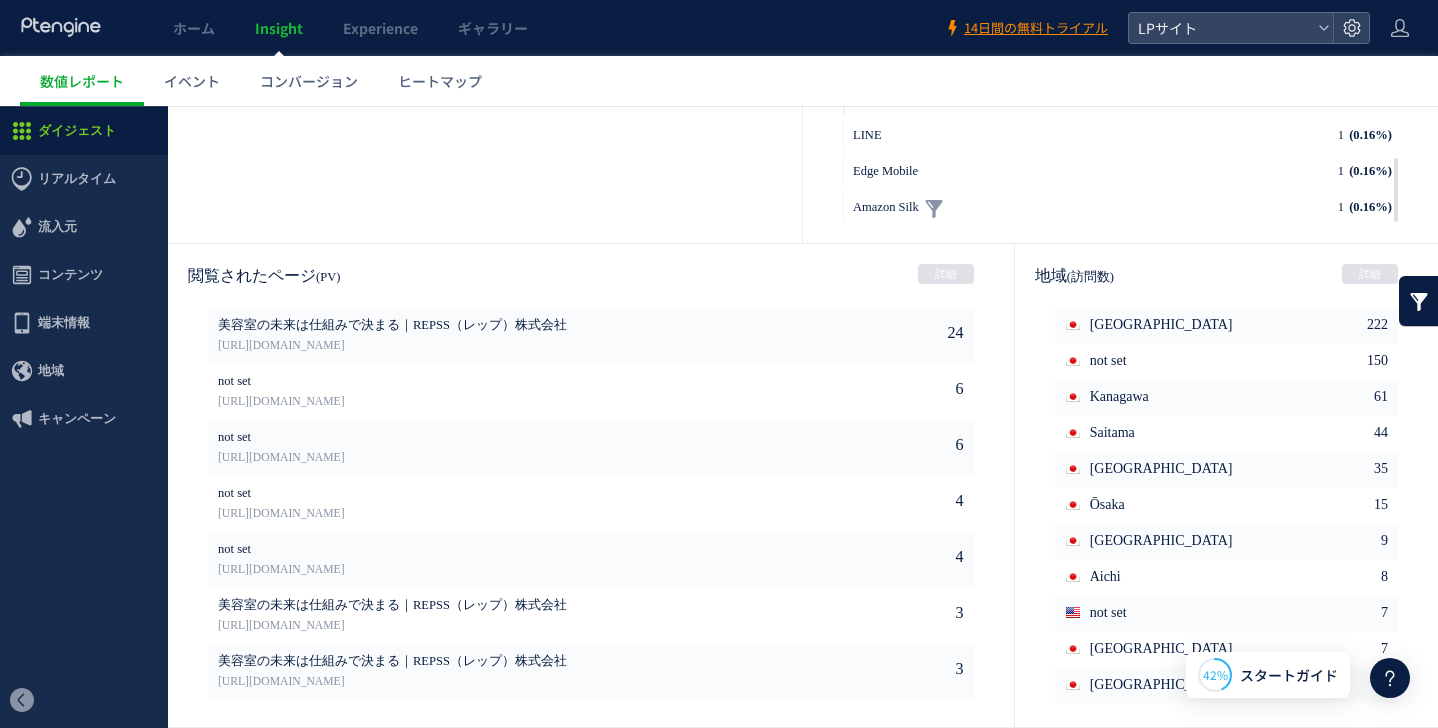 scroll, scrollTop: 1053, scrollLeft: 0, axis: vertical 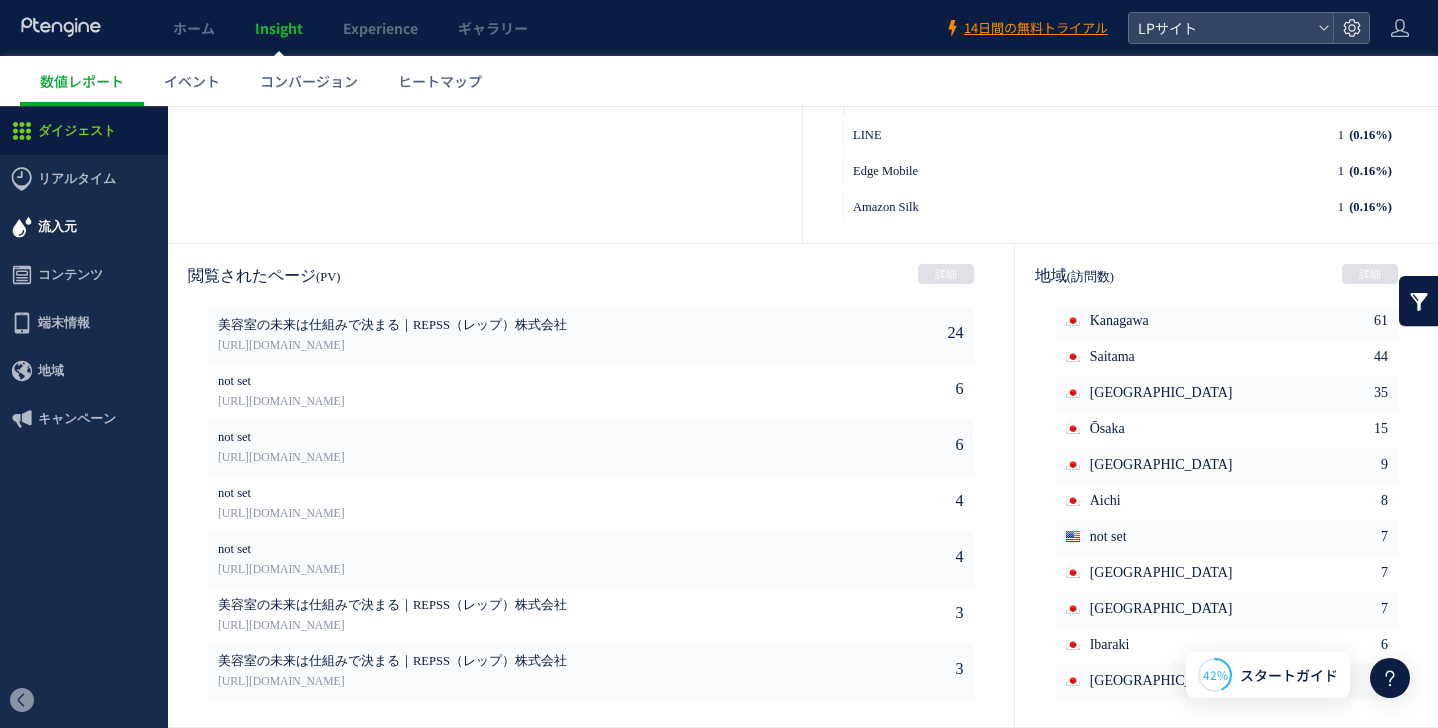 click on "流入元" at bounding box center (57, 227) 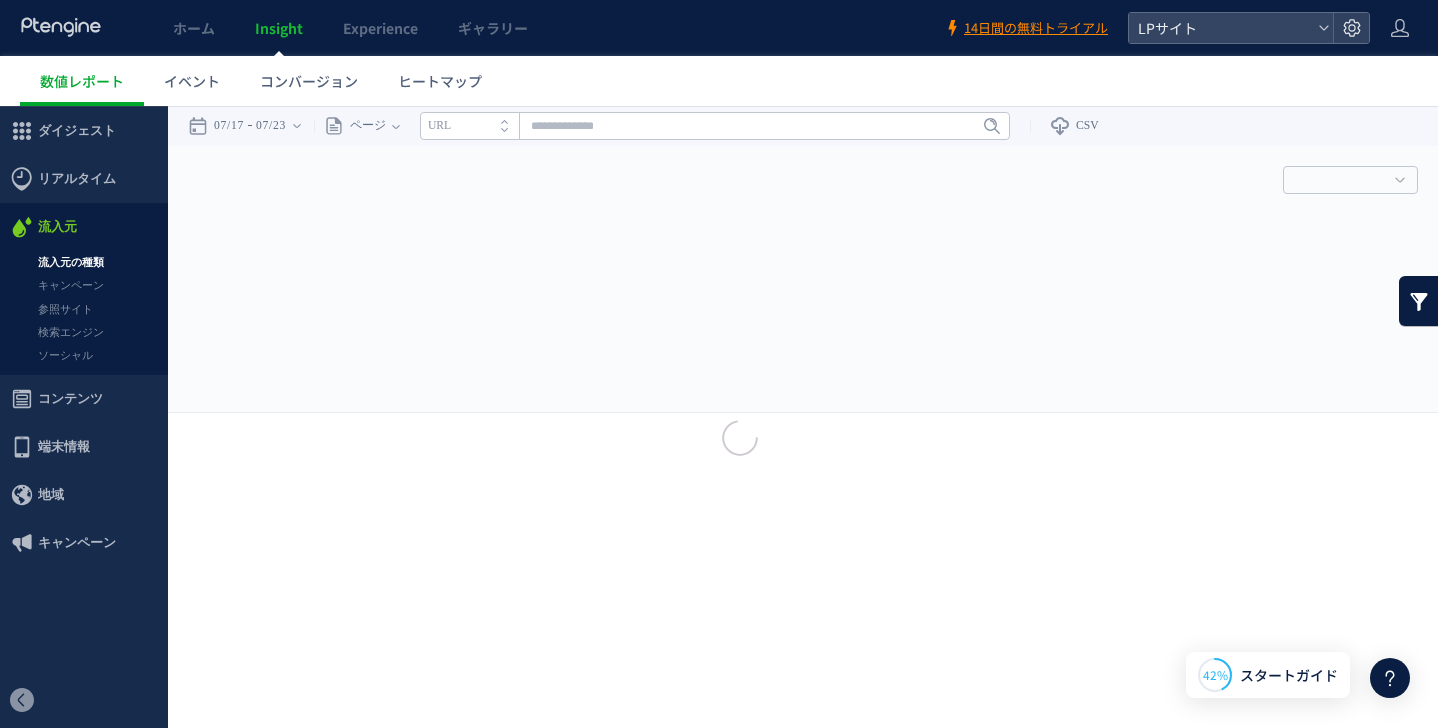 scroll, scrollTop: 0, scrollLeft: 0, axis: both 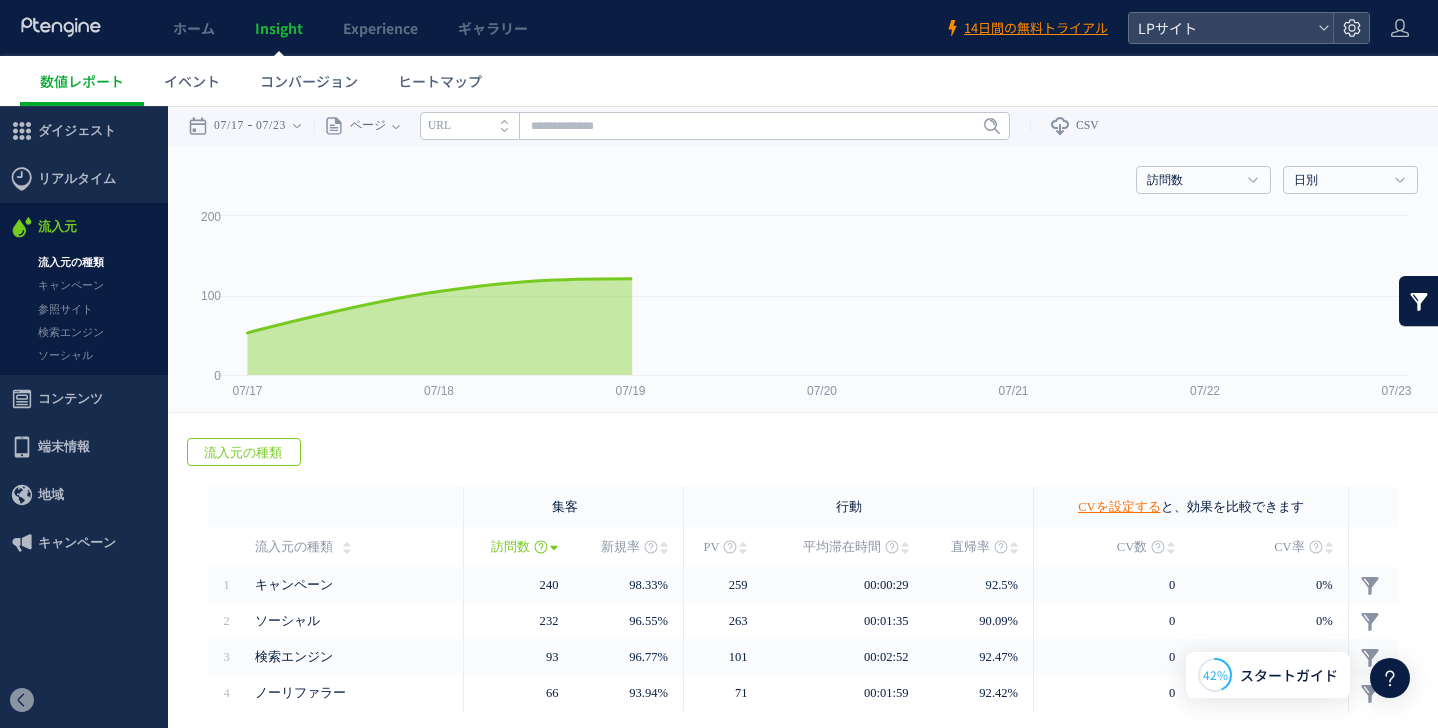 click on "流入元の種類" at bounding box center (84, 262) 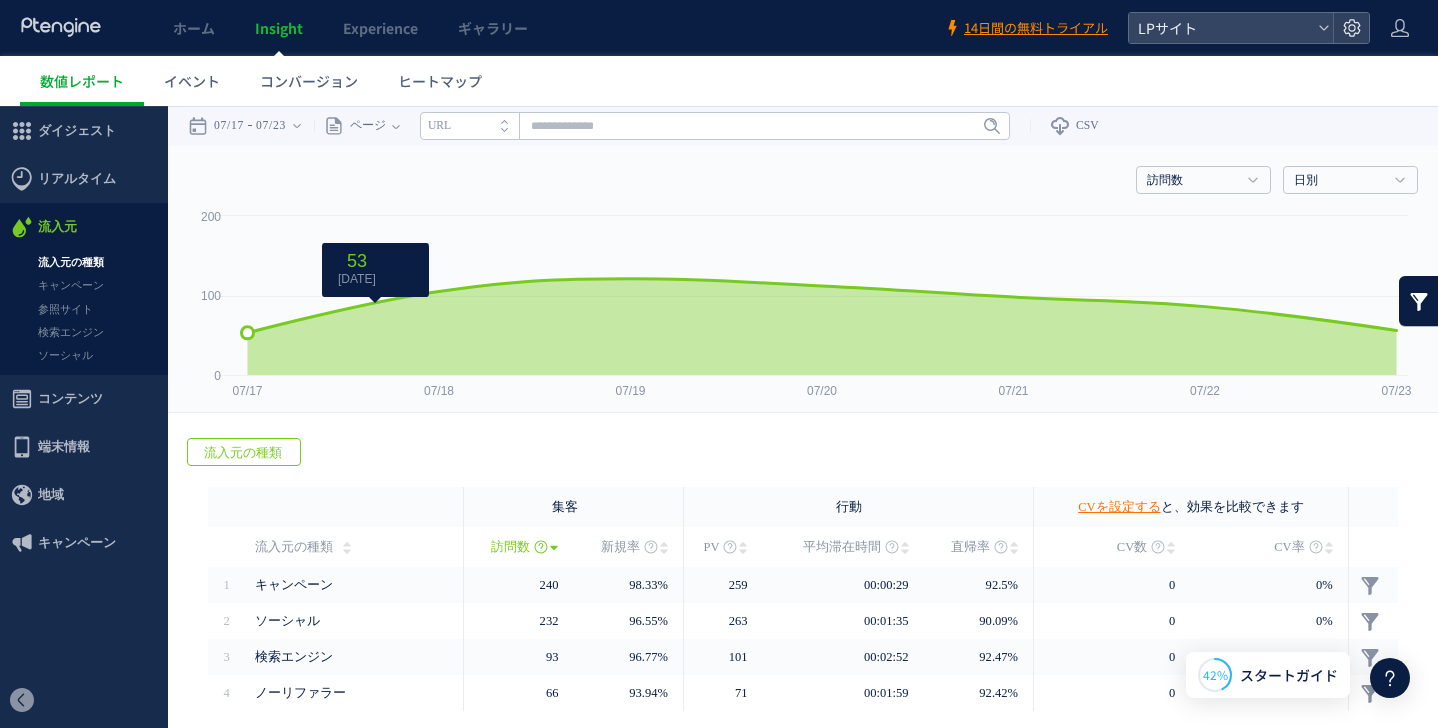 scroll, scrollTop: 0, scrollLeft: 0, axis: both 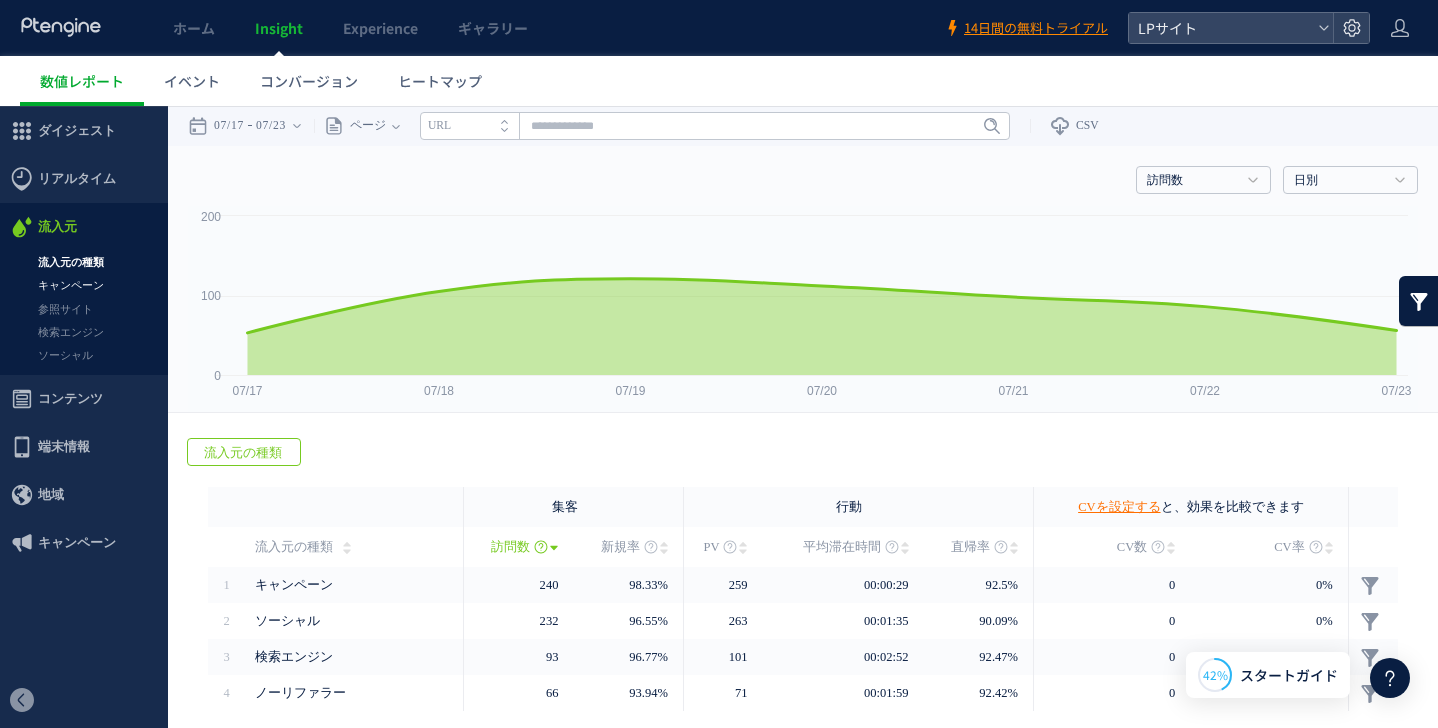 click on "キャンペーン" at bounding box center [84, 285] 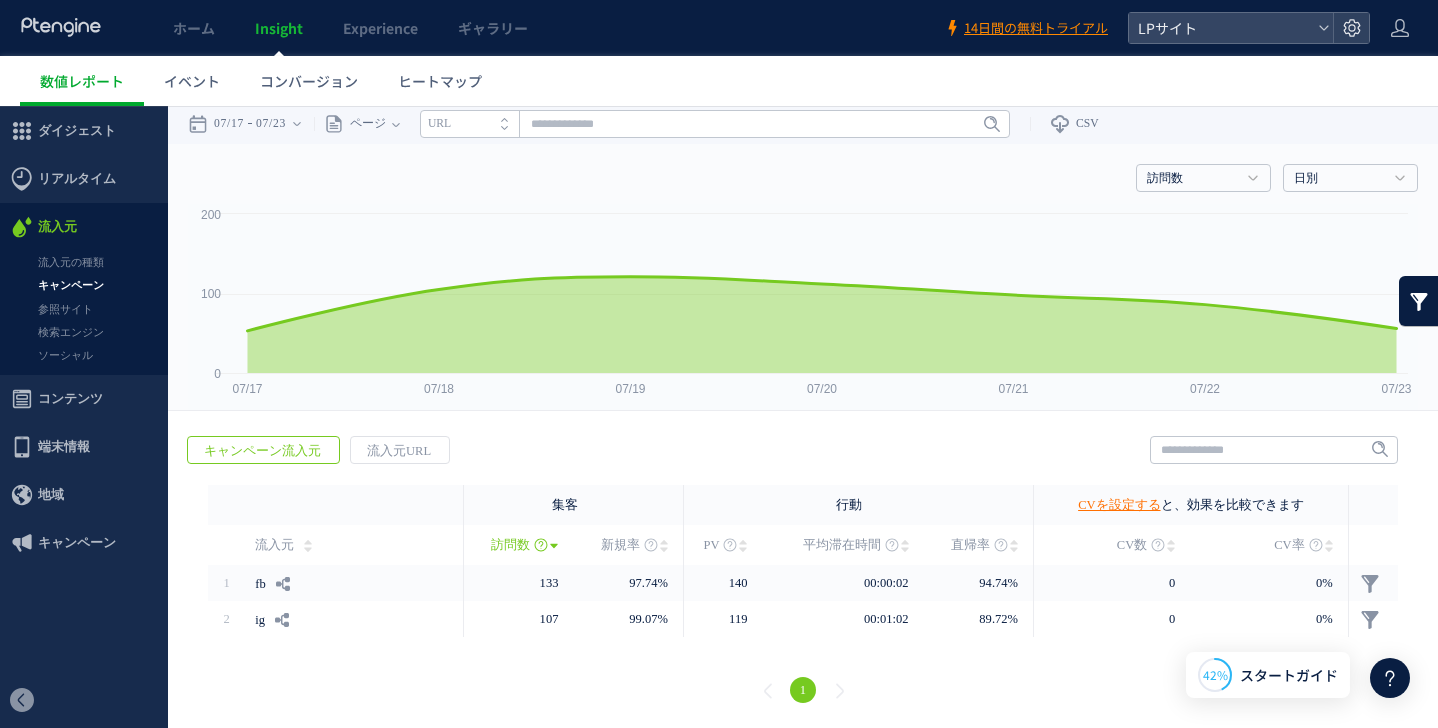 scroll, scrollTop: 0, scrollLeft: 0, axis: both 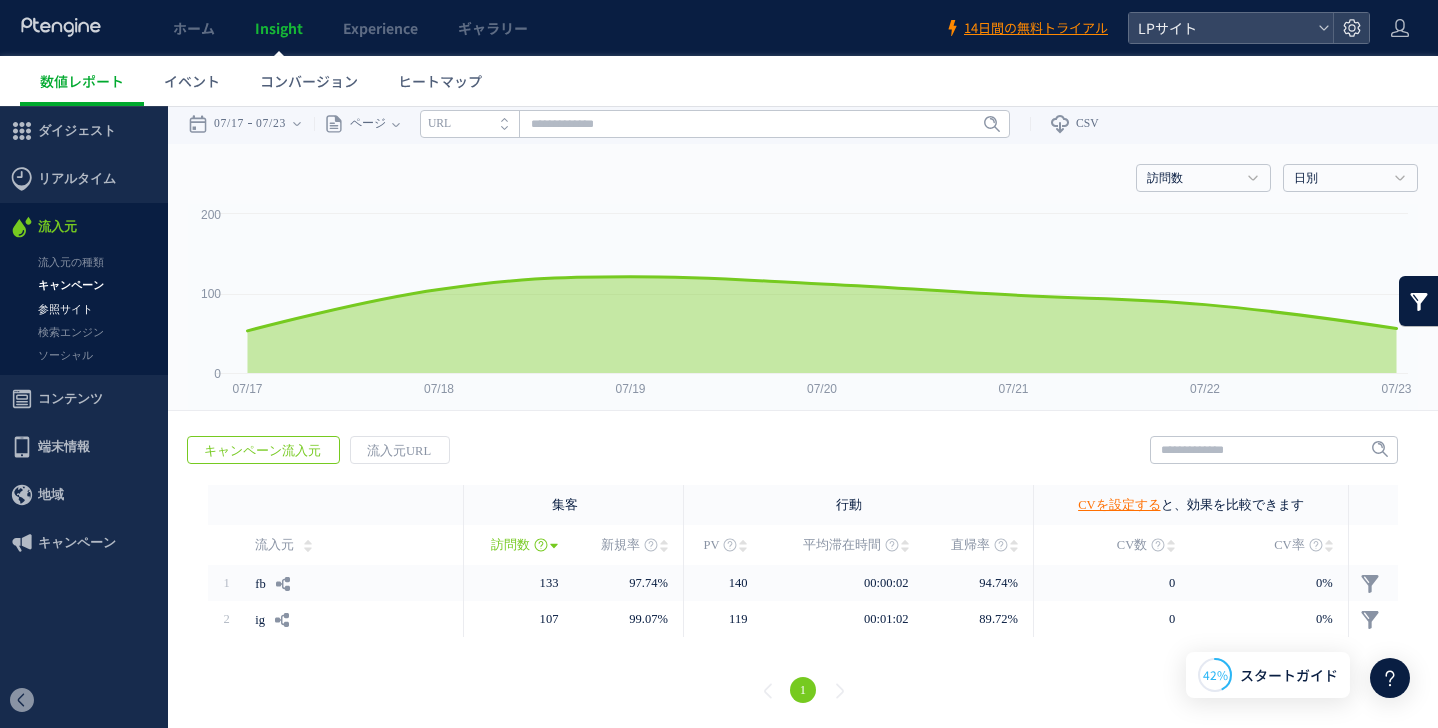 click on "参照サイト" at bounding box center (84, 309) 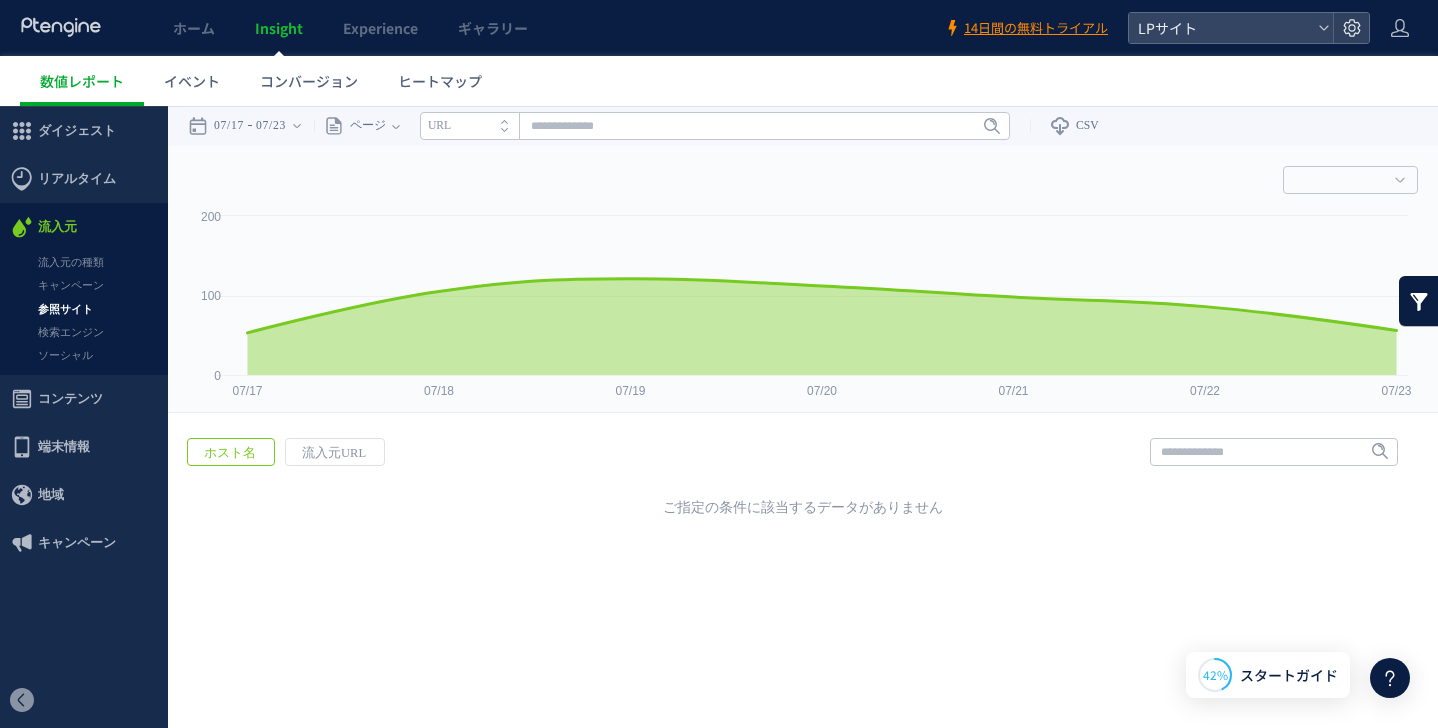 scroll, scrollTop: 0, scrollLeft: 0, axis: both 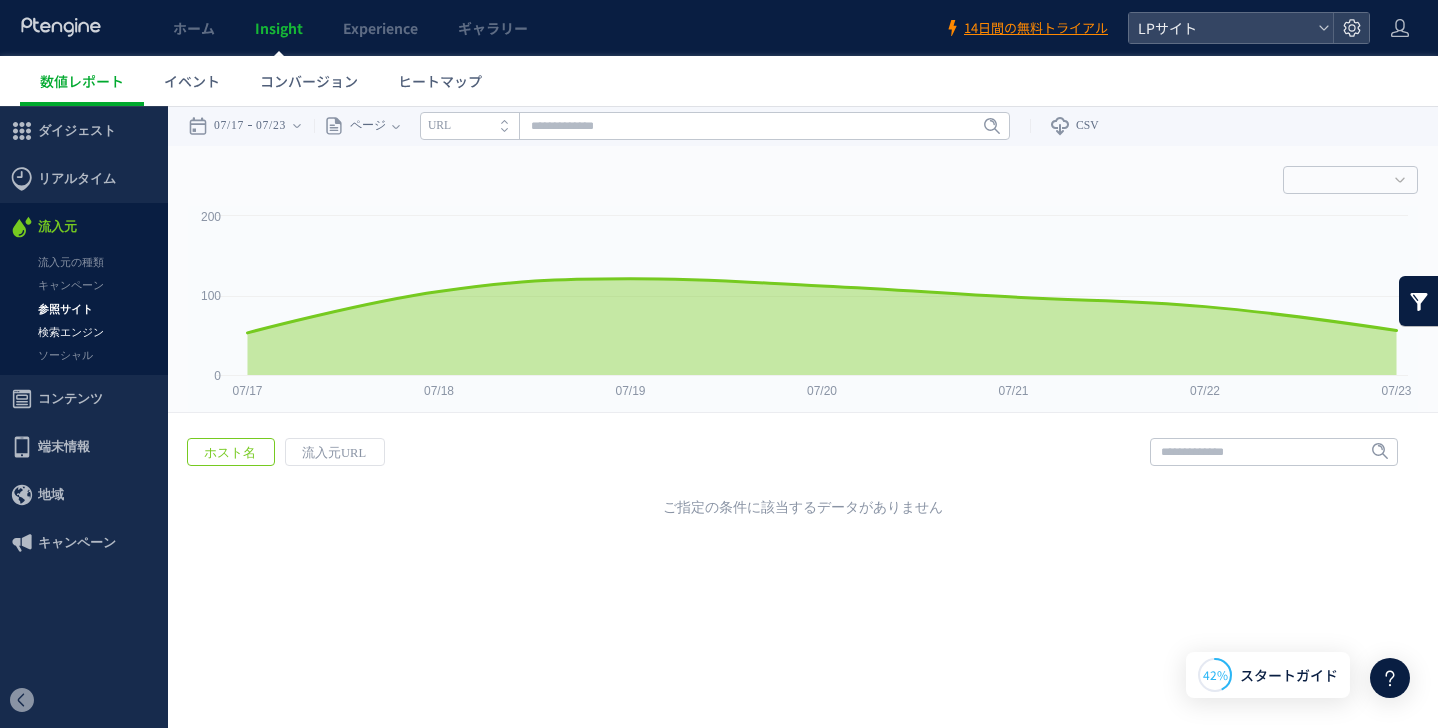 click on "検索エンジン" at bounding box center (84, 332) 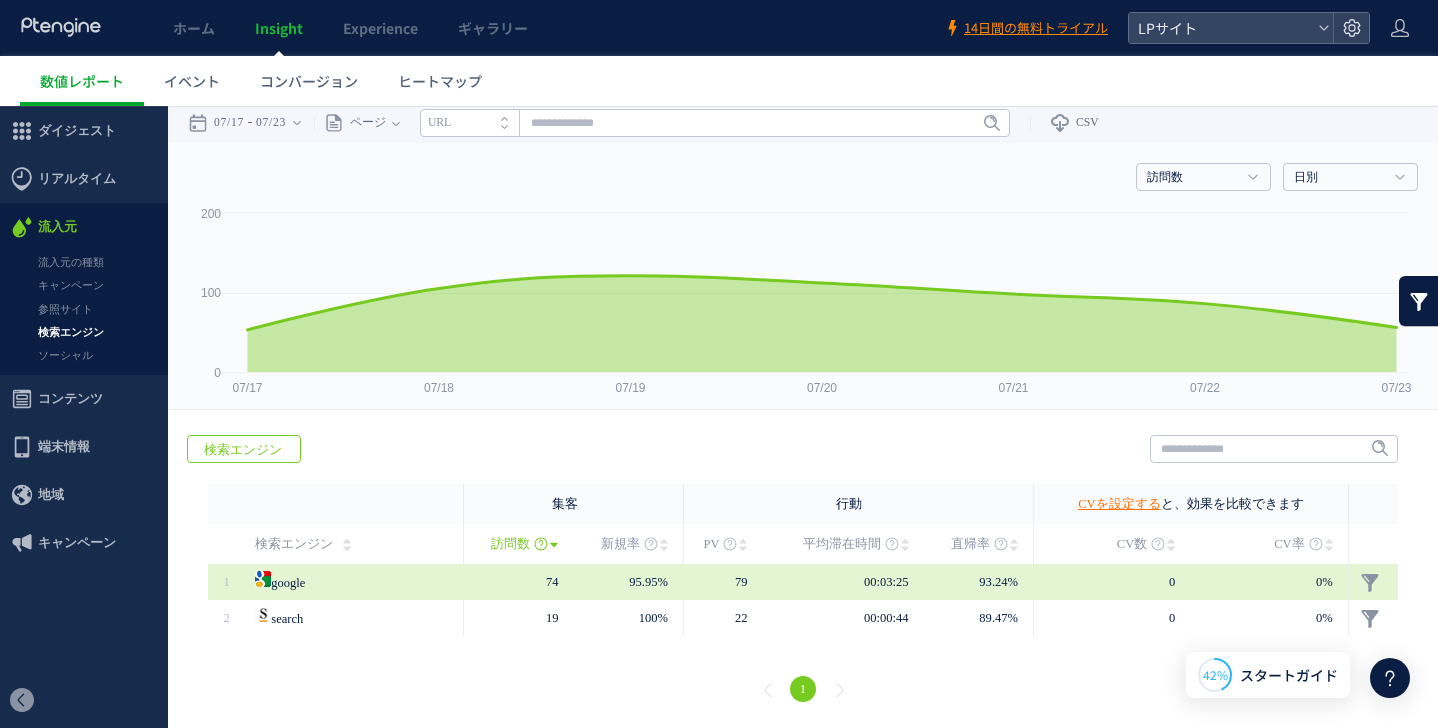 scroll, scrollTop: 2, scrollLeft: 0, axis: vertical 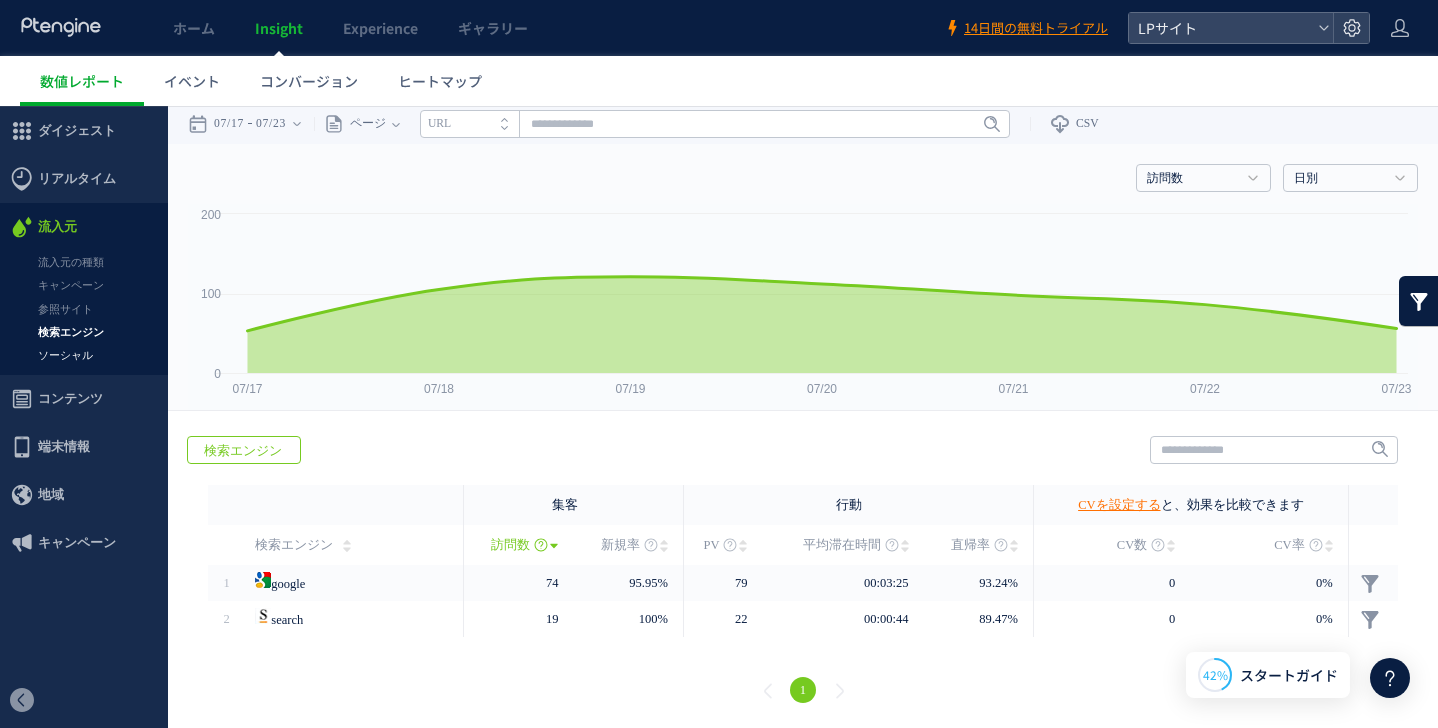 click on "ソーシャル" at bounding box center (84, 355) 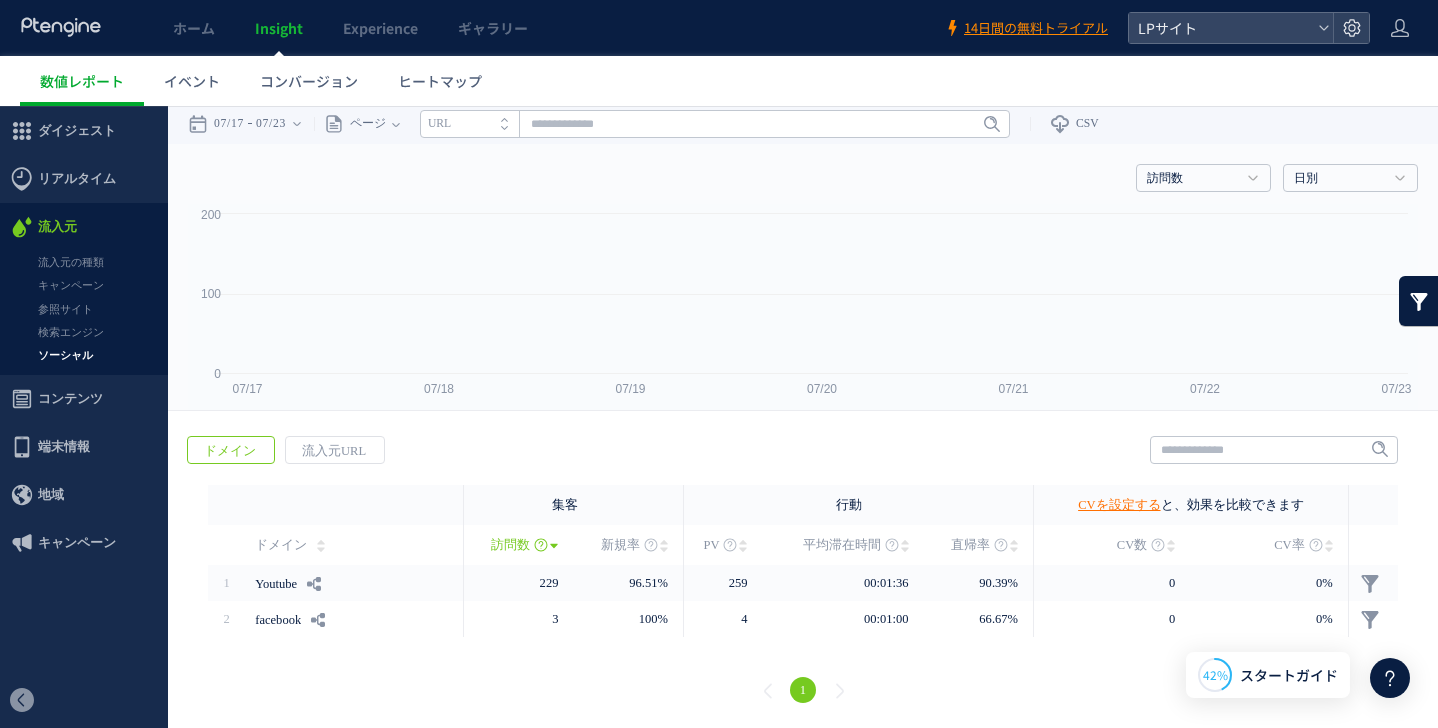 scroll, scrollTop: 0, scrollLeft: 0, axis: both 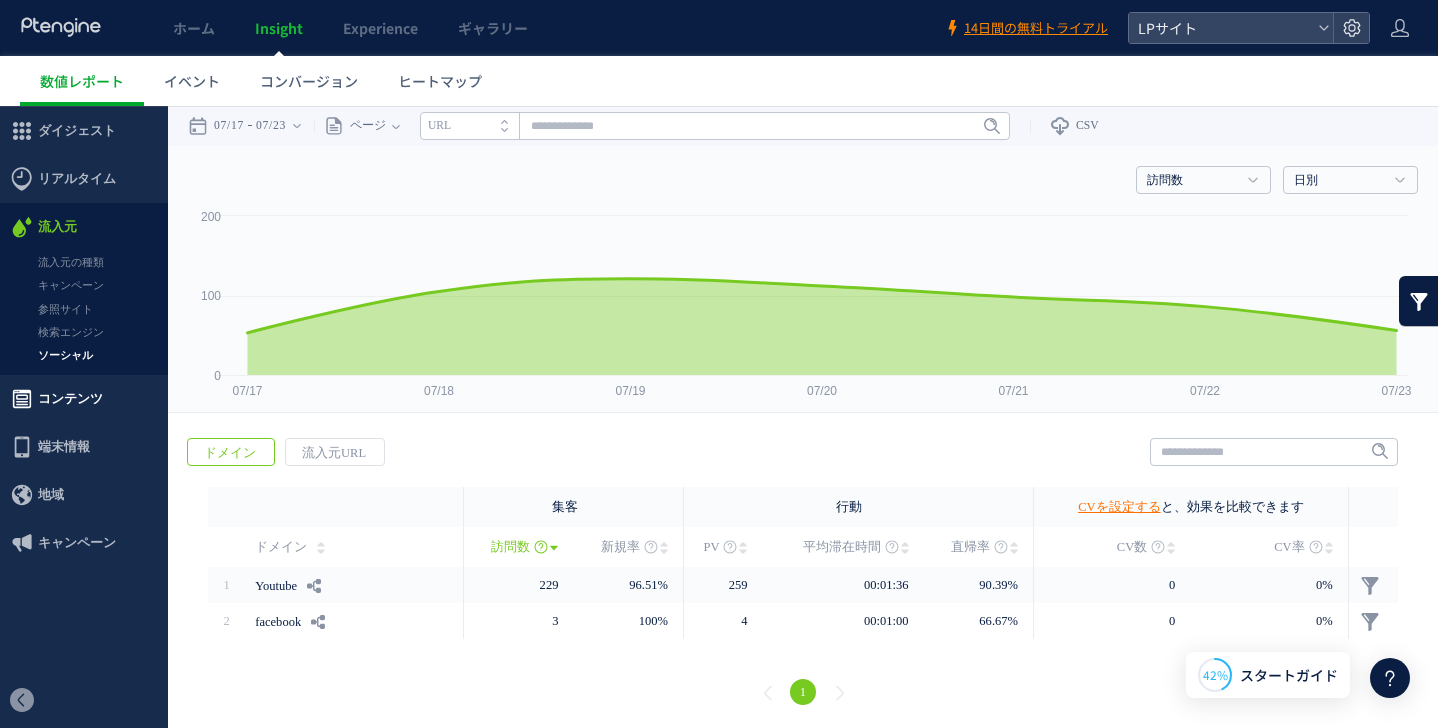 click on "コンテンツ" at bounding box center (70, 399) 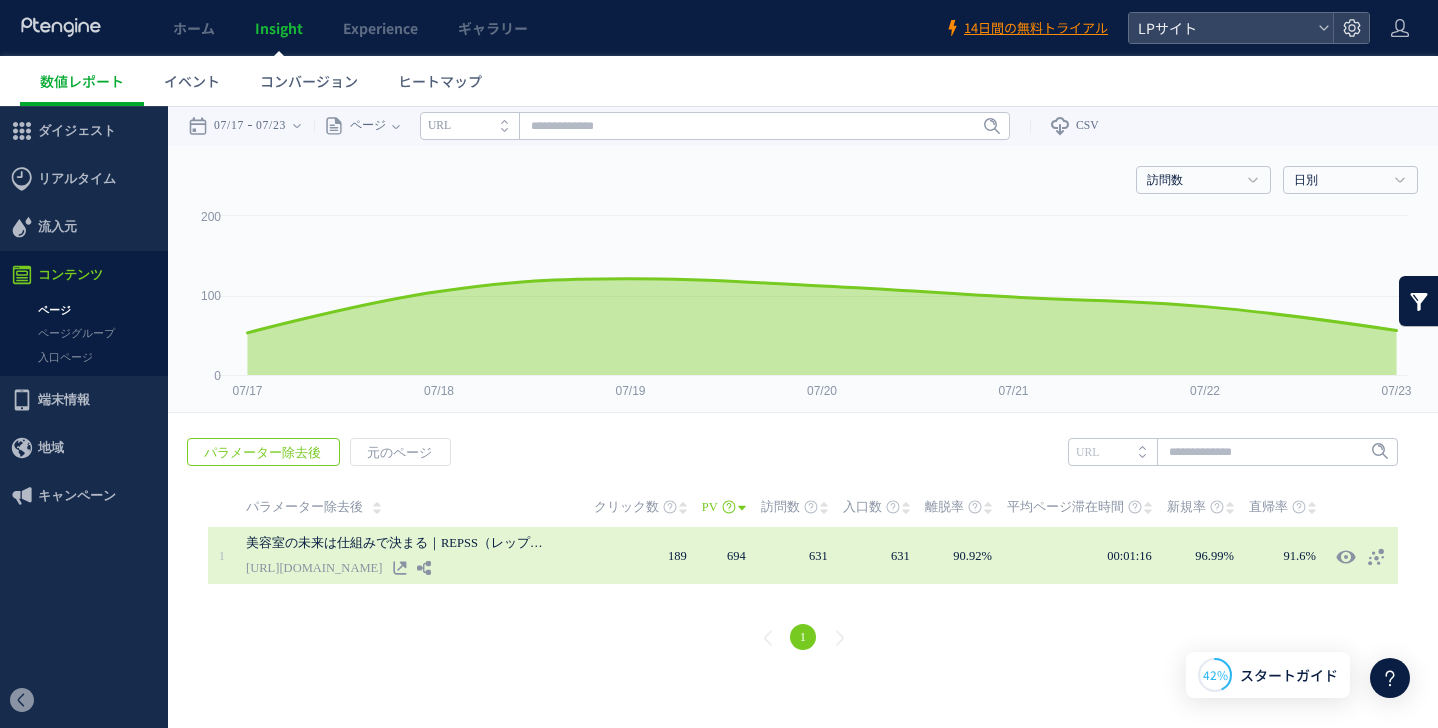 scroll, scrollTop: 0, scrollLeft: 0, axis: both 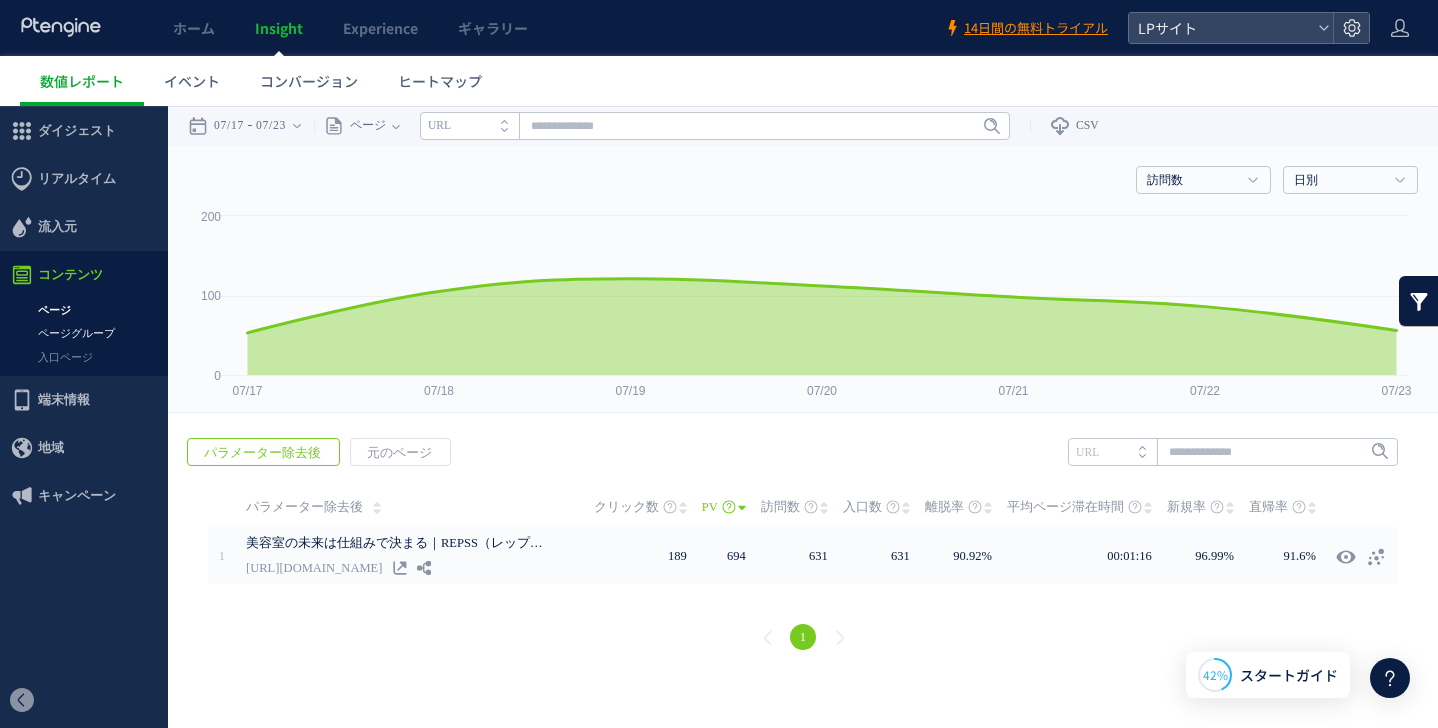 click on "ページグループ" at bounding box center (84, 333) 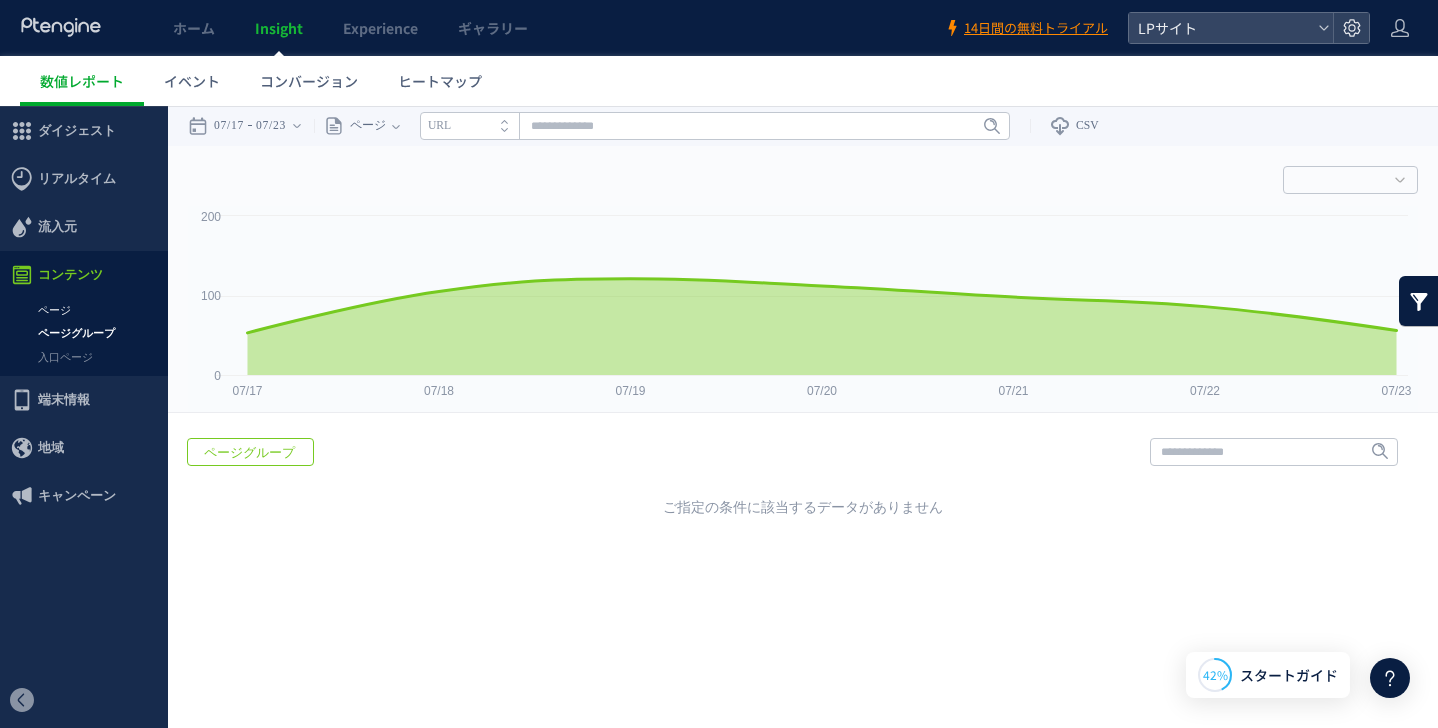 click on "ページ" at bounding box center (84, 310) 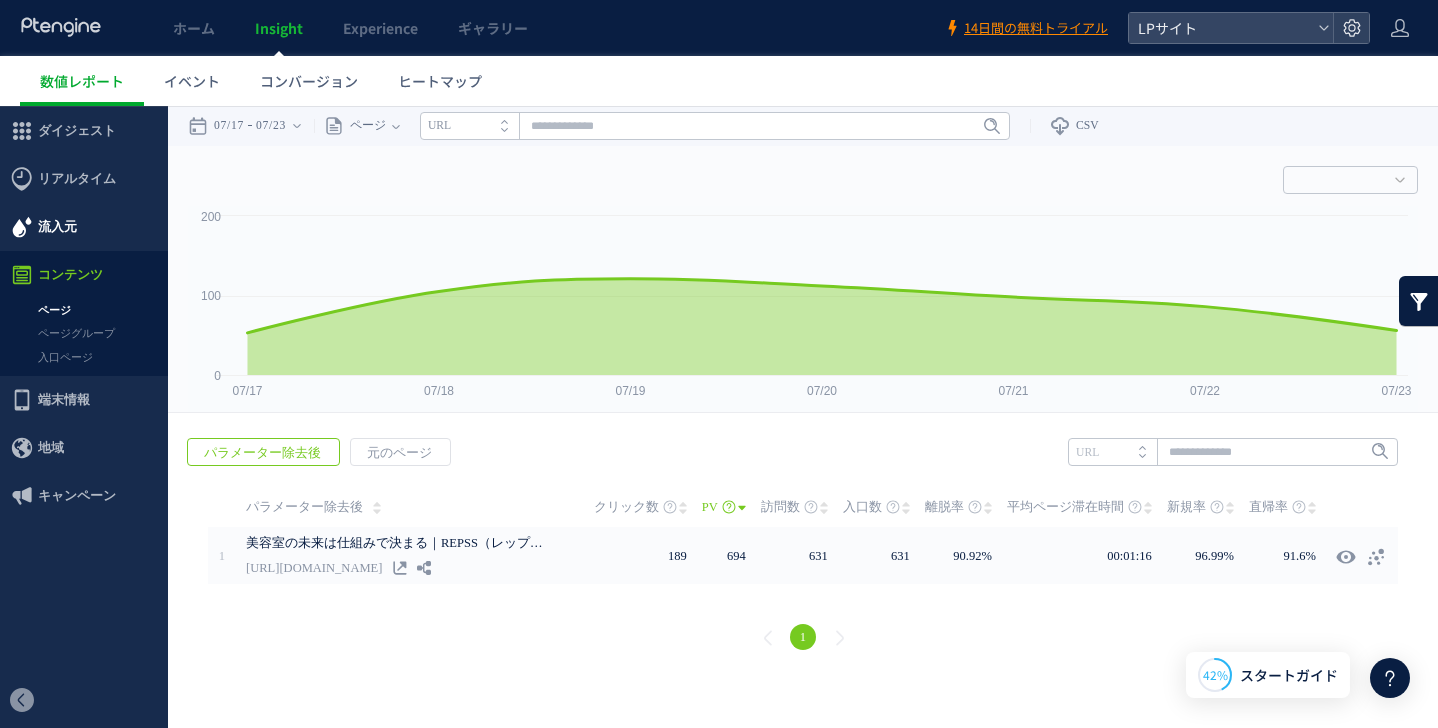 click on "流入元" at bounding box center (84, 227) 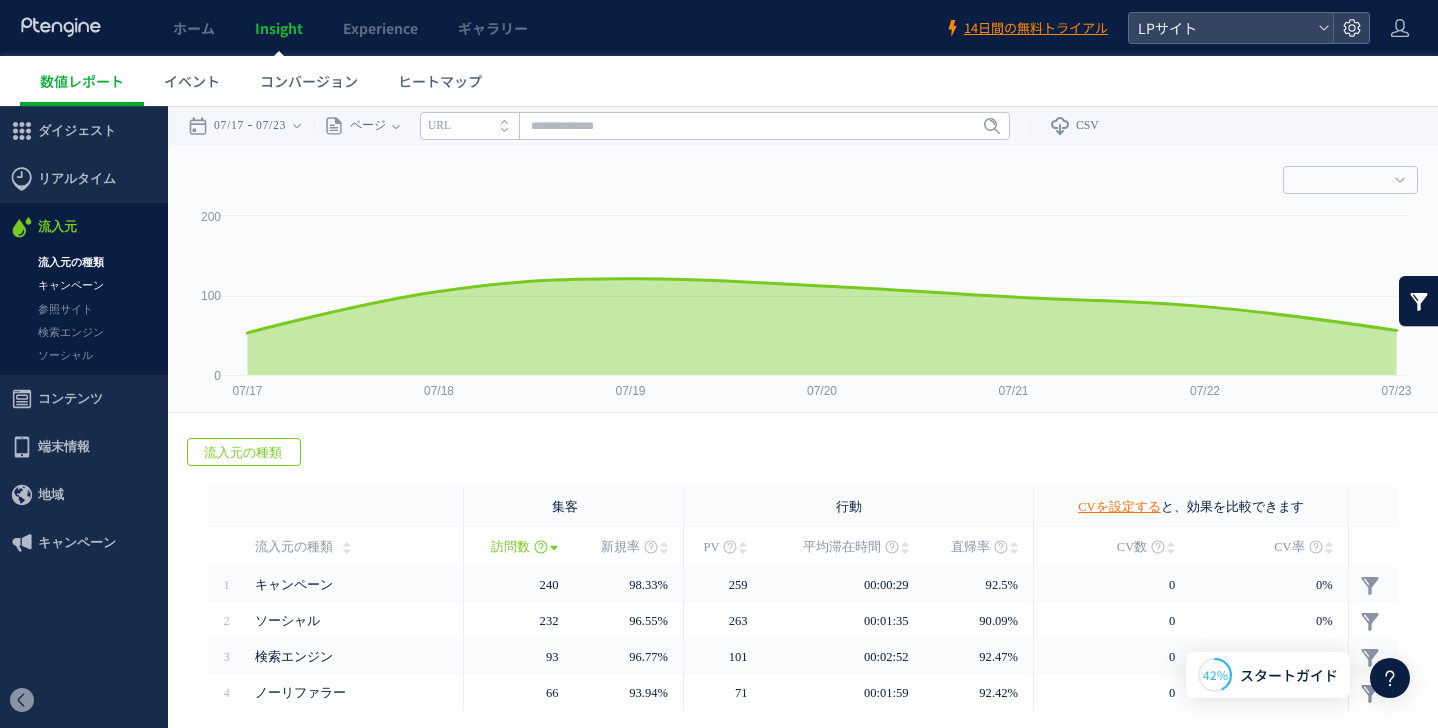 click on "キャンペーン" at bounding box center [84, 285] 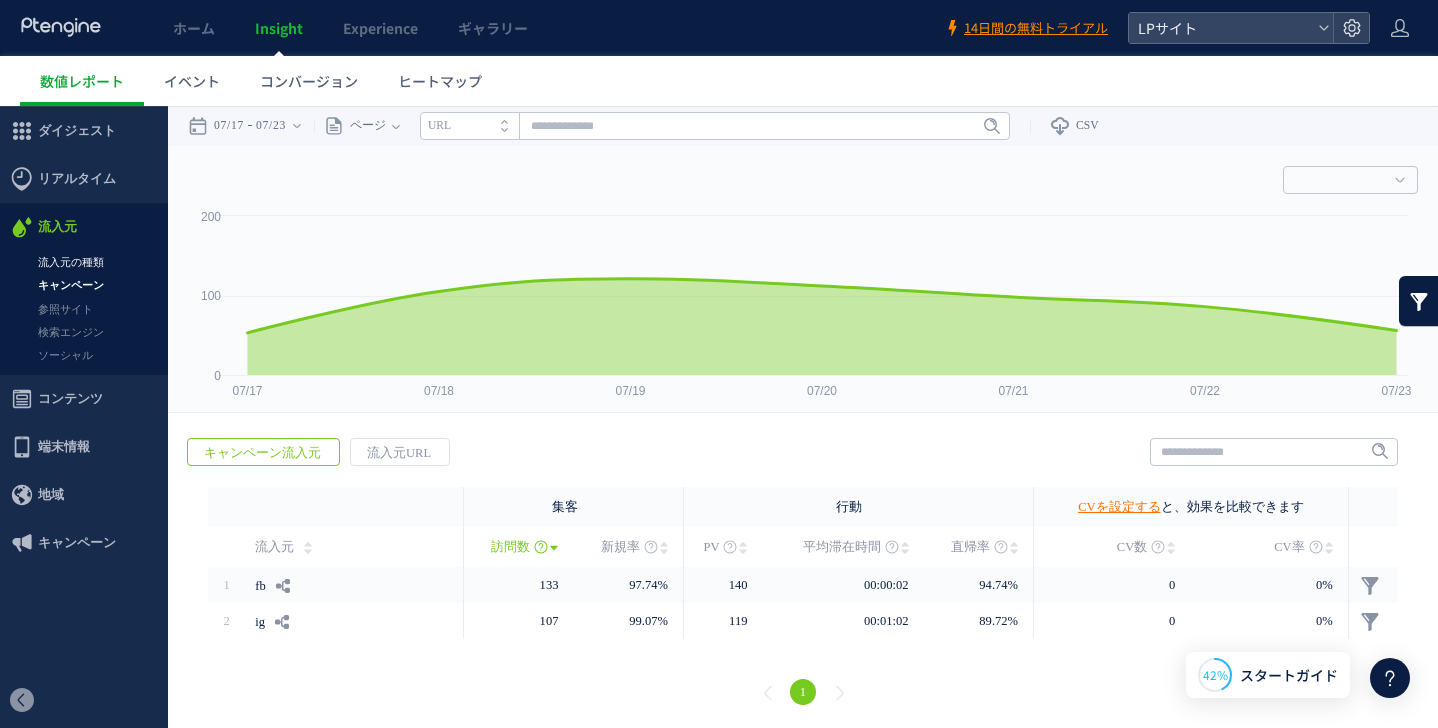 click on "流入元の種類" at bounding box center (84, 262) 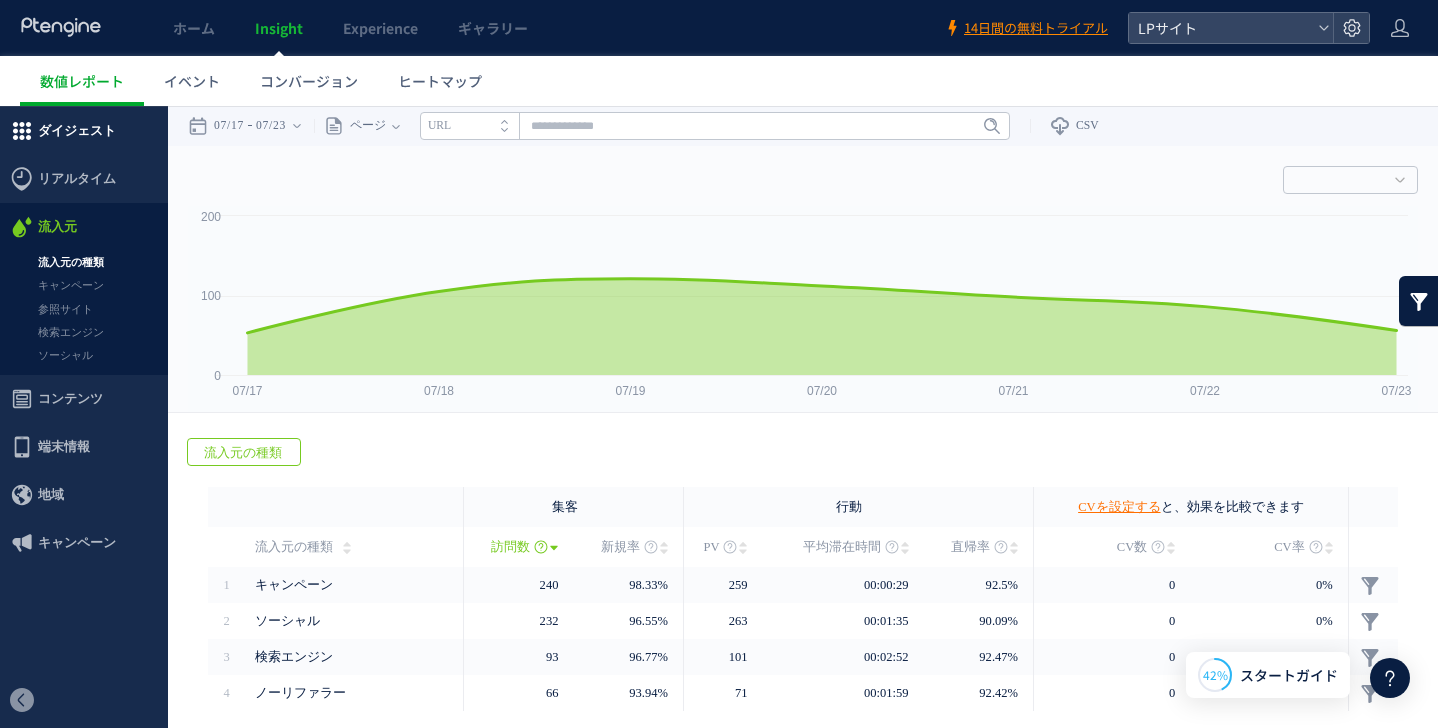 click on "ダイジェスト" at bounding box center (77, 131) 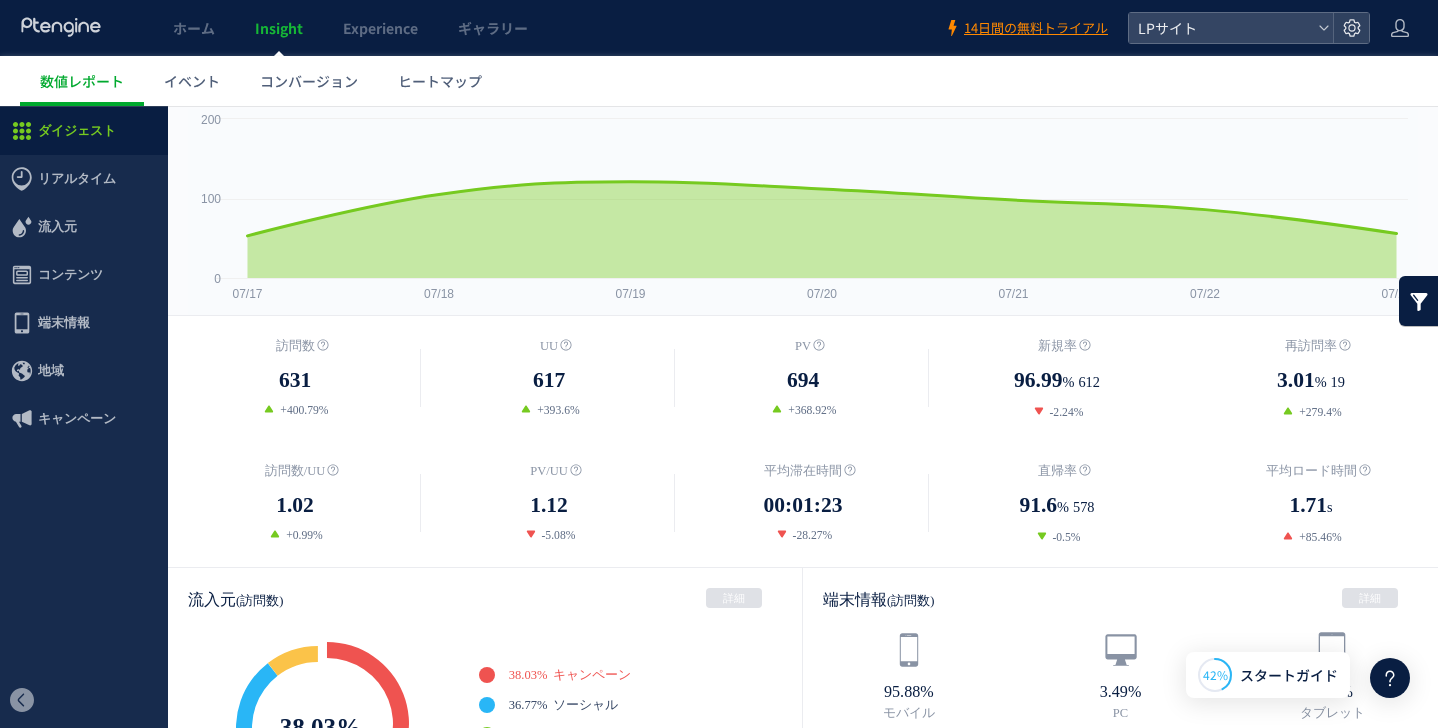 scroll, scrollTop: 0, scrollLeft: 0, axis: both 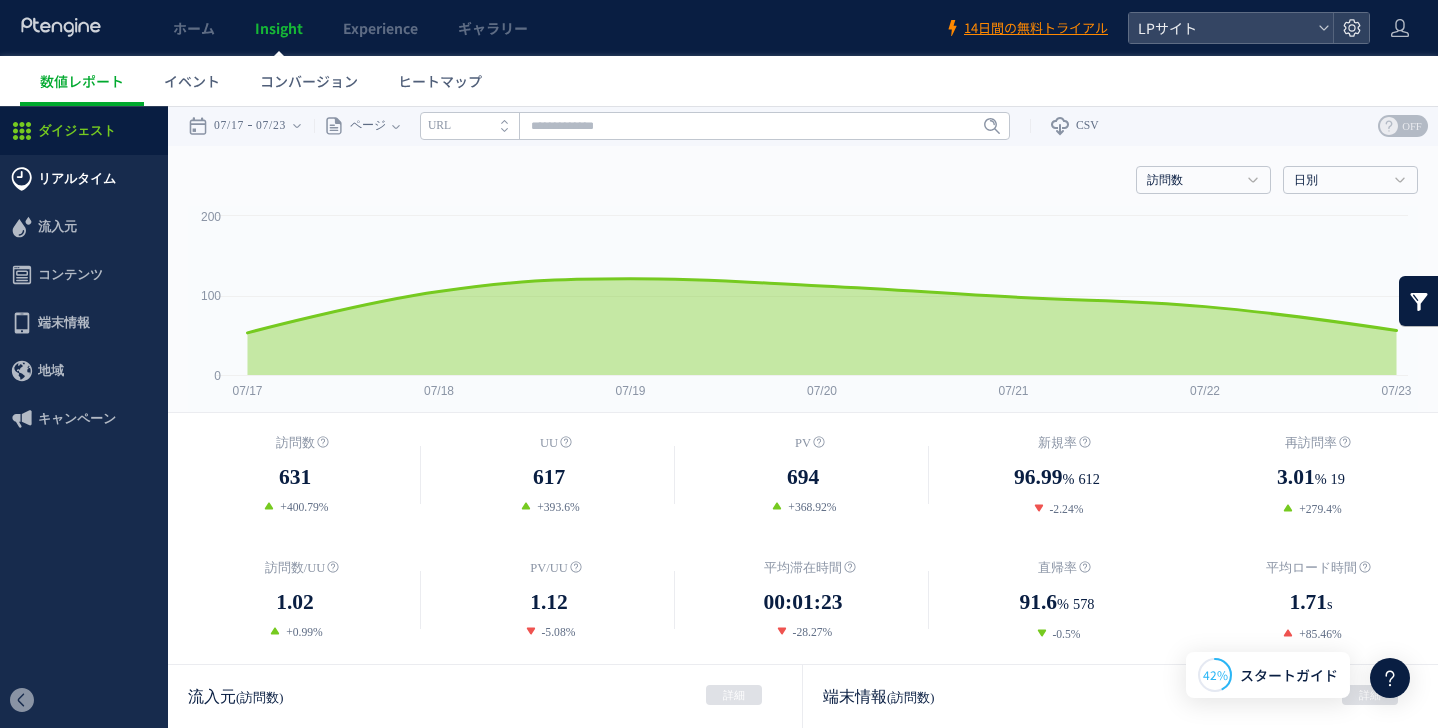 click on "リアルタイム" at bounding box center [77, 179] 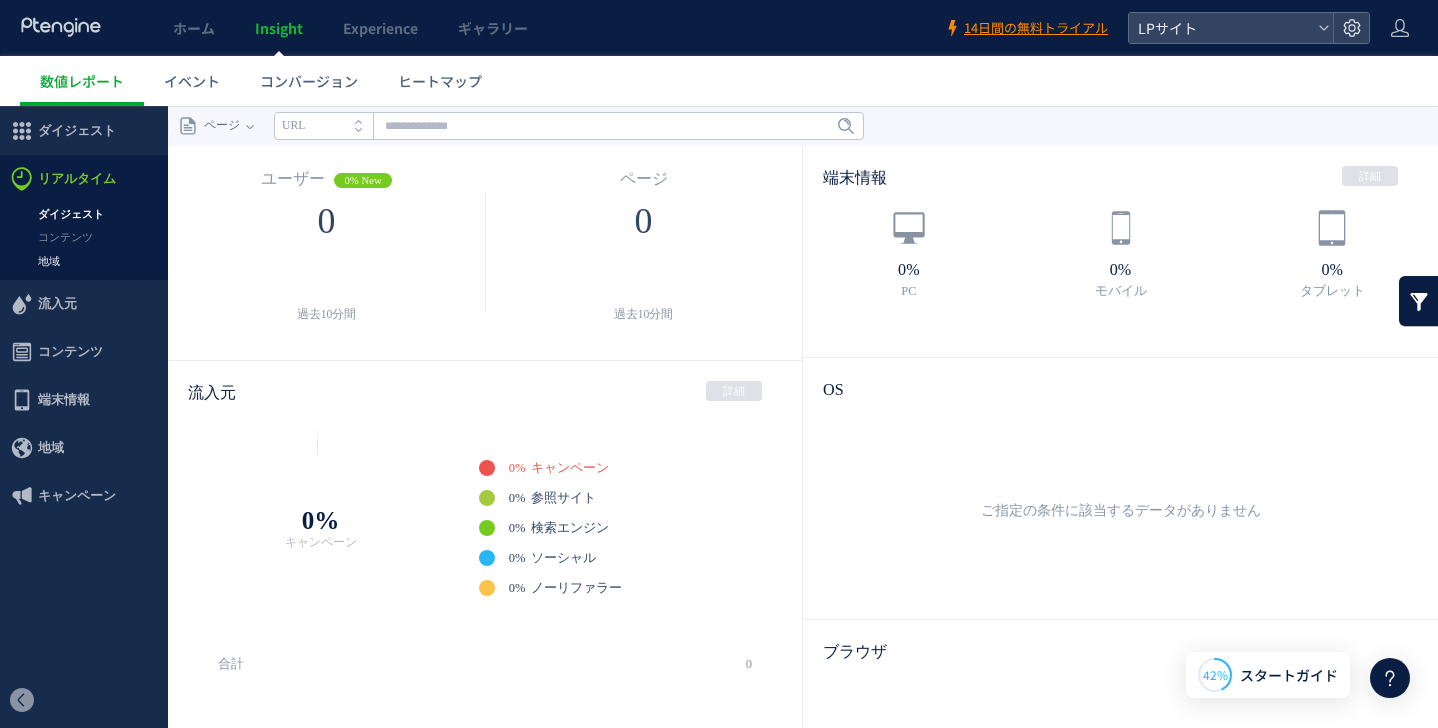 click on "地域" at bounding box center (84, 261) 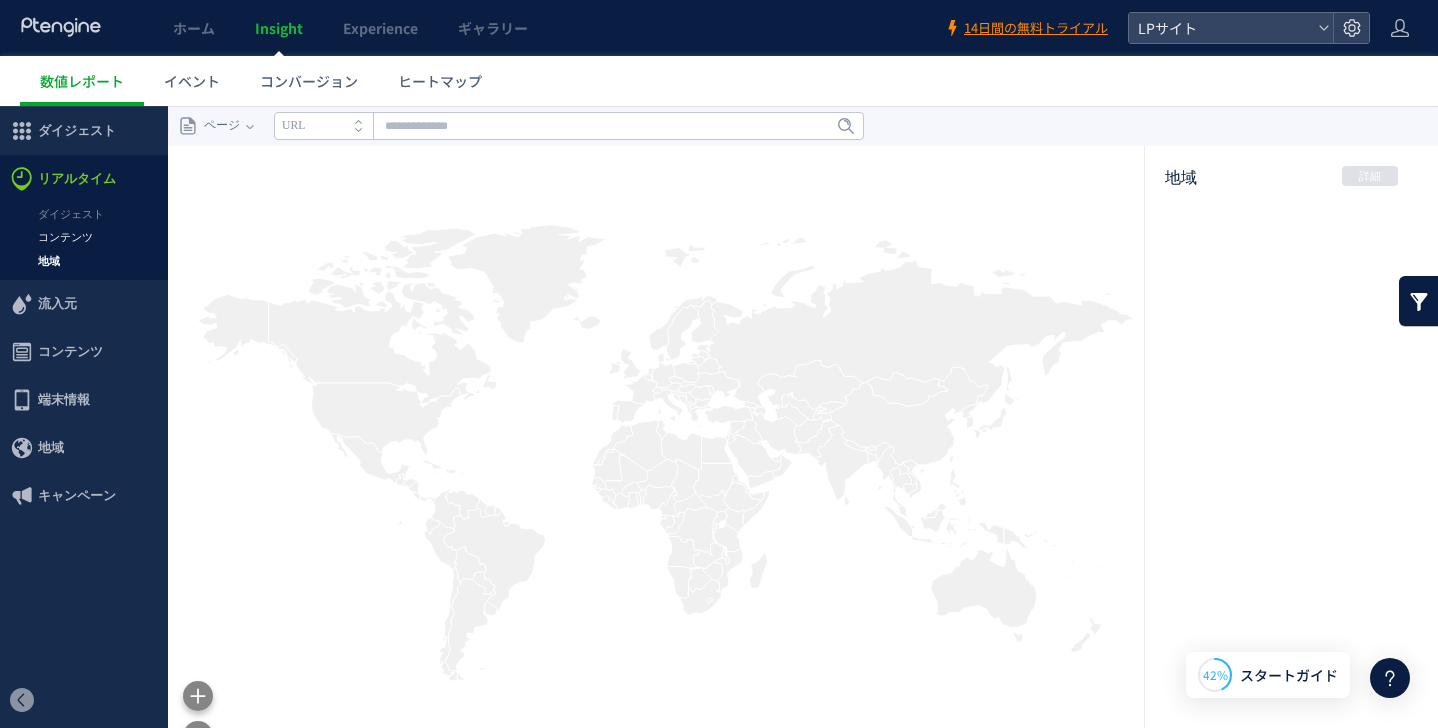 click on "コンテンツ" at bounding box center [84, 237] 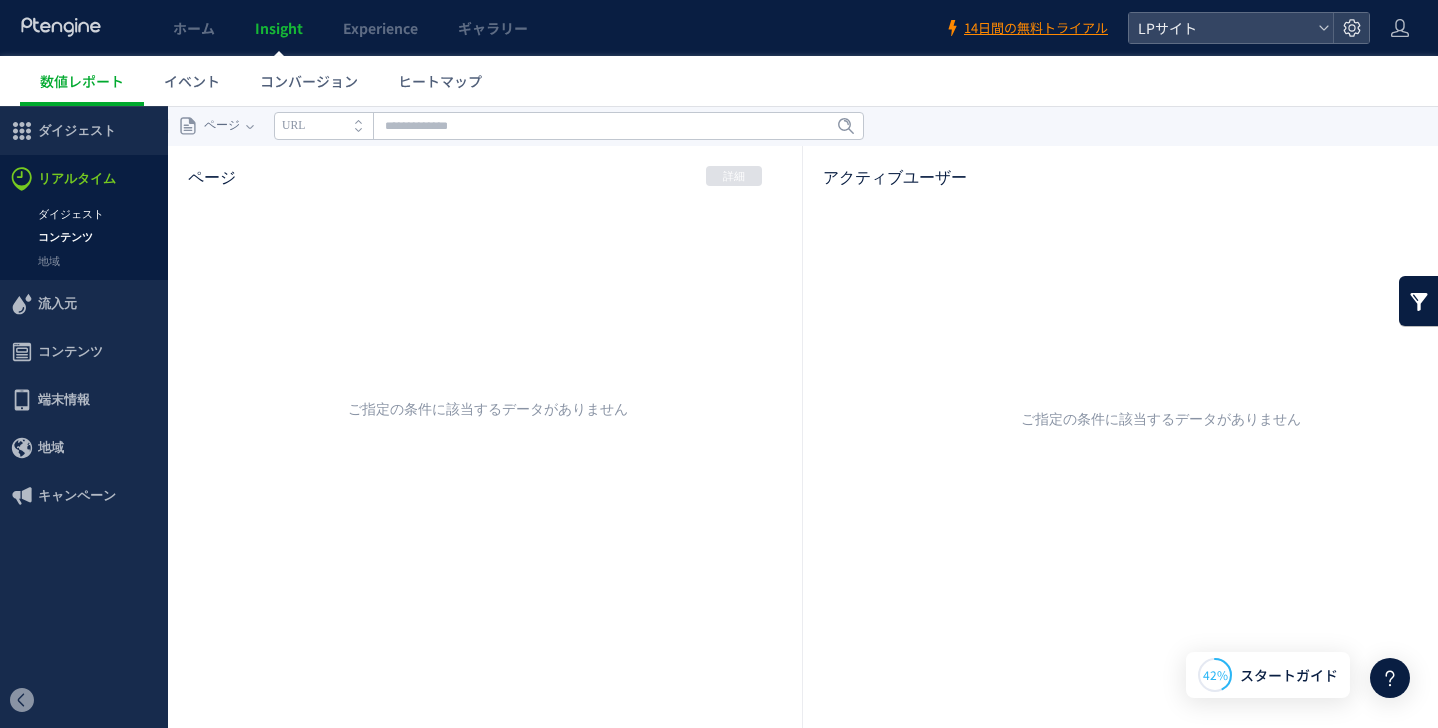 click on "ダイジェスト" at bounding box center (84, 214) 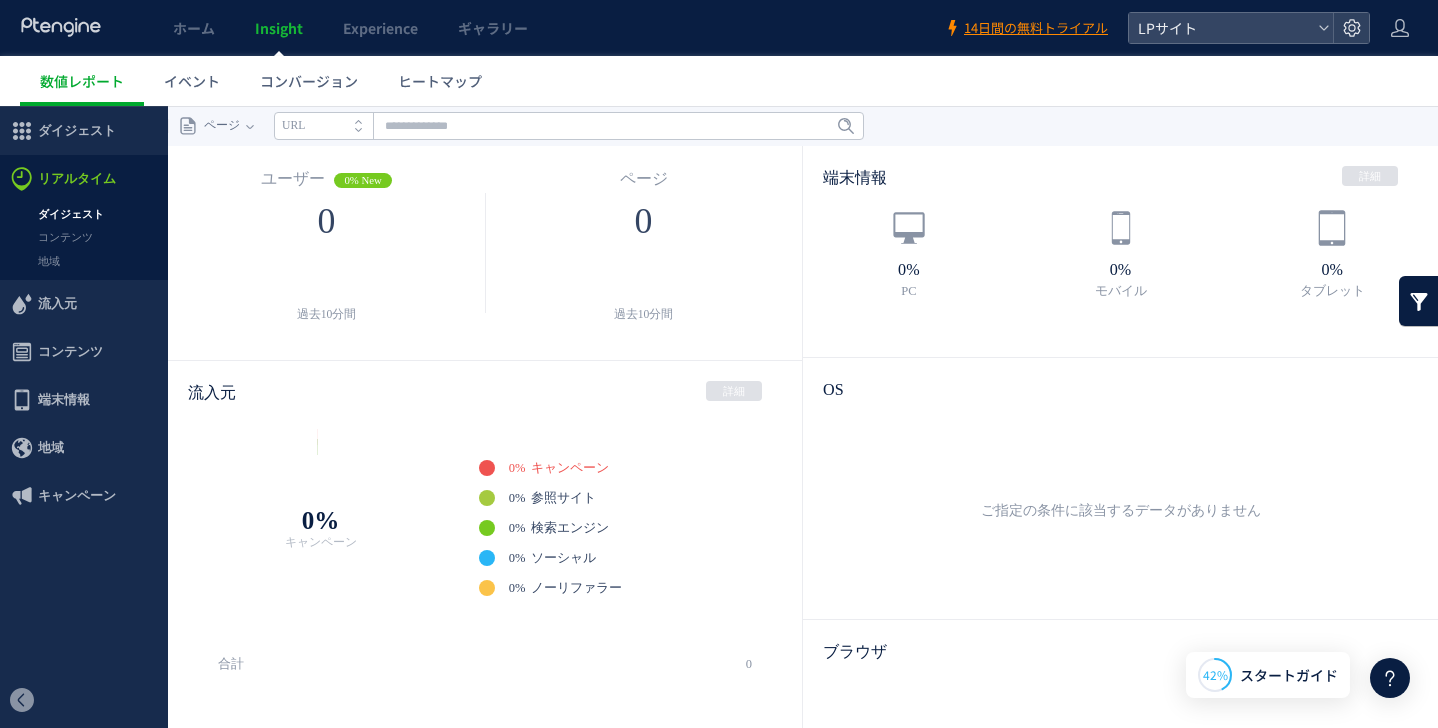 click on "リアルタイム" at bounding box center (77, 179) 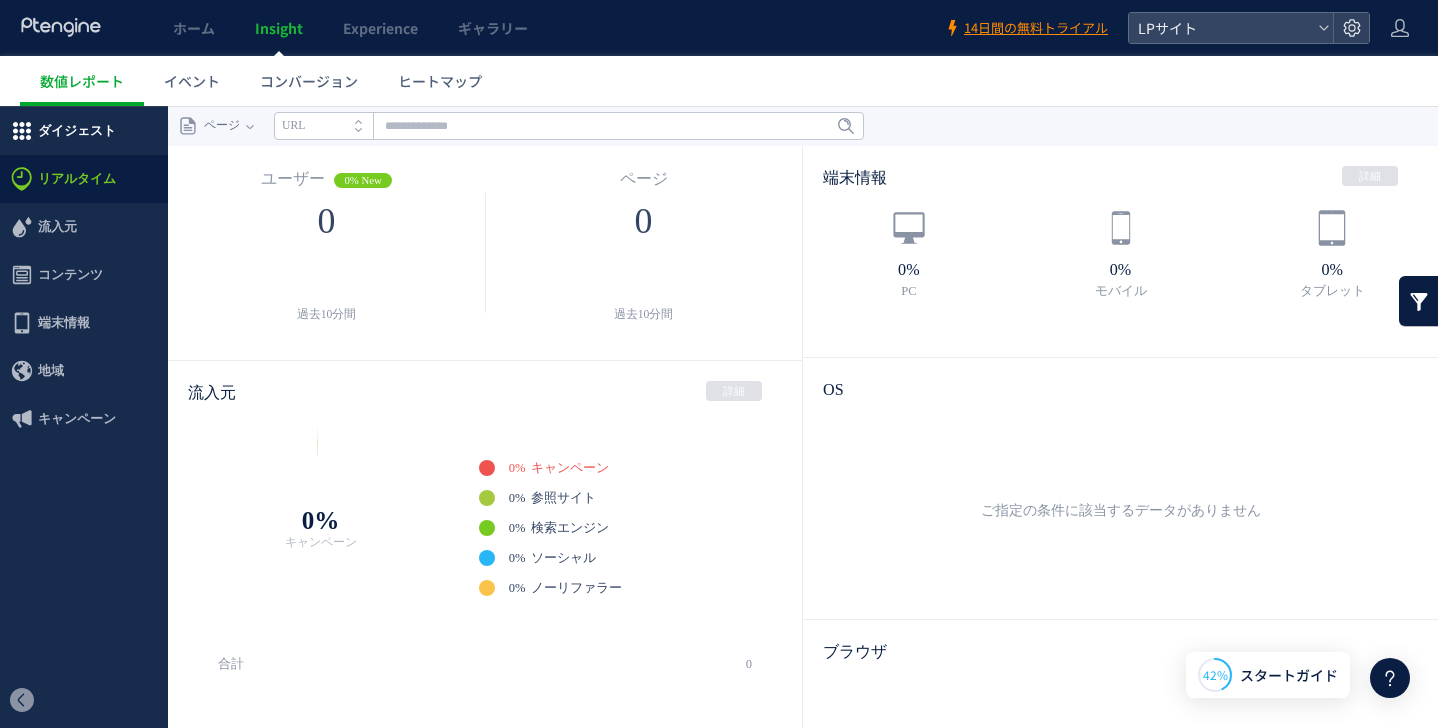 click on "ダイジェスト" at bounding box center (77, 131) 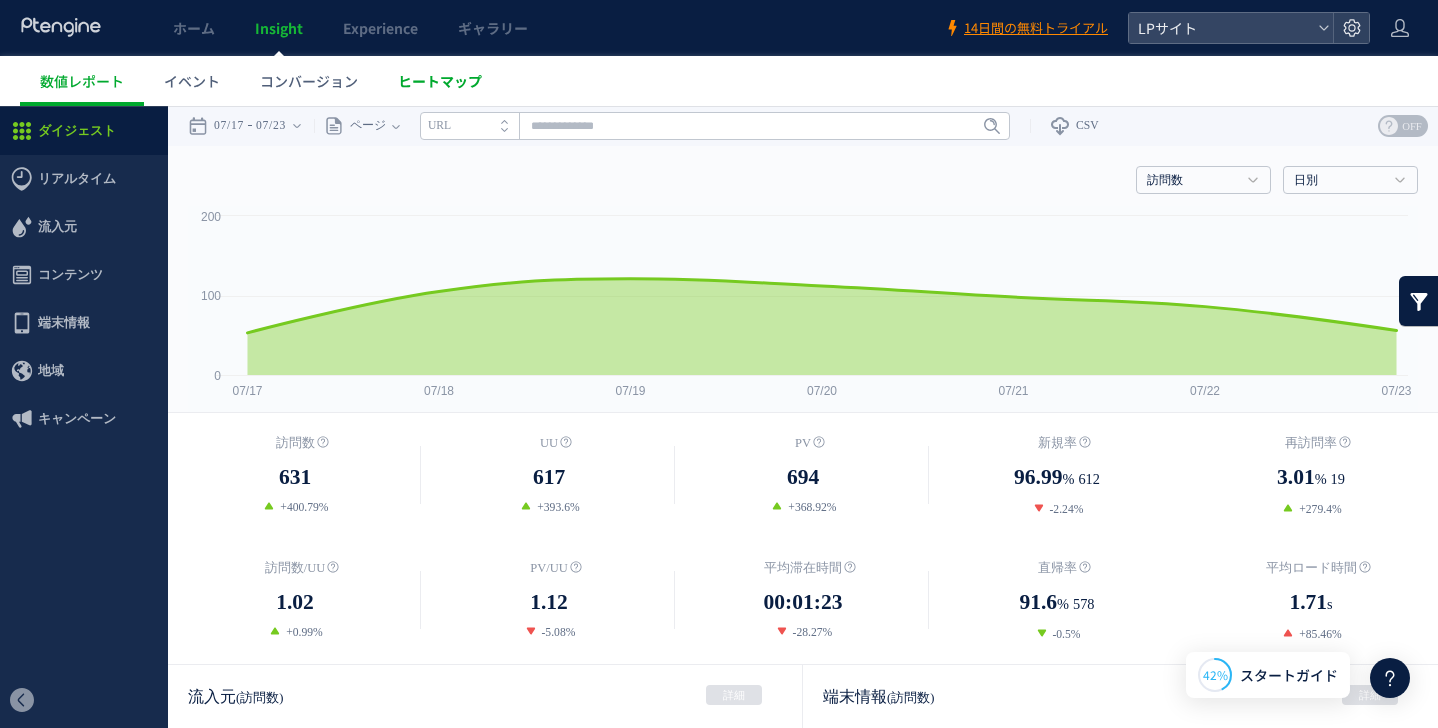 click on "ヒートマップ" at bounding box center (440, 81) 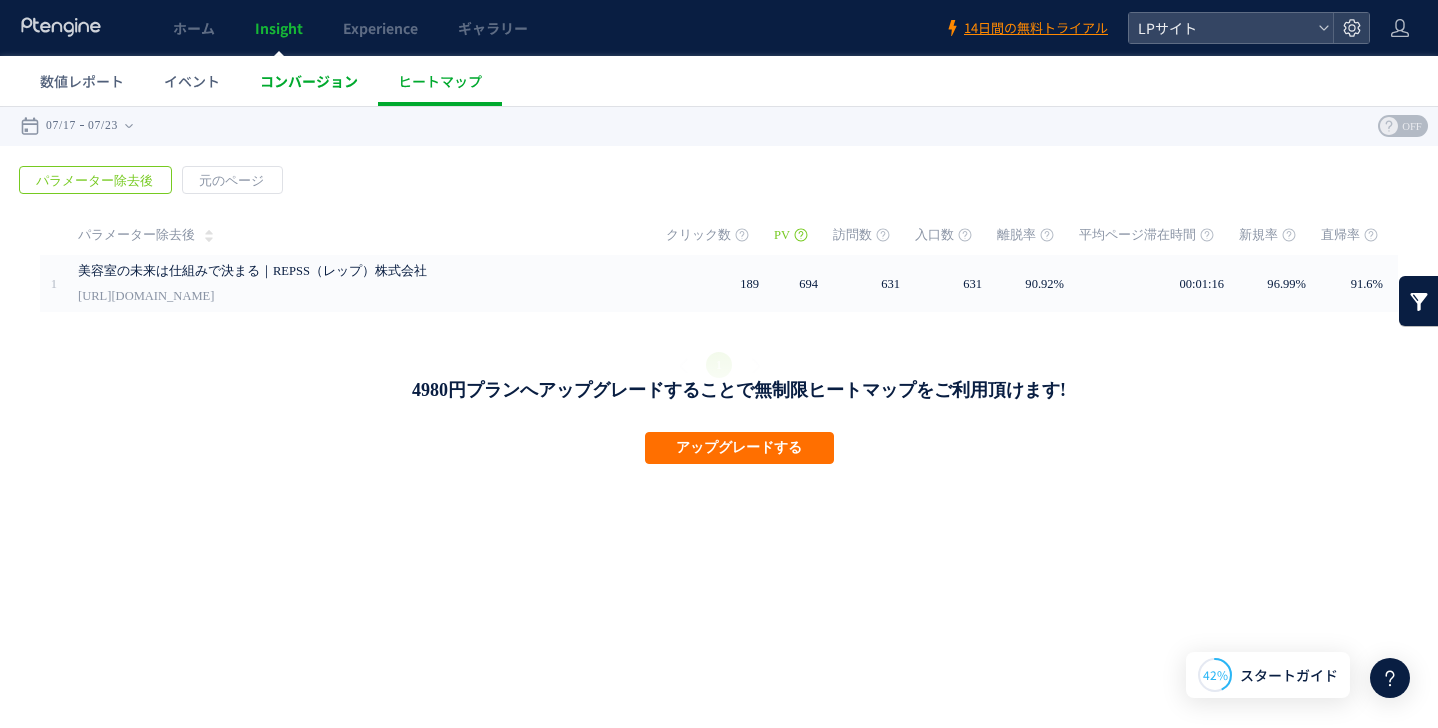 click 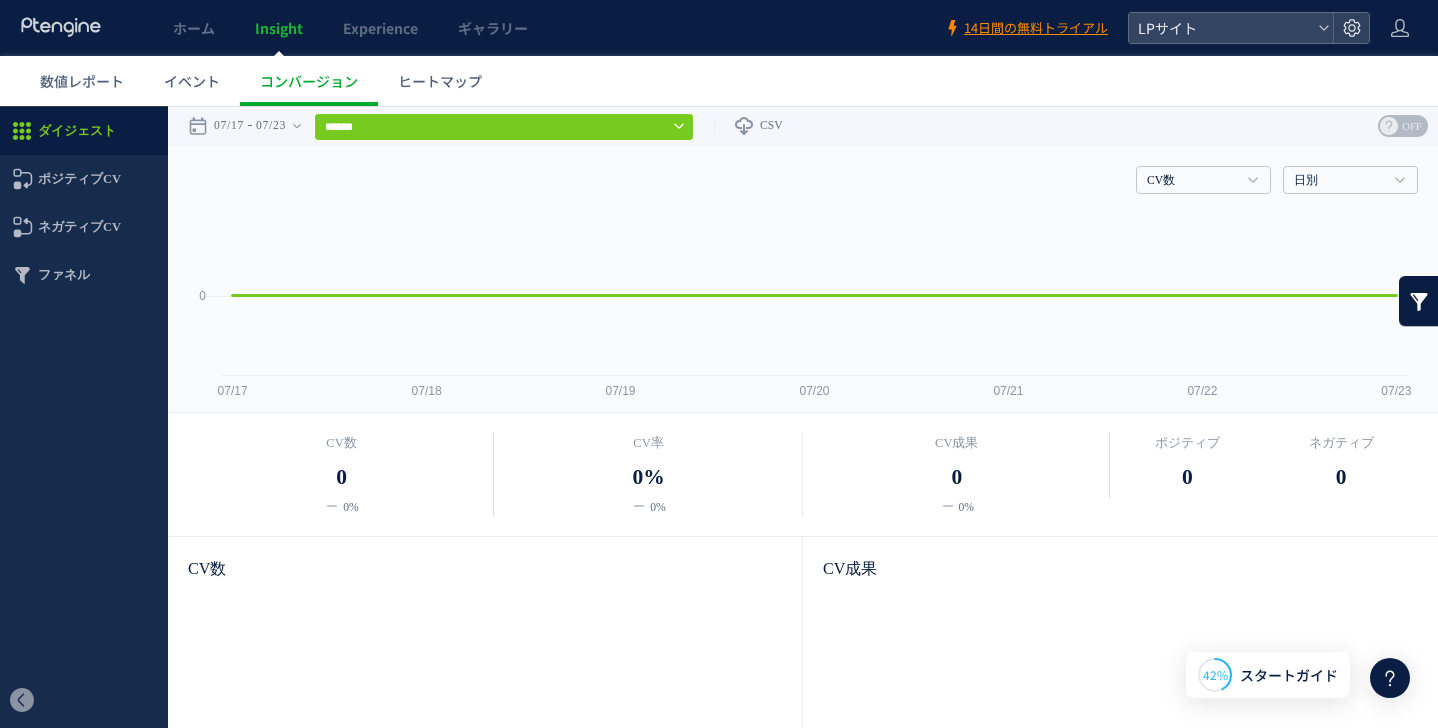 scroll, scrollTop: 0, scrollLeft: 0, axis: both 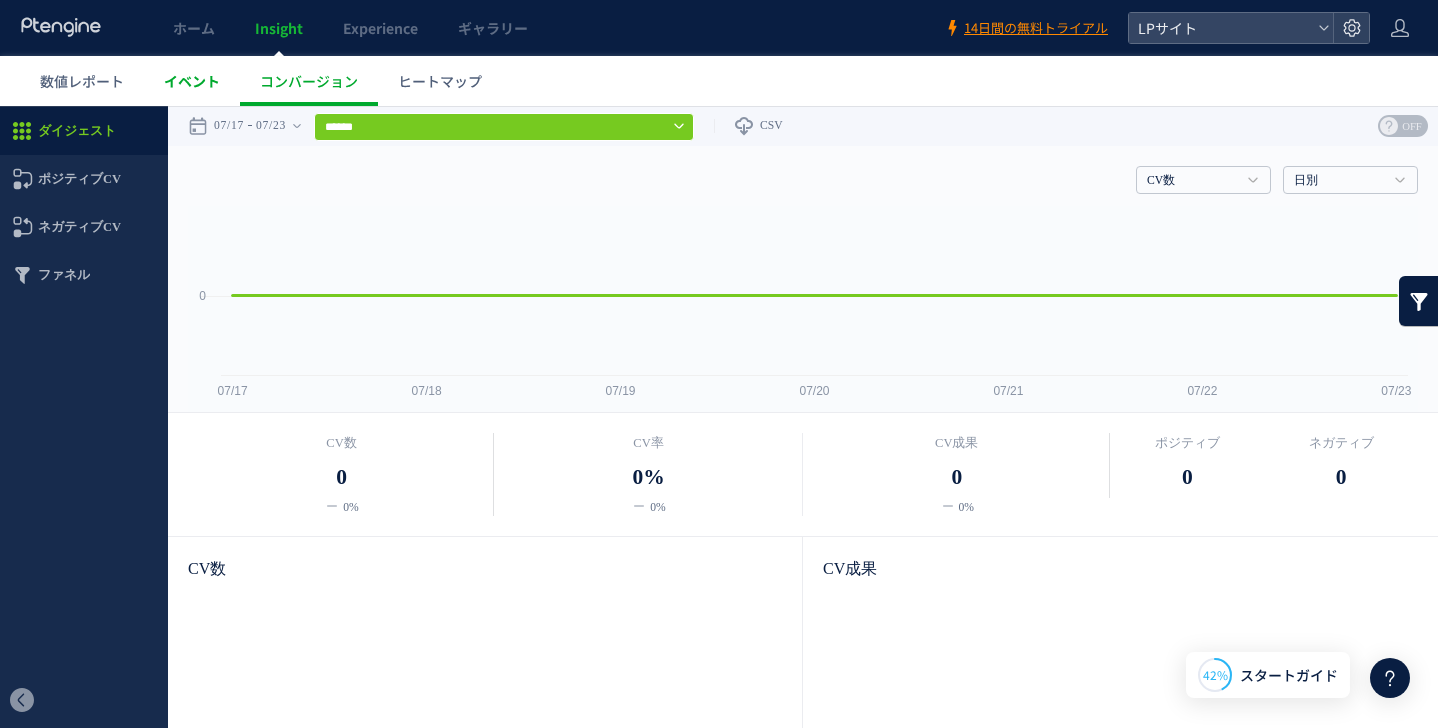 click on "イベント" at bounding box center [192, 81] 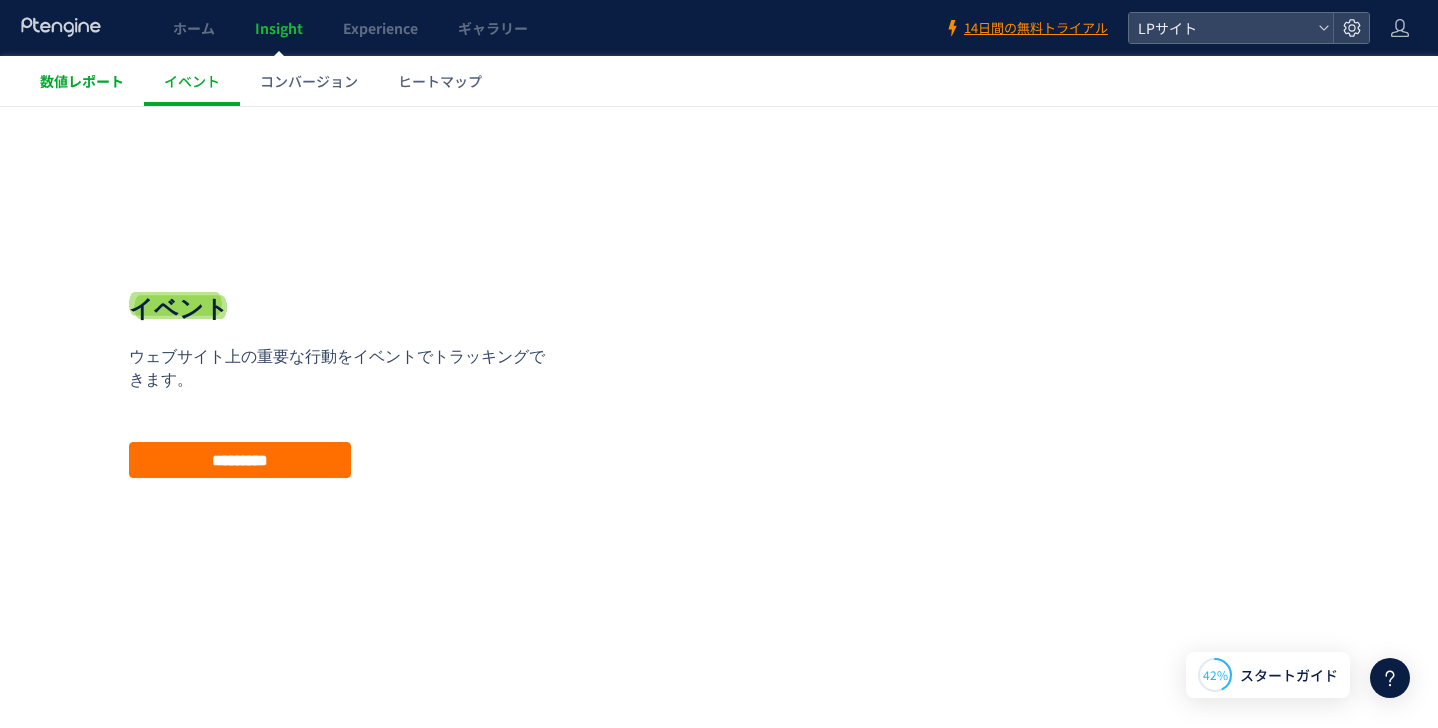 click on "数値レポート" at bounding box center (82, 81) 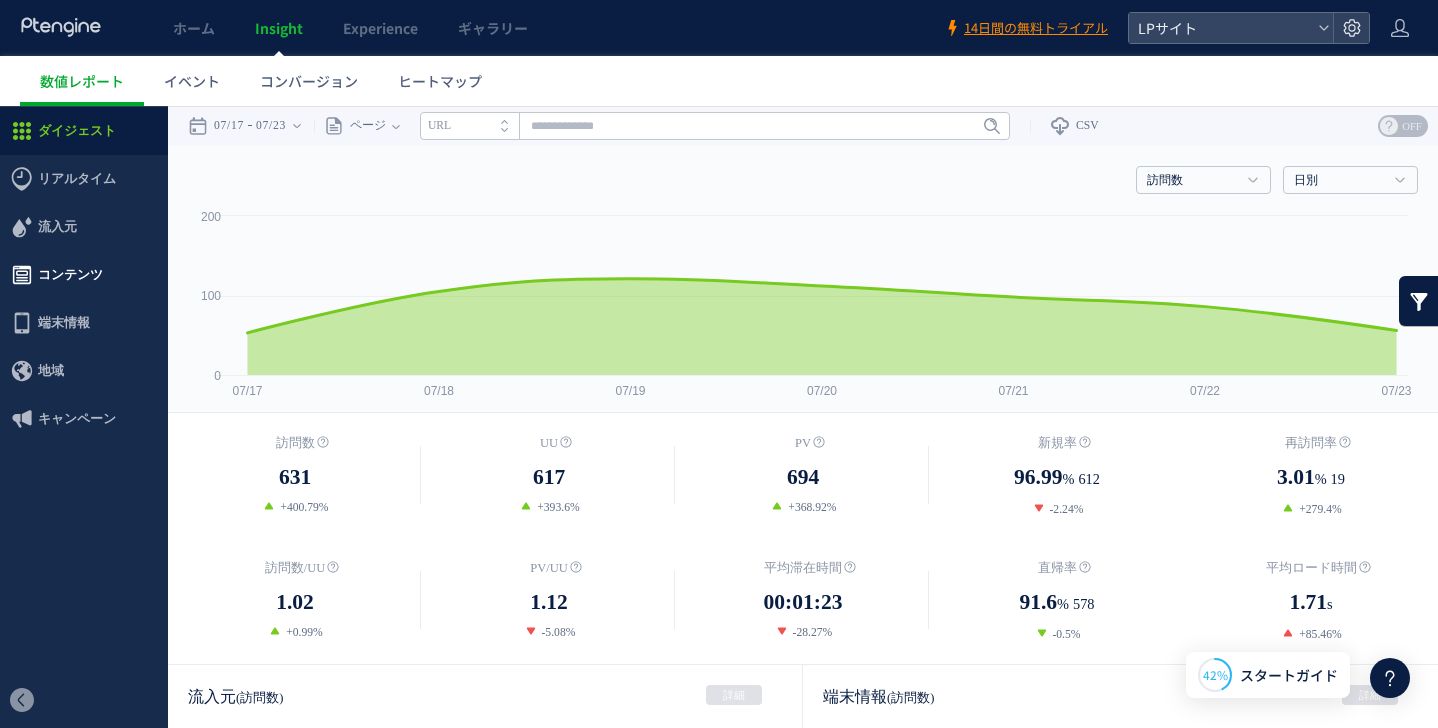 click on "コンテンツ" at bounding box center (70, 275) 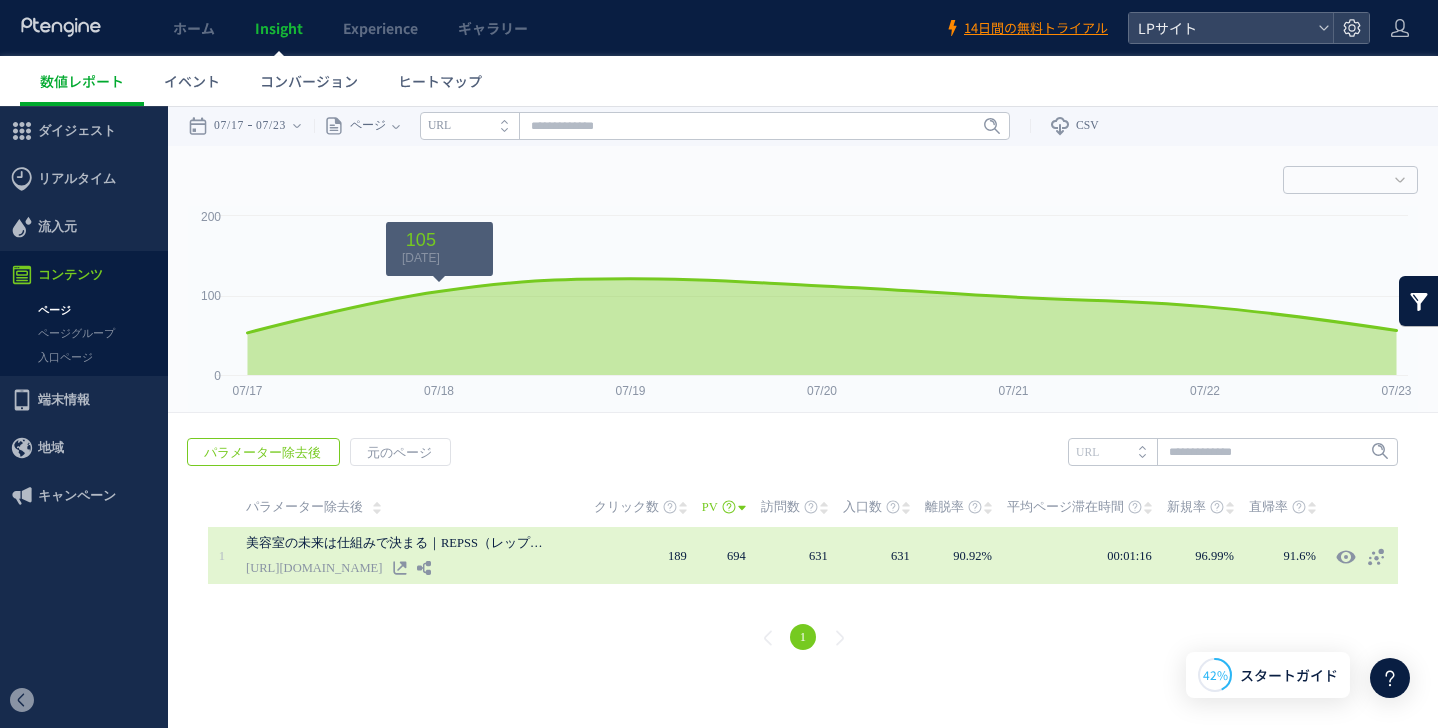 scroll, scrollTop: 0, scrollLeft: 0, axis: both 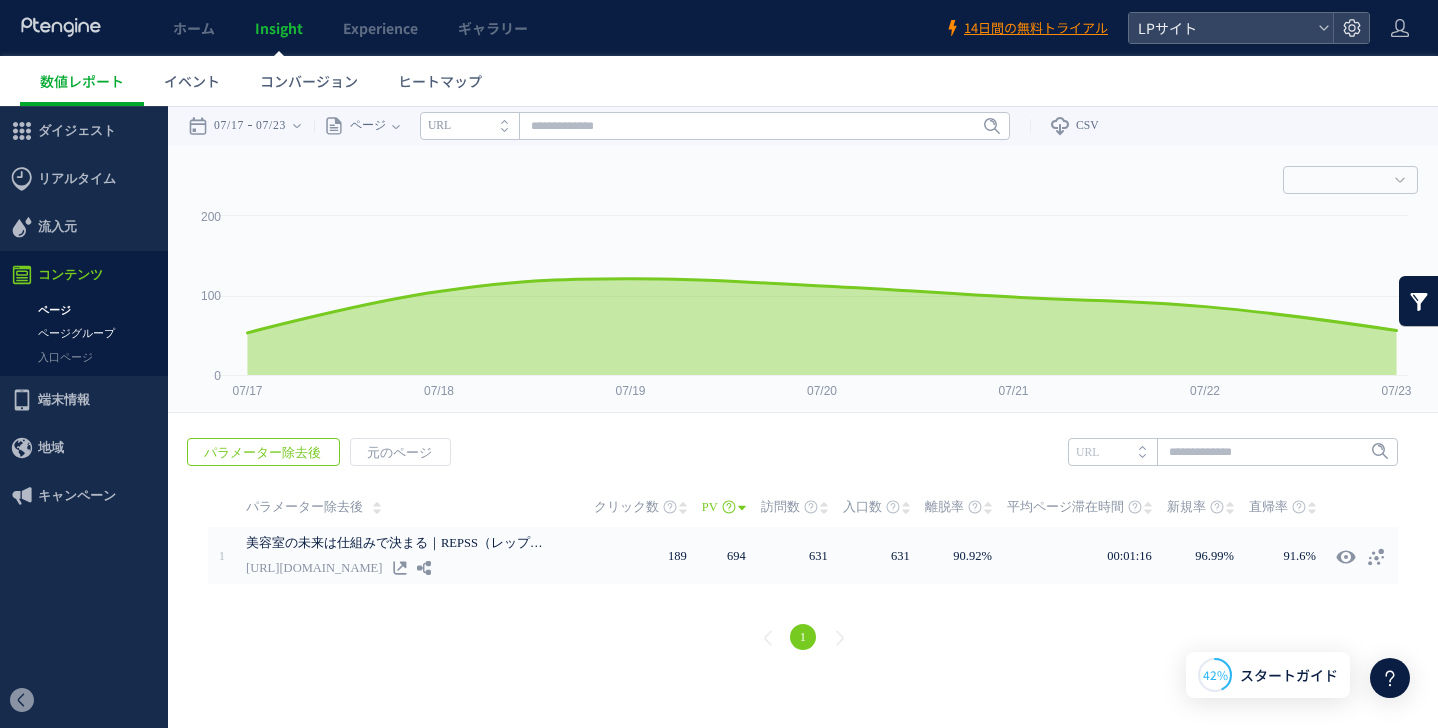 click on "ページグループ" at bounding box center (84, 333) 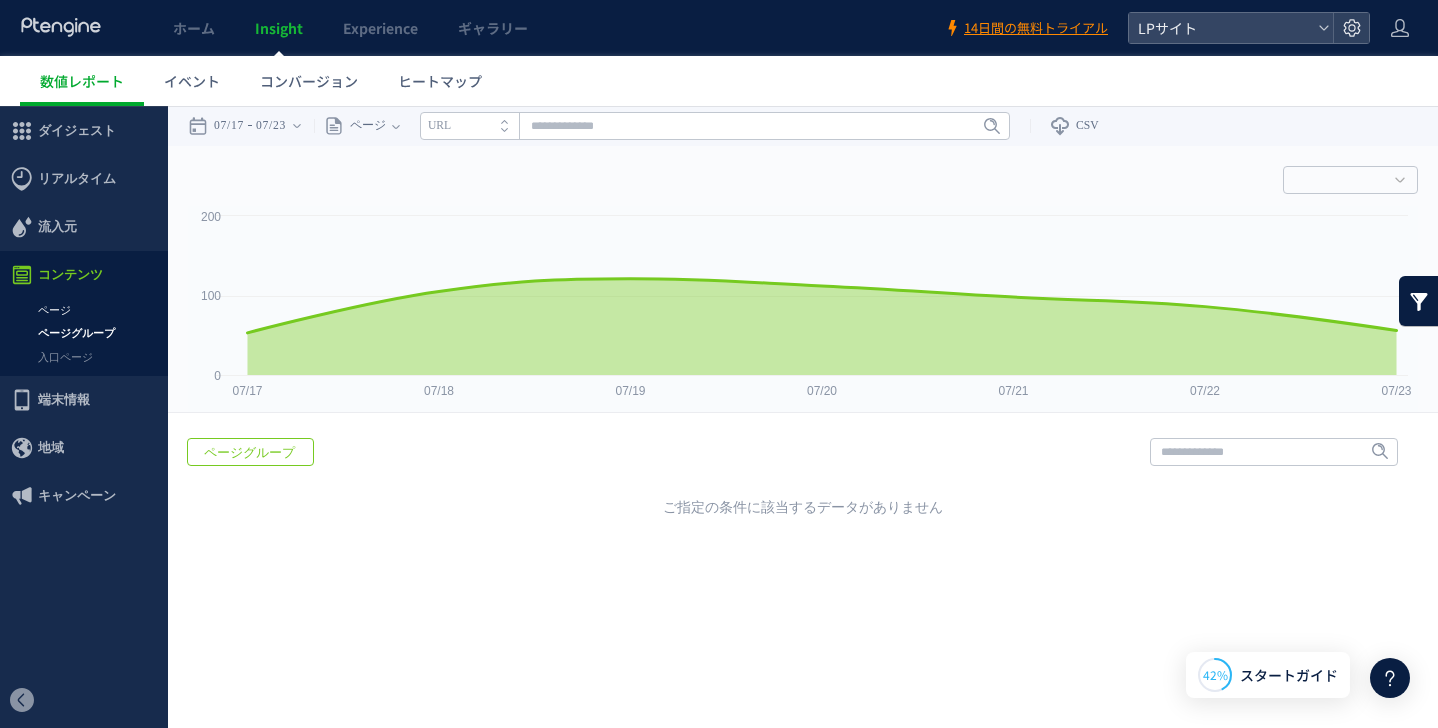 click on "ページ" at bounding box center (84, 310) 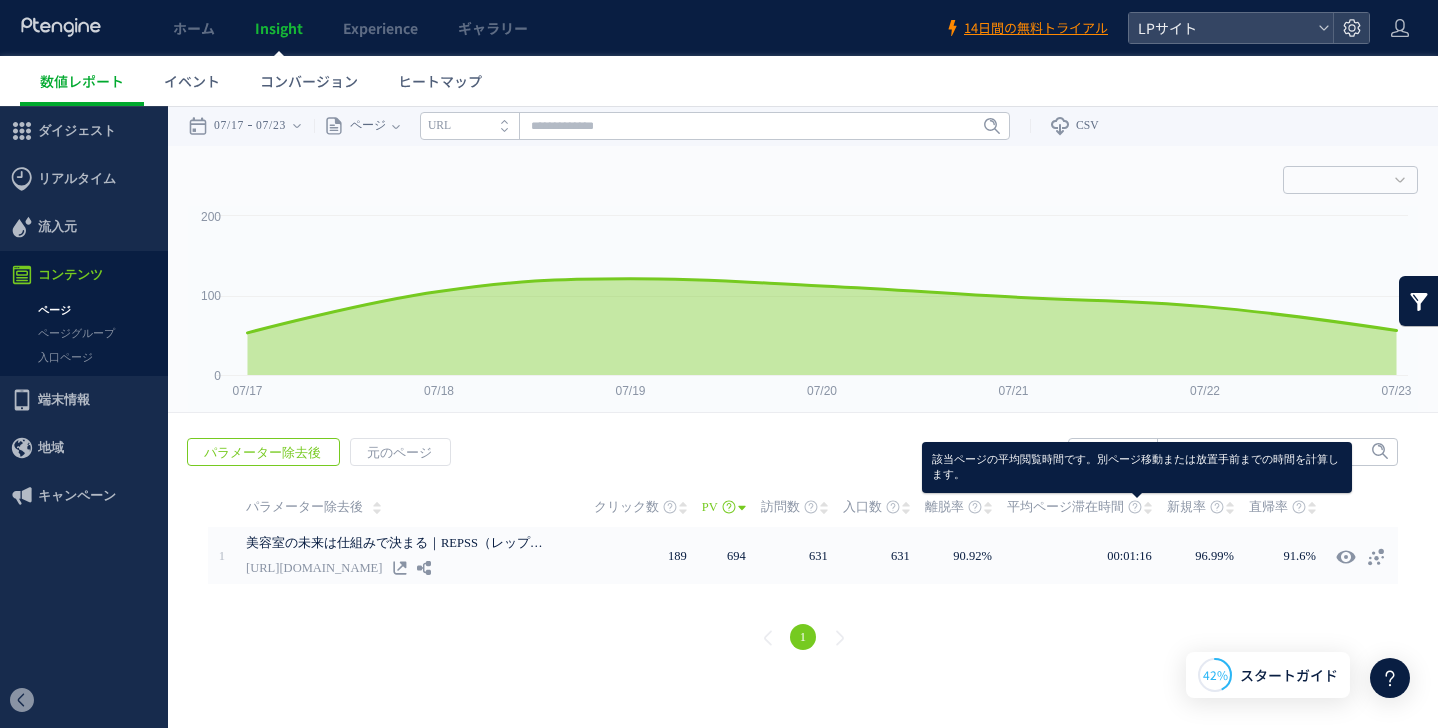 click 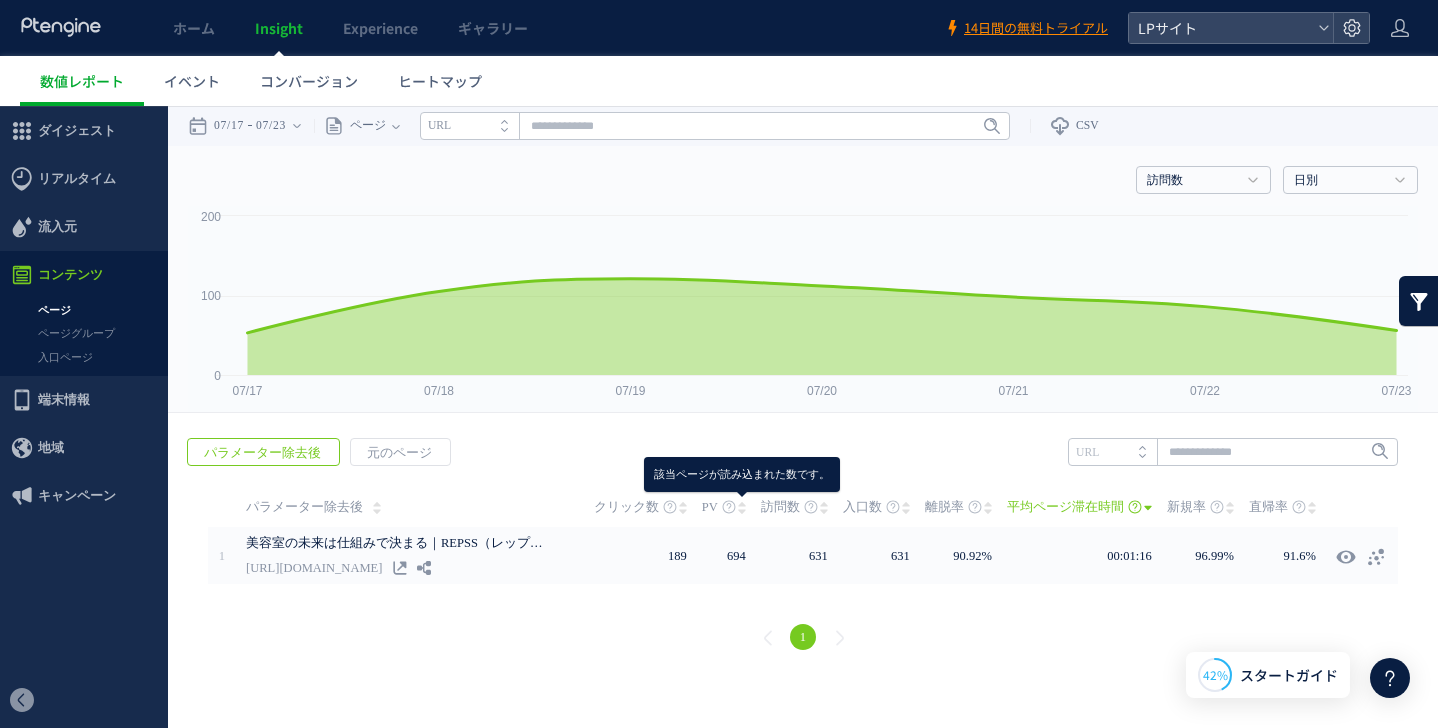 click 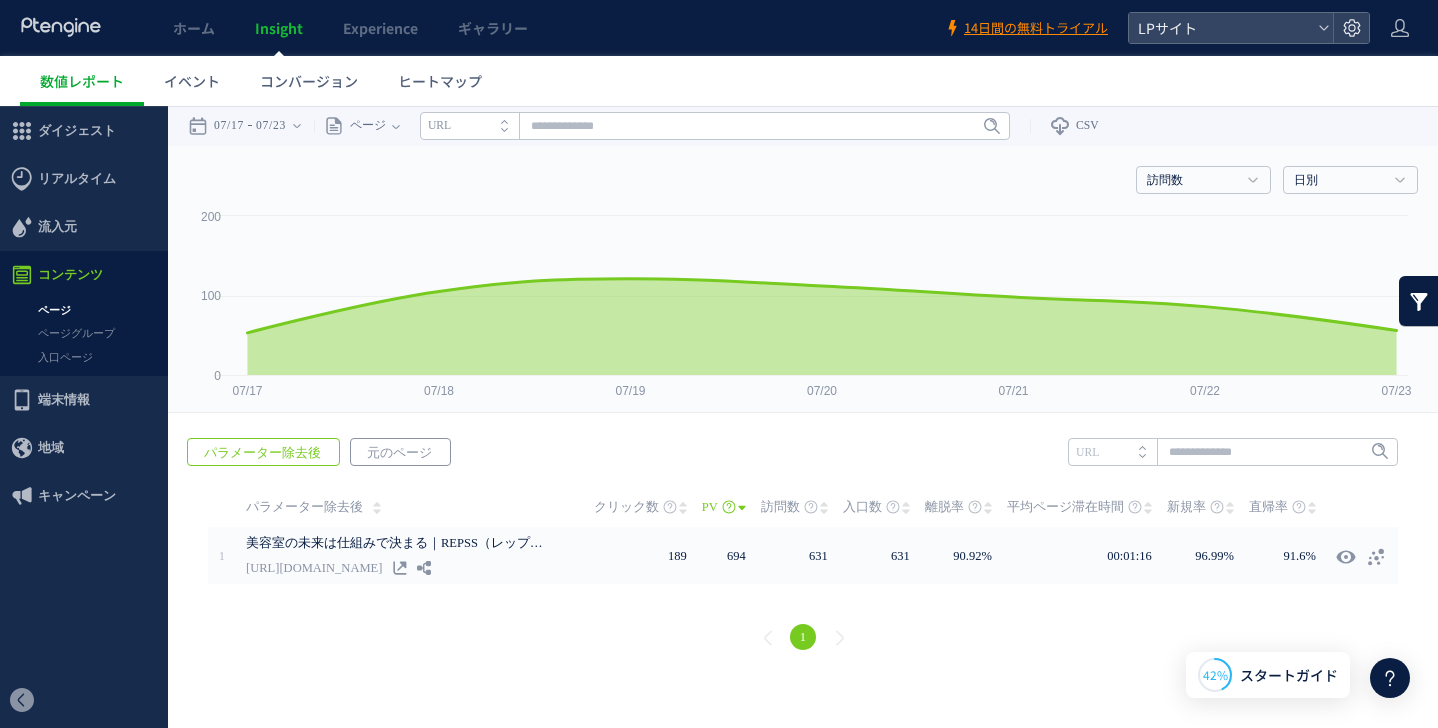 click on "元のページ" at bounding box center (399, 453) 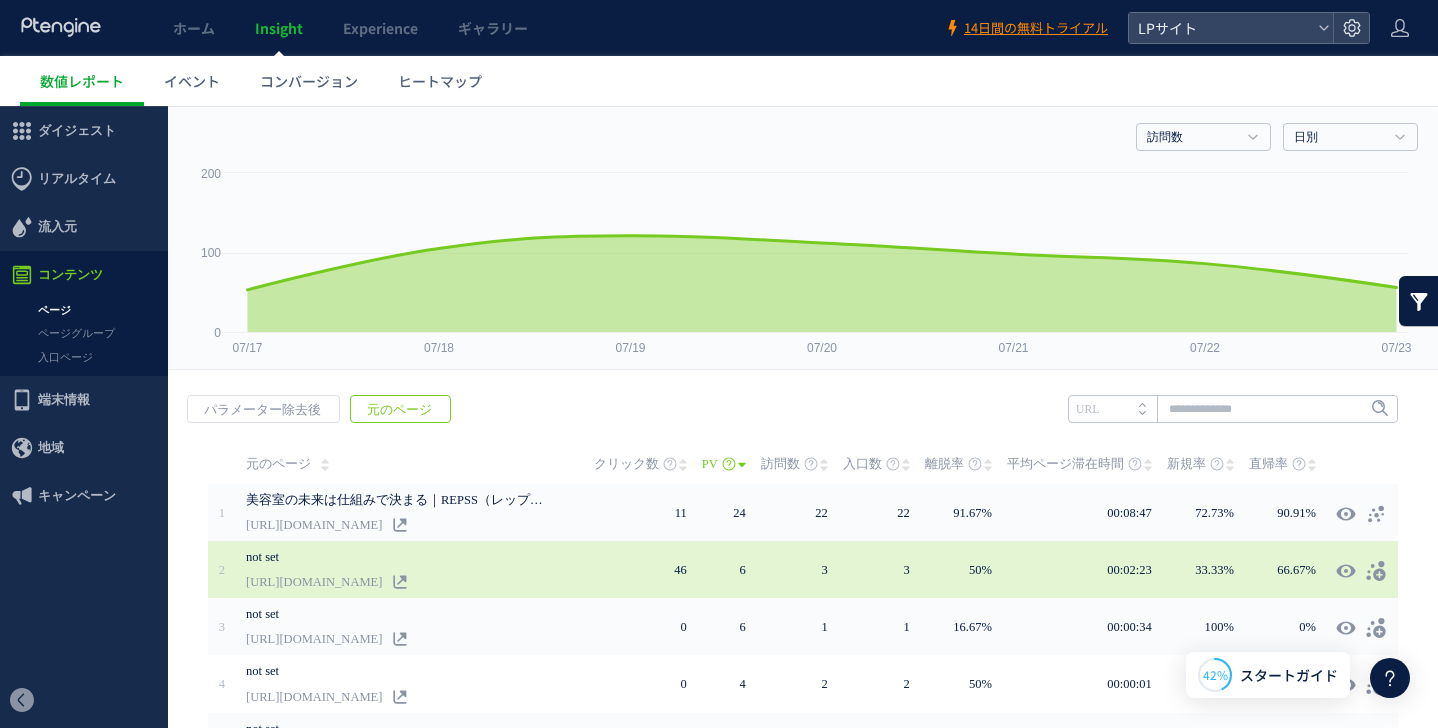 scroll, scrollTop: 44, scrollLeft: 0, axis: vertical 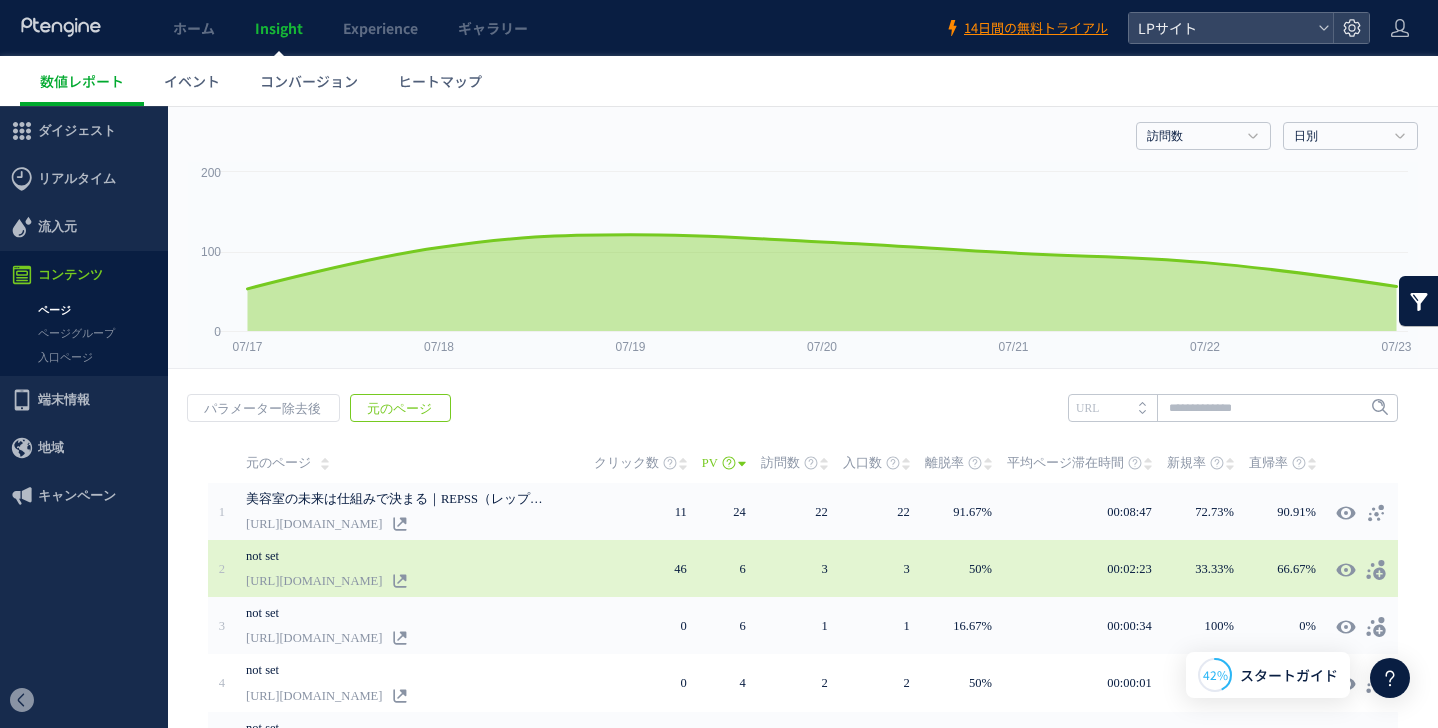 click on "not set
https://repss.biz/lp?gad_source=2&gad_campaignid=22737712480&gclid=Cj0KCQjwhO3DBhDkARIsANxrhTqRHSbdC2h_PVMDVPC65rEd7lsMNzY1Ys0O_Xn49TwyZNwZxA8NYjUaAm5xEALw_wcB" at bounding box center (420, 568) 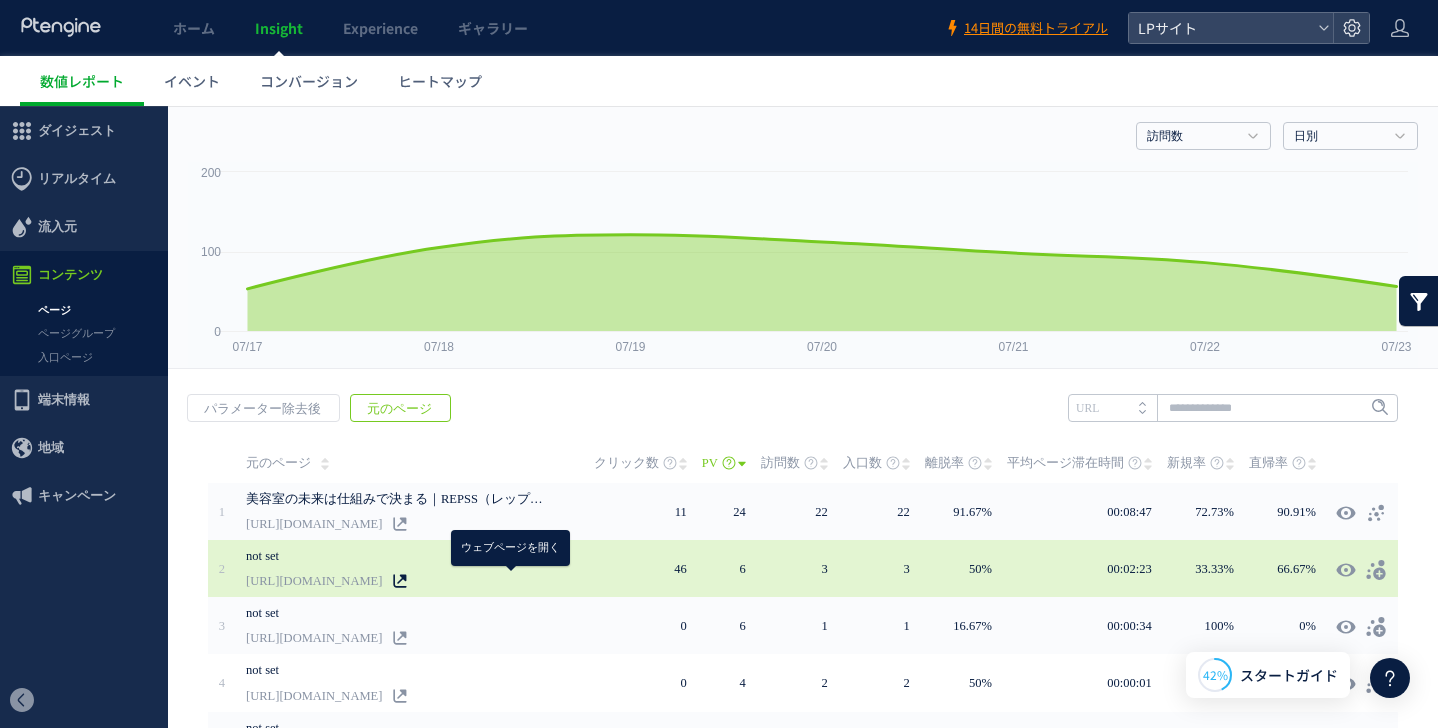 click 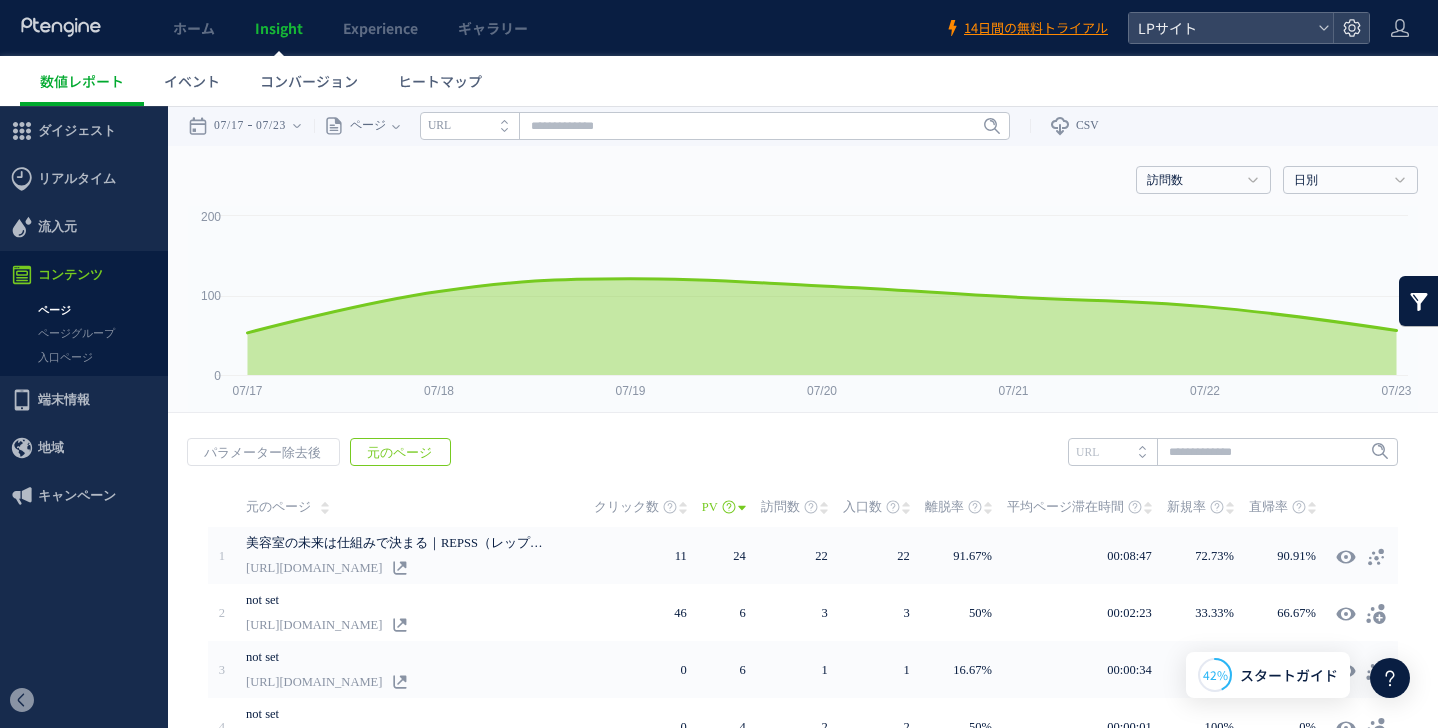 scroll, scrollTop: 0, scrollLeft: 0, axis: both 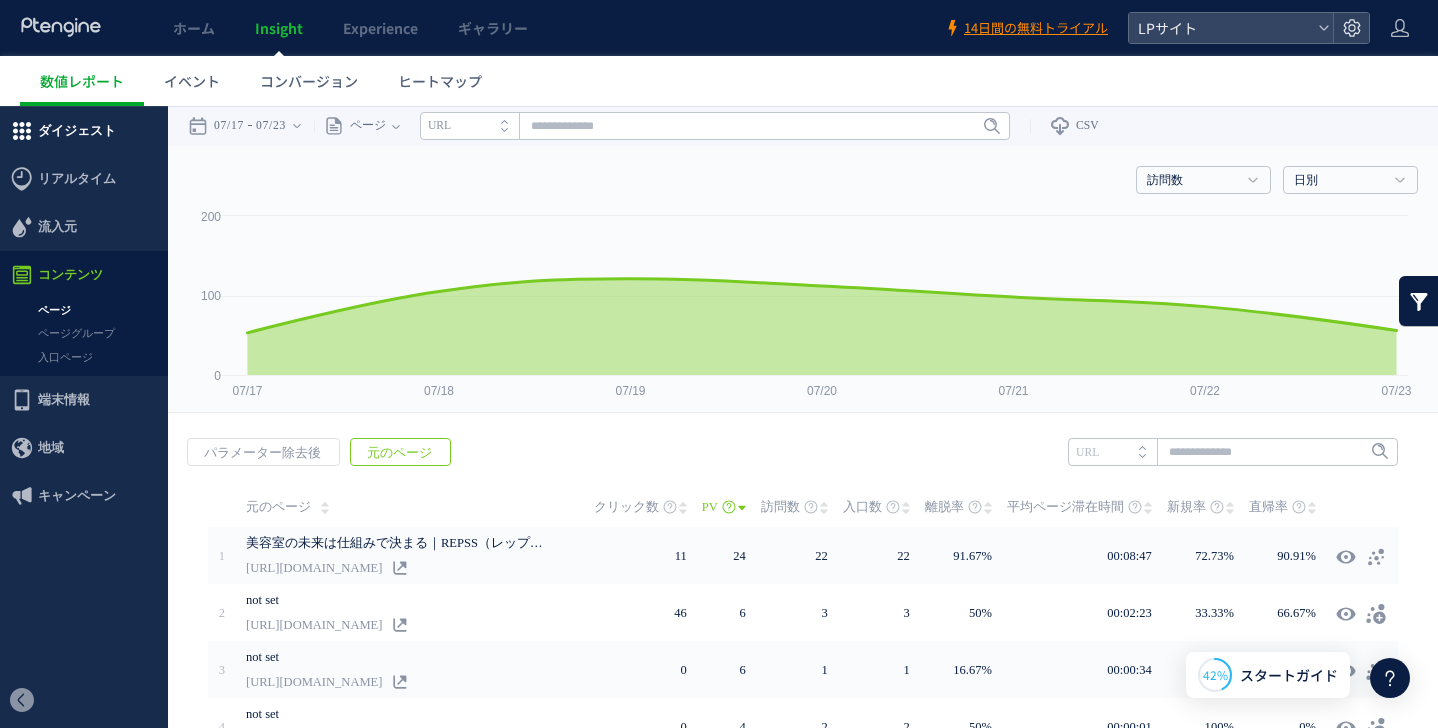 click on "ダイジェスト" at bounding box center [77, 131] 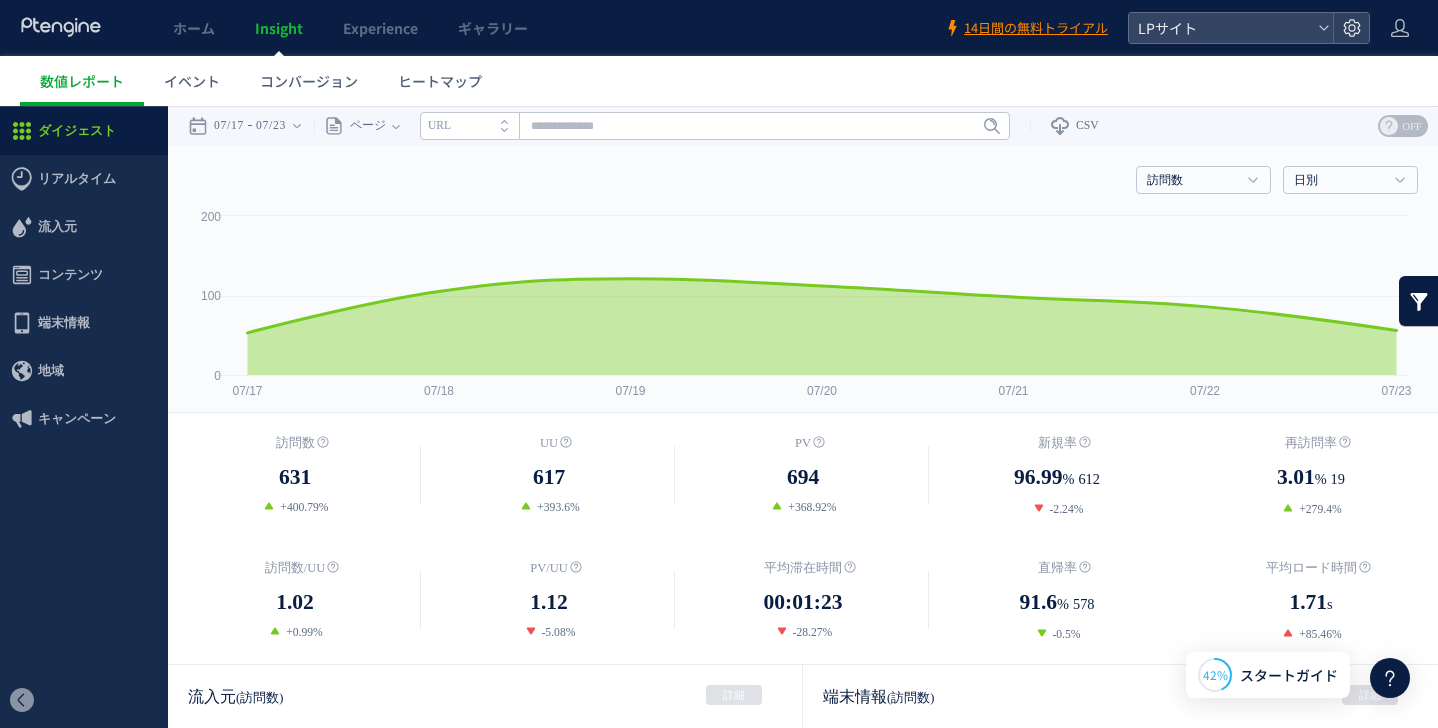 scroll, scrollTop: 0, scrollLeft: 0, axis: both 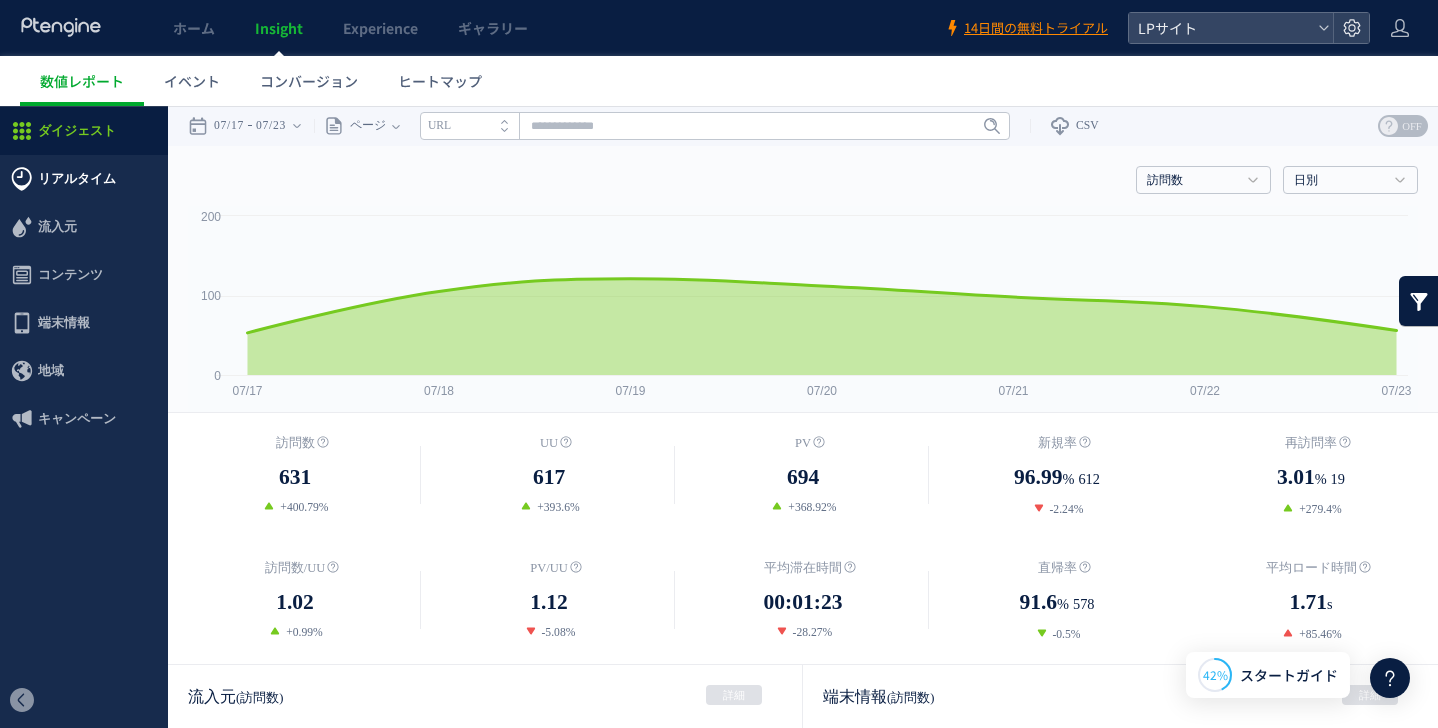 click on "リアルタイム" at bounding box center (77, 179) 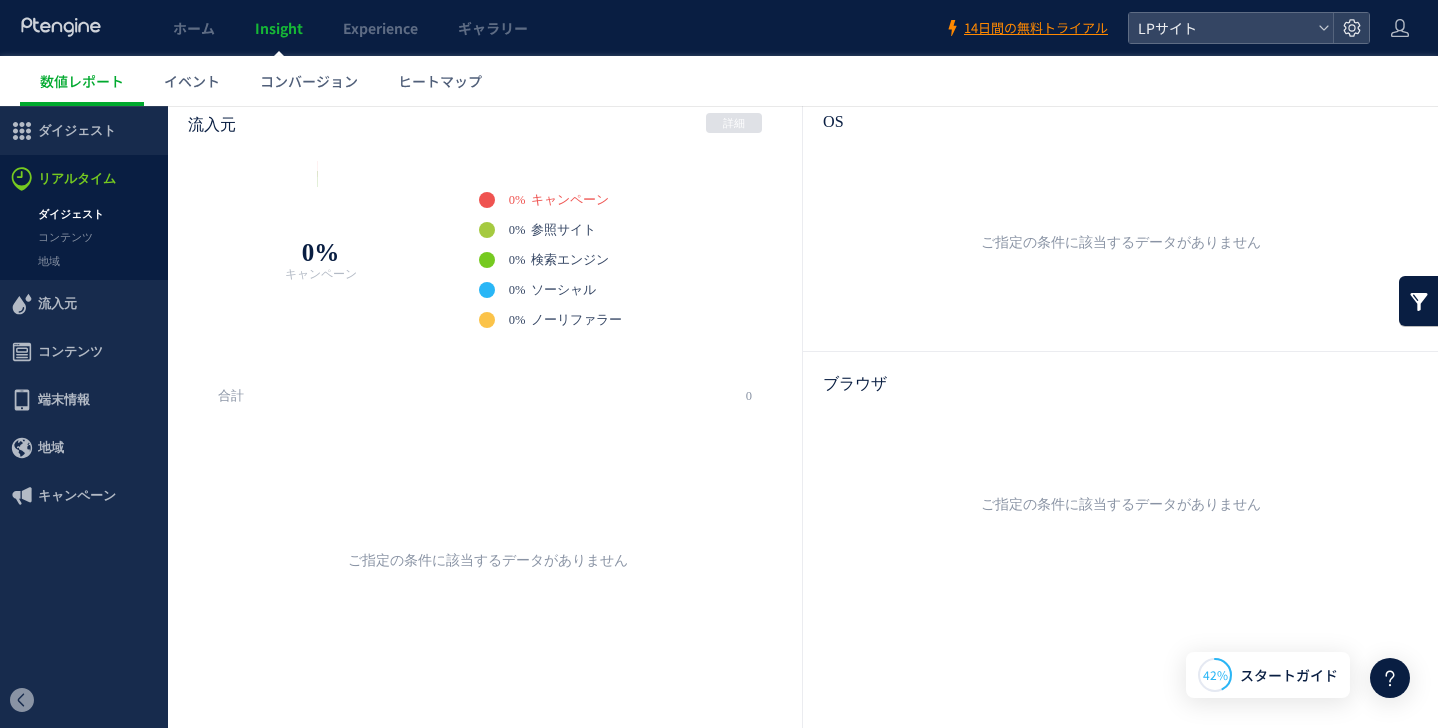 scroll, scrollTop: 0, scrollLeft: 0, axis: both 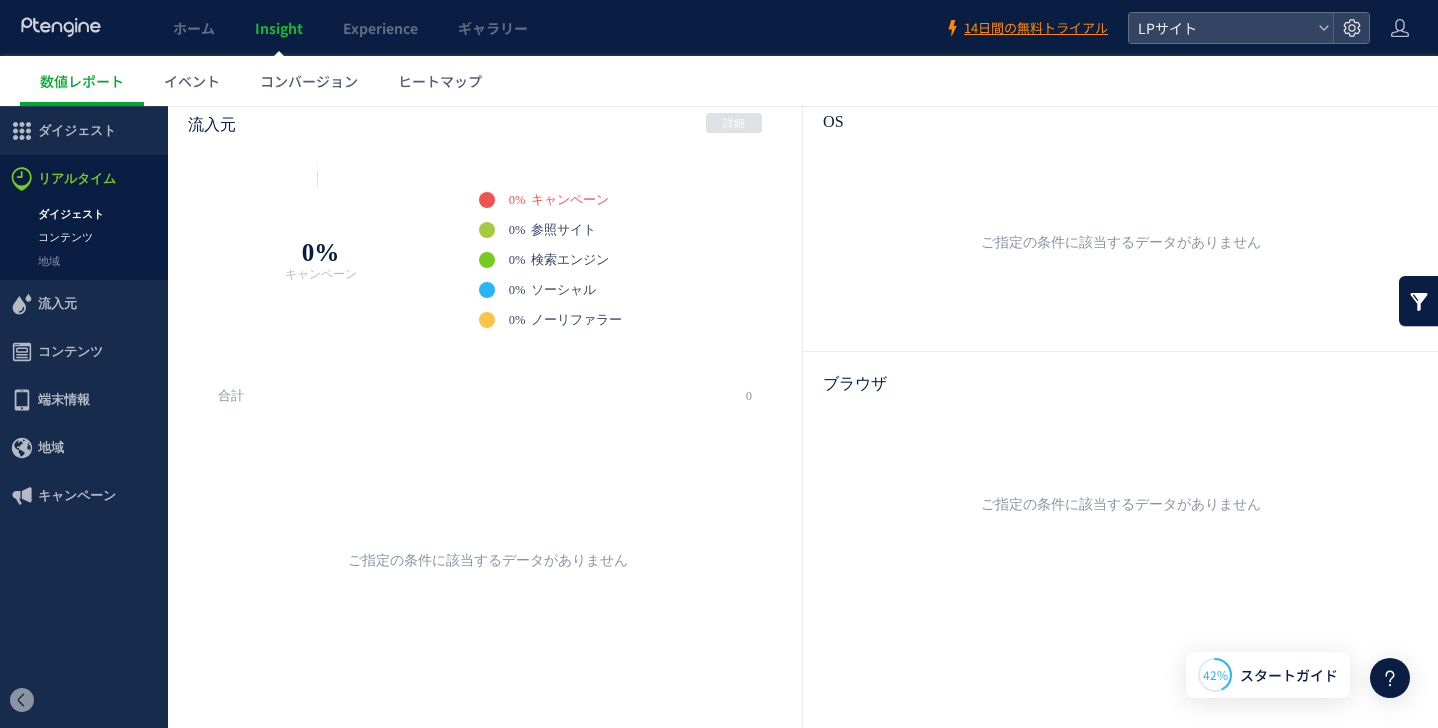 click on "コンテンツ" at bounding box center [84, 237] 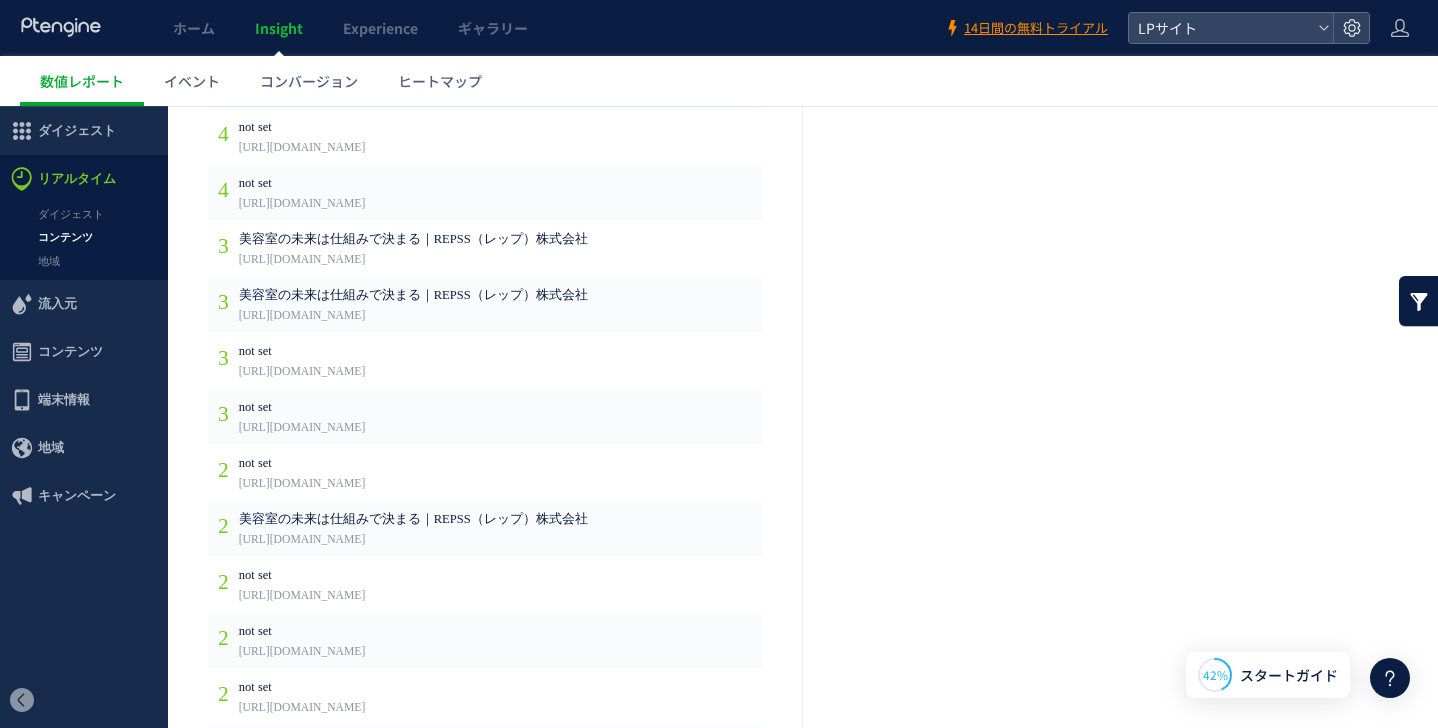 scroll, scrollTop: 206, scrollLeft: 0, axis: vertical 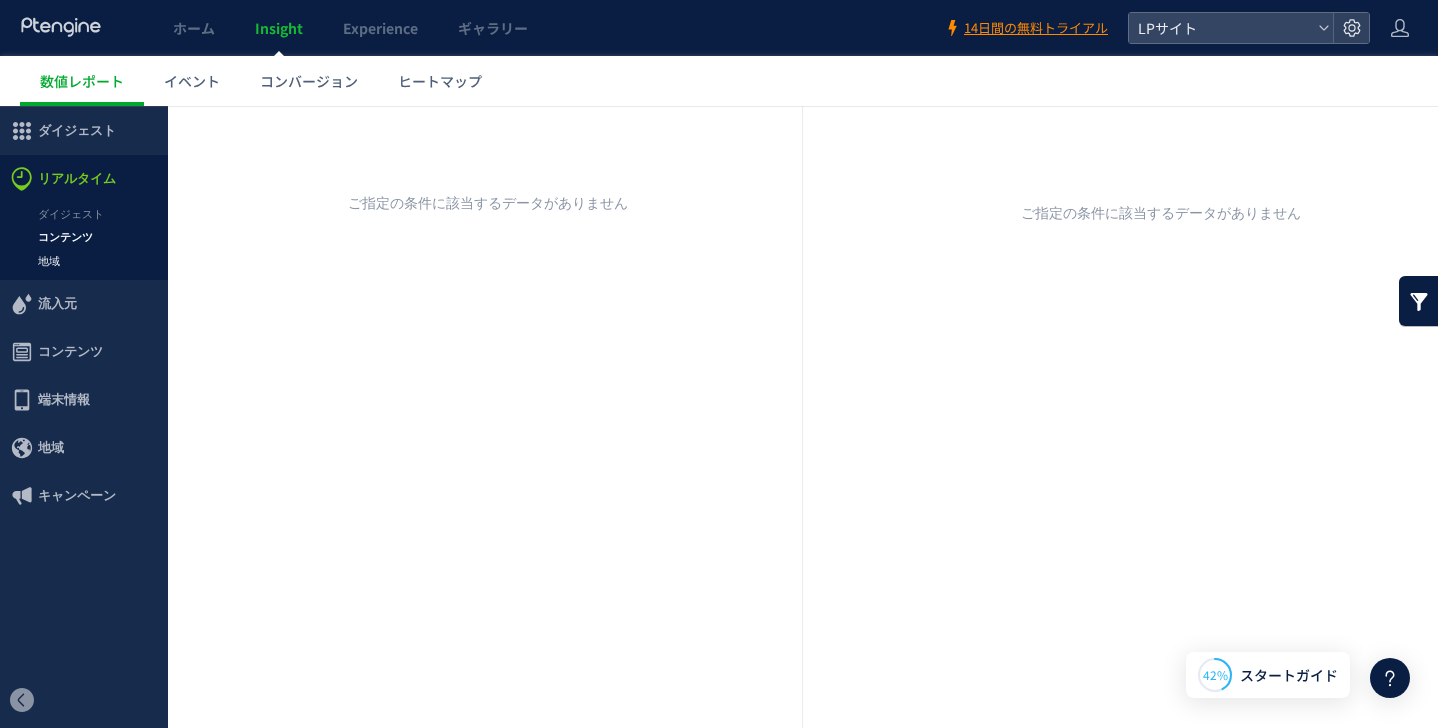 click on "地域" at bounding box center [84, 261] 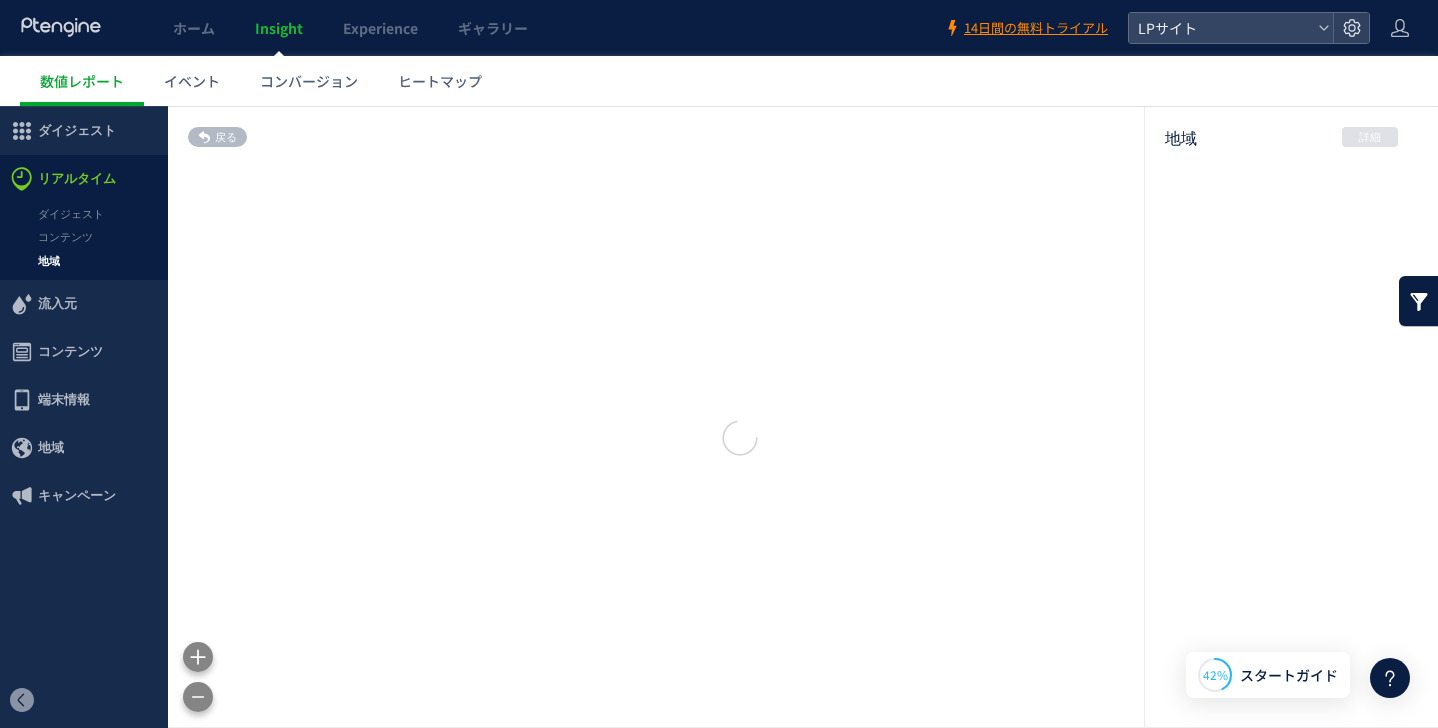 scroll, scrollTop: 39, scrollLeft: 0, axis: vertical 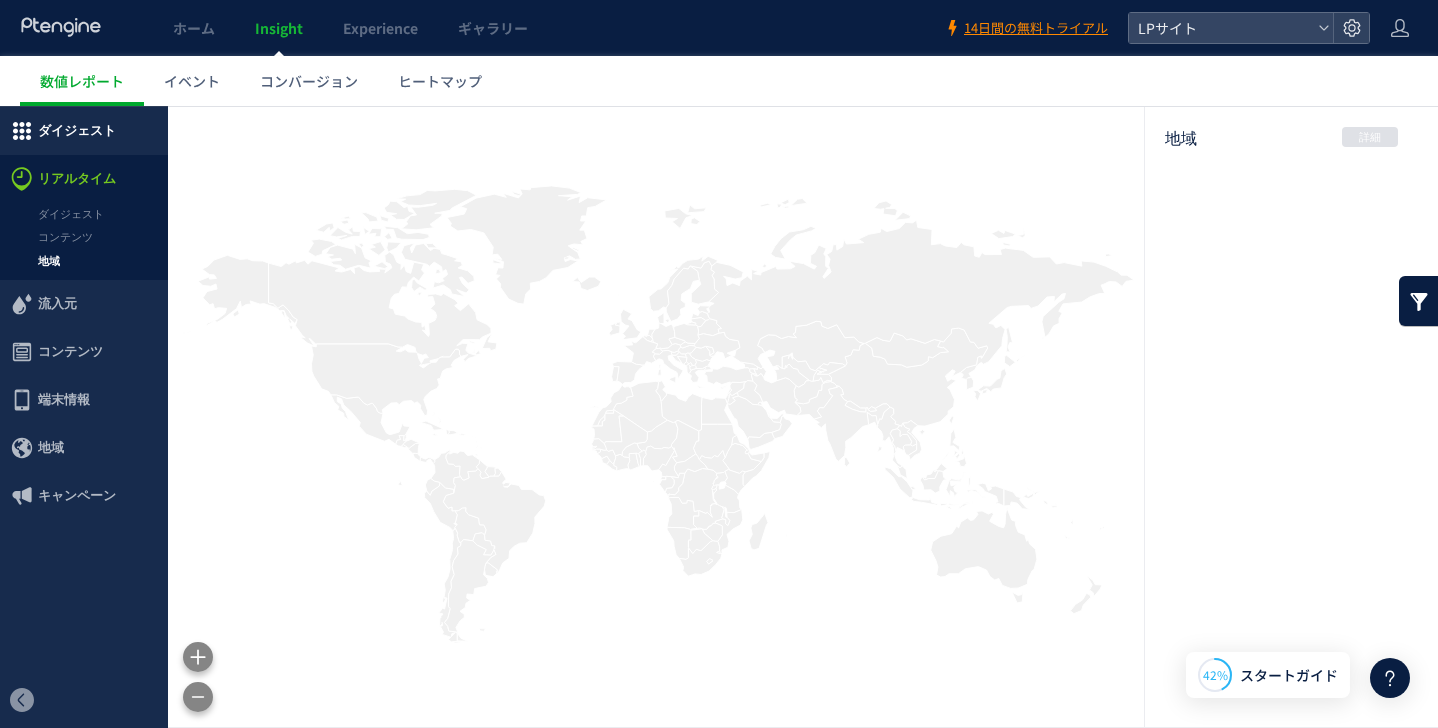 click on "ダイジェスト" at bounding box center (77, 131) 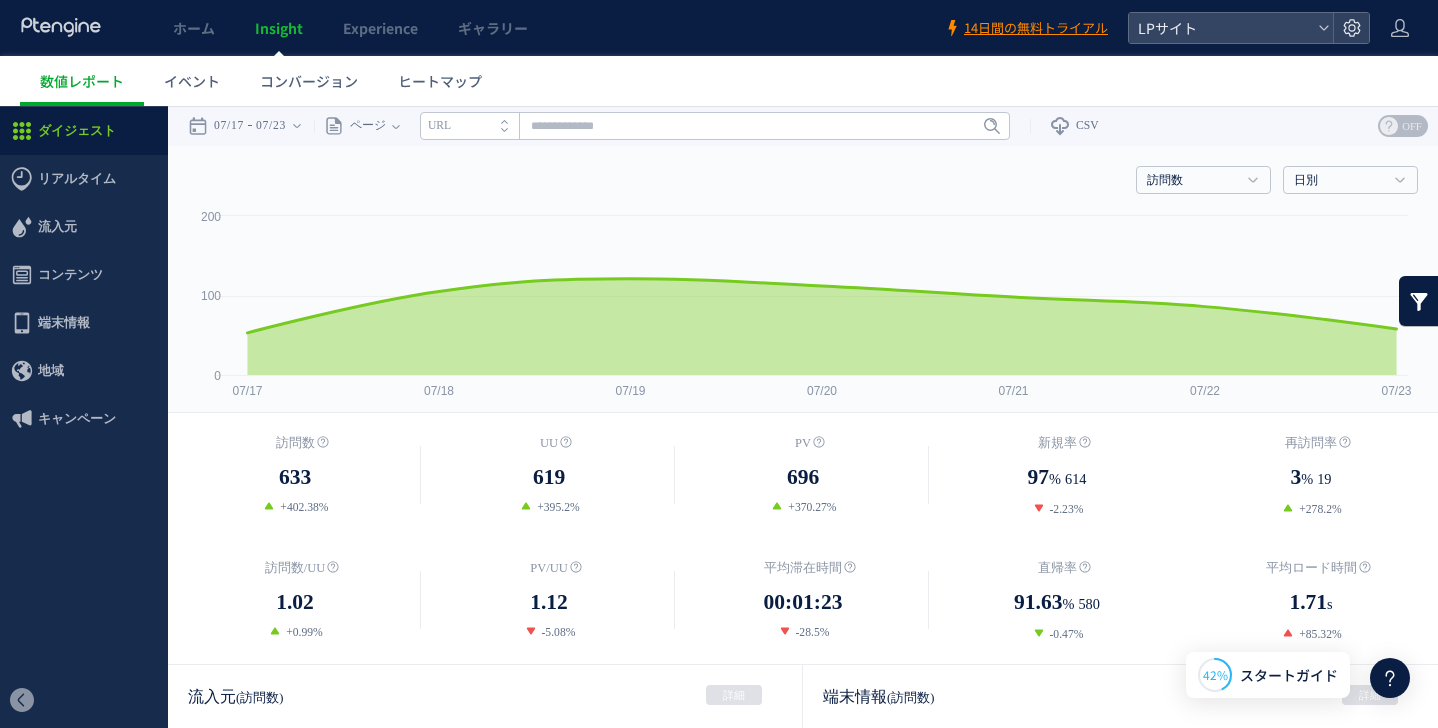 scroll, scrollTop: 0, scrollLeft: 0, axis: both 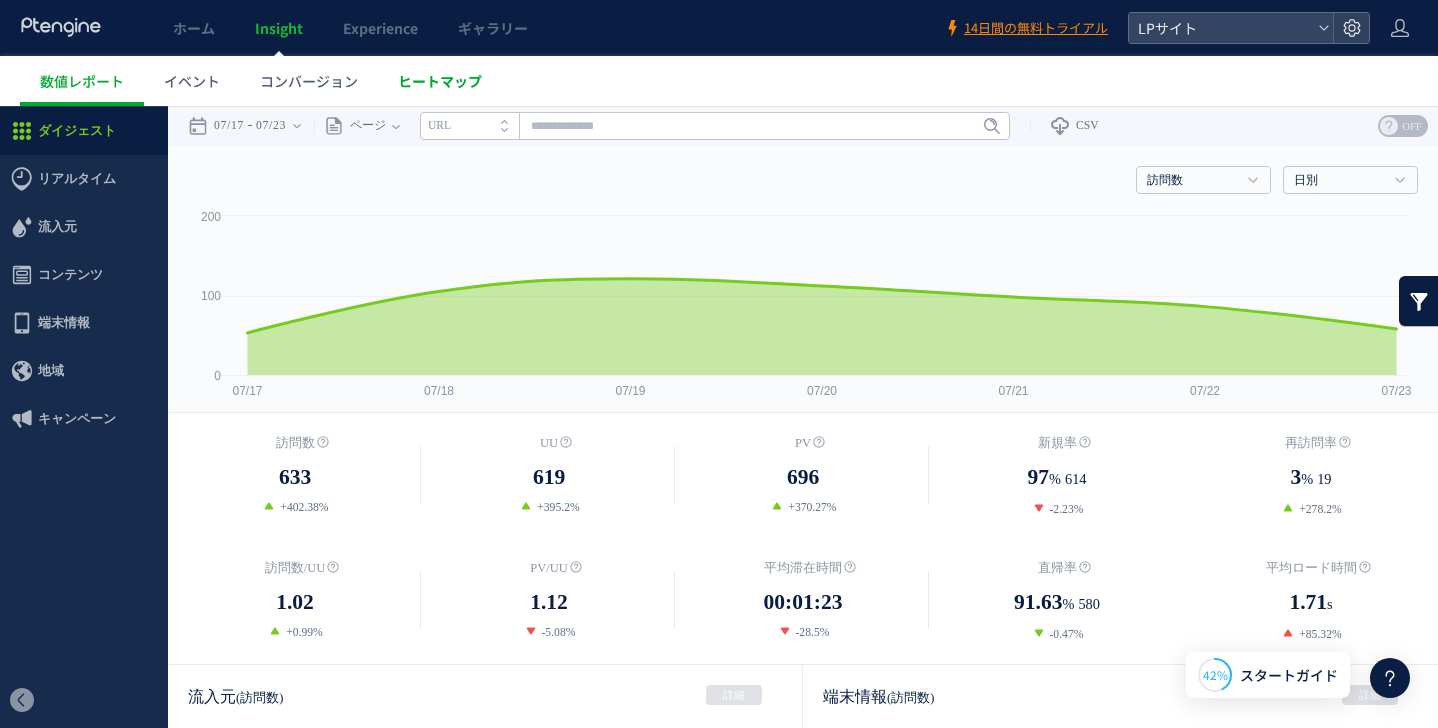 click on "ヒートマップ" at bounding box center (440, 81) 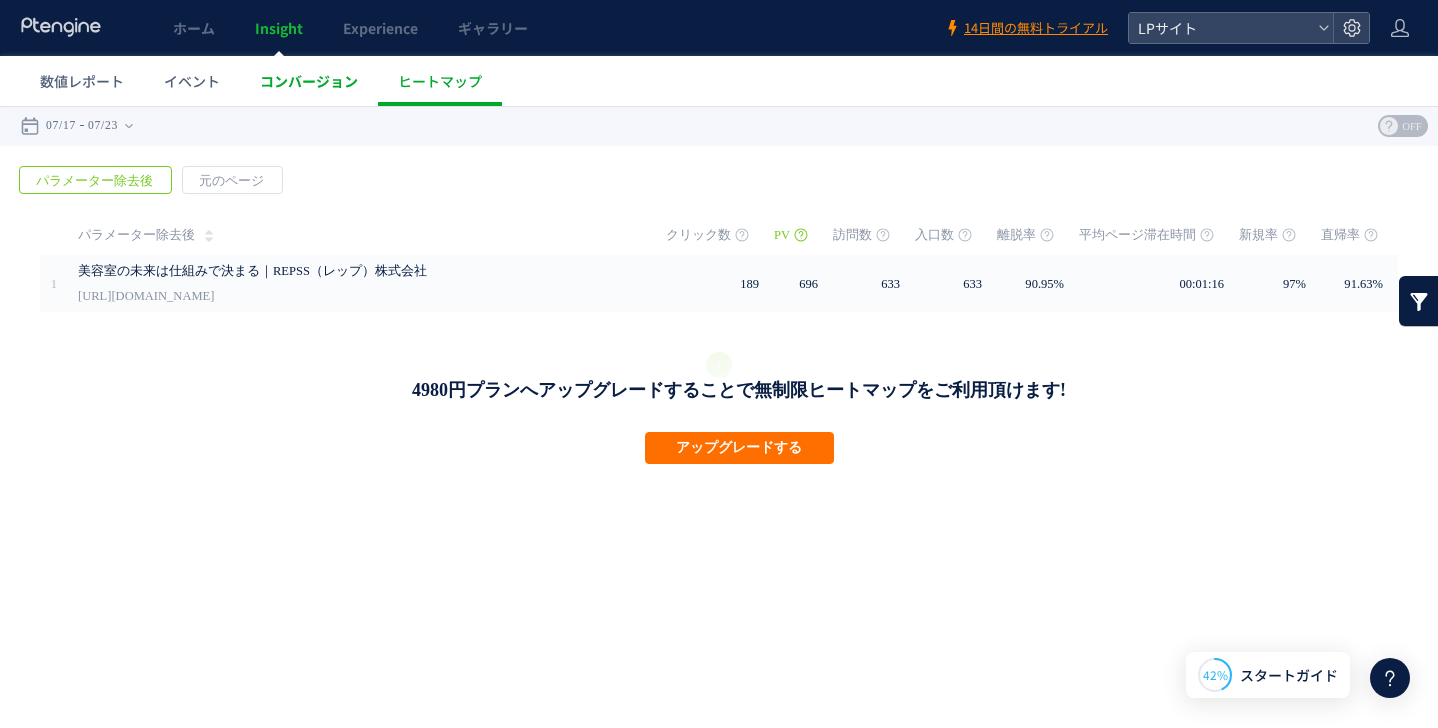 click on "コンバージョン" at bounding box center [309, 81] 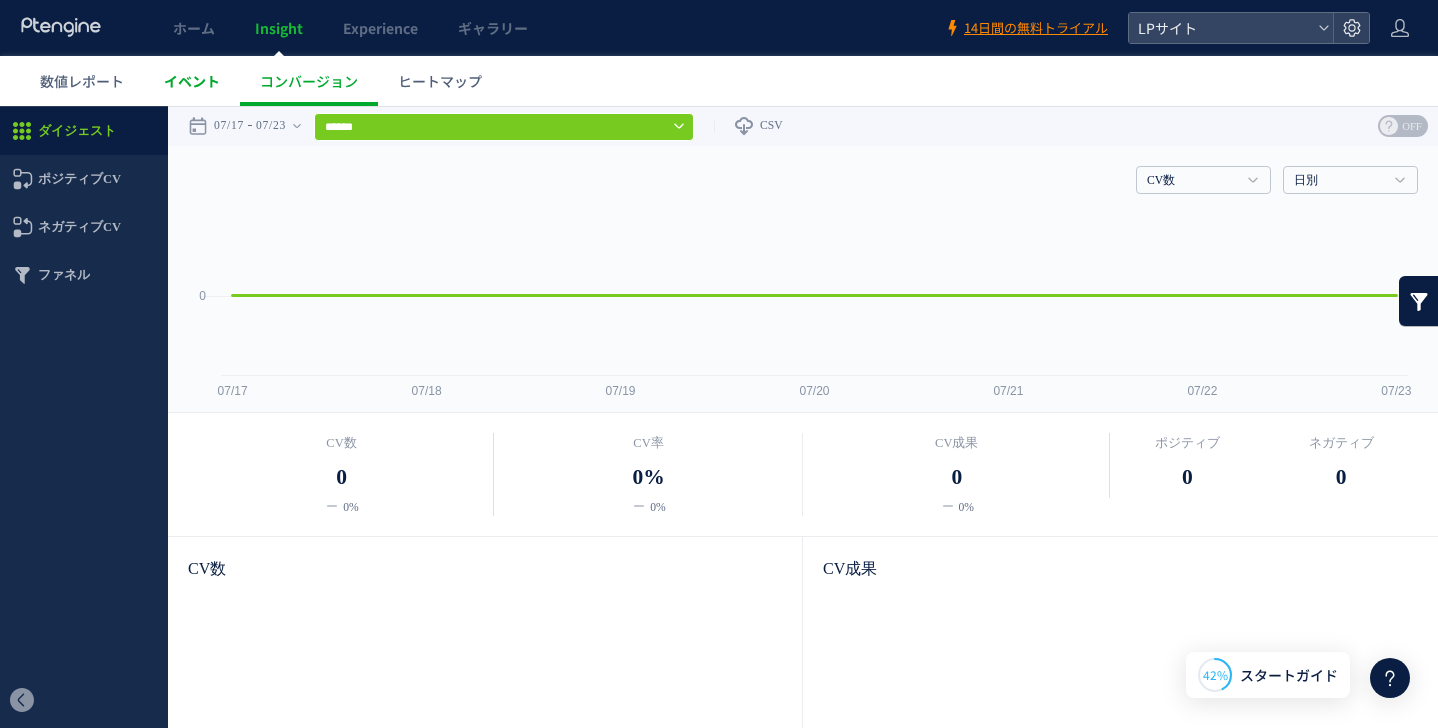 click on "イベント" at bounding box center (192, 81) 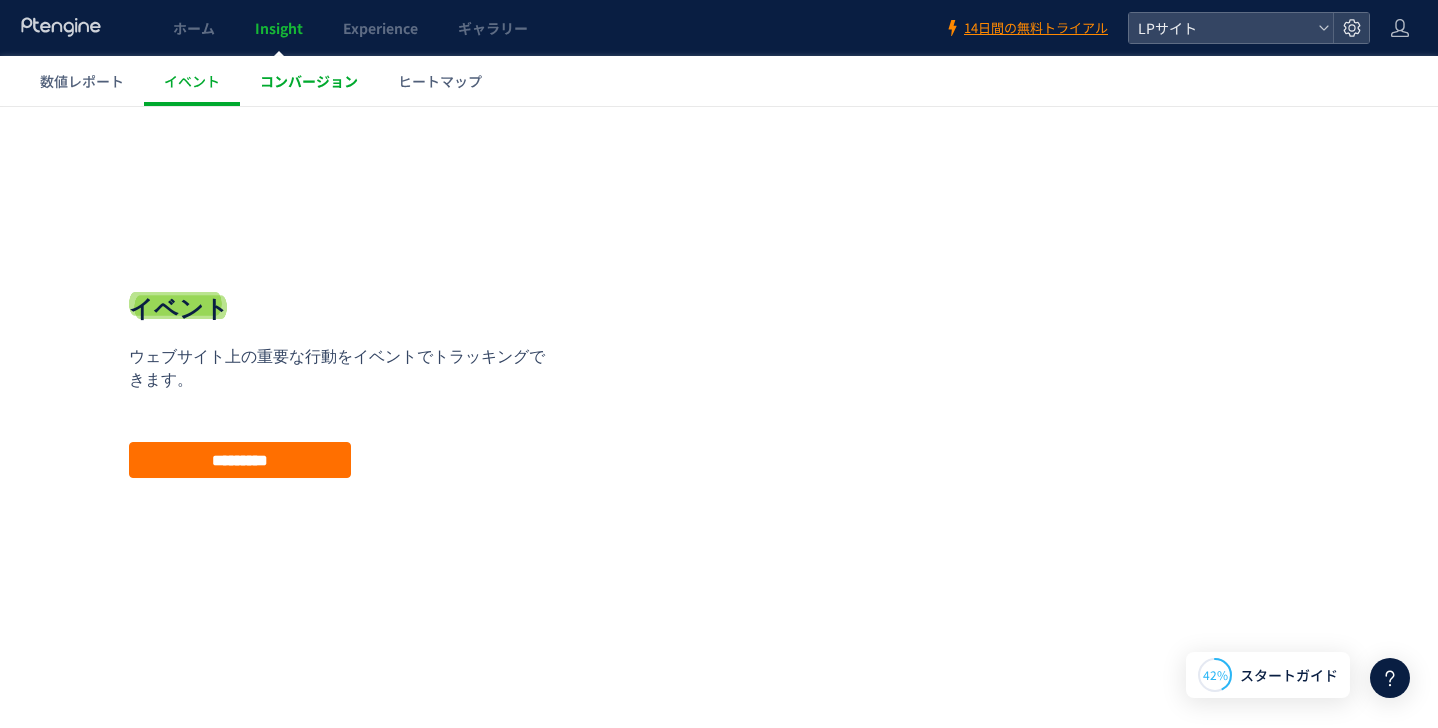click on "コンバージョン" at bounding box center (309, 81) 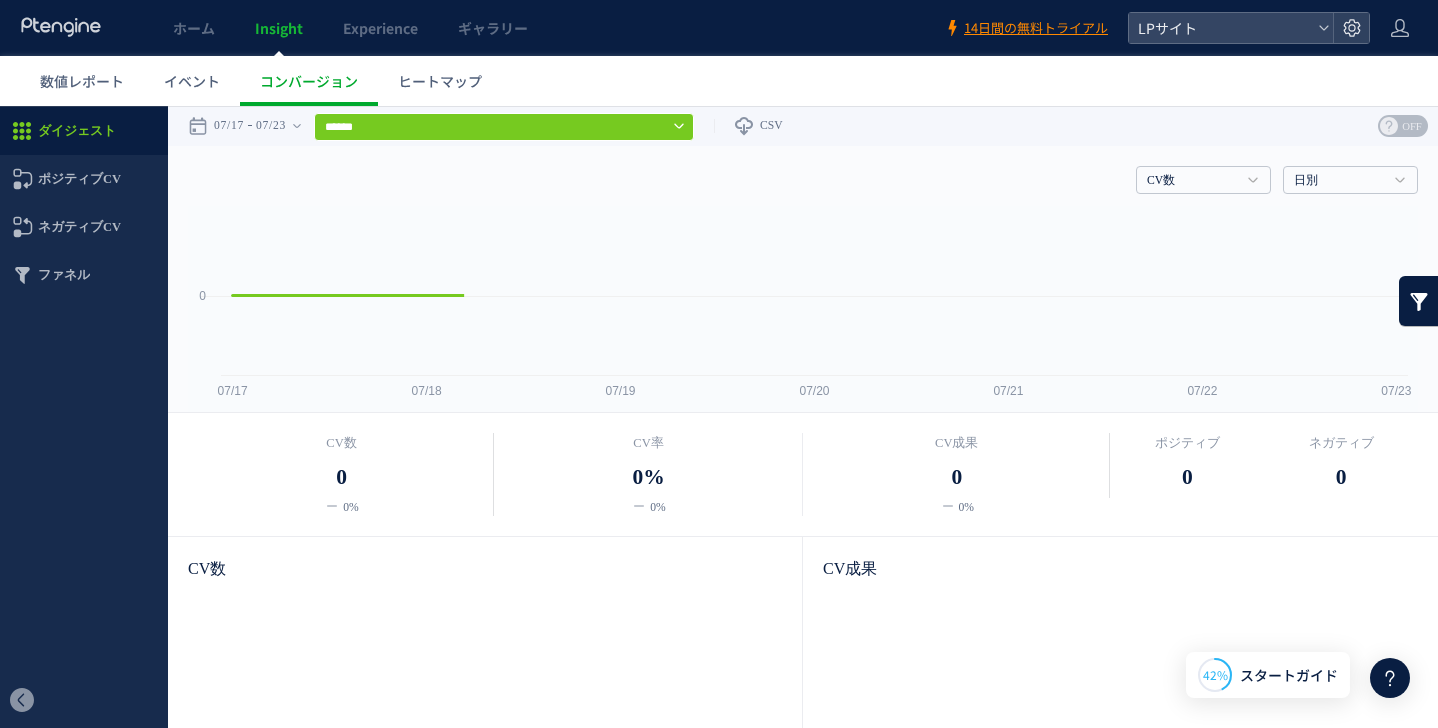 click on "Experience" at bounding box center [380, 28] 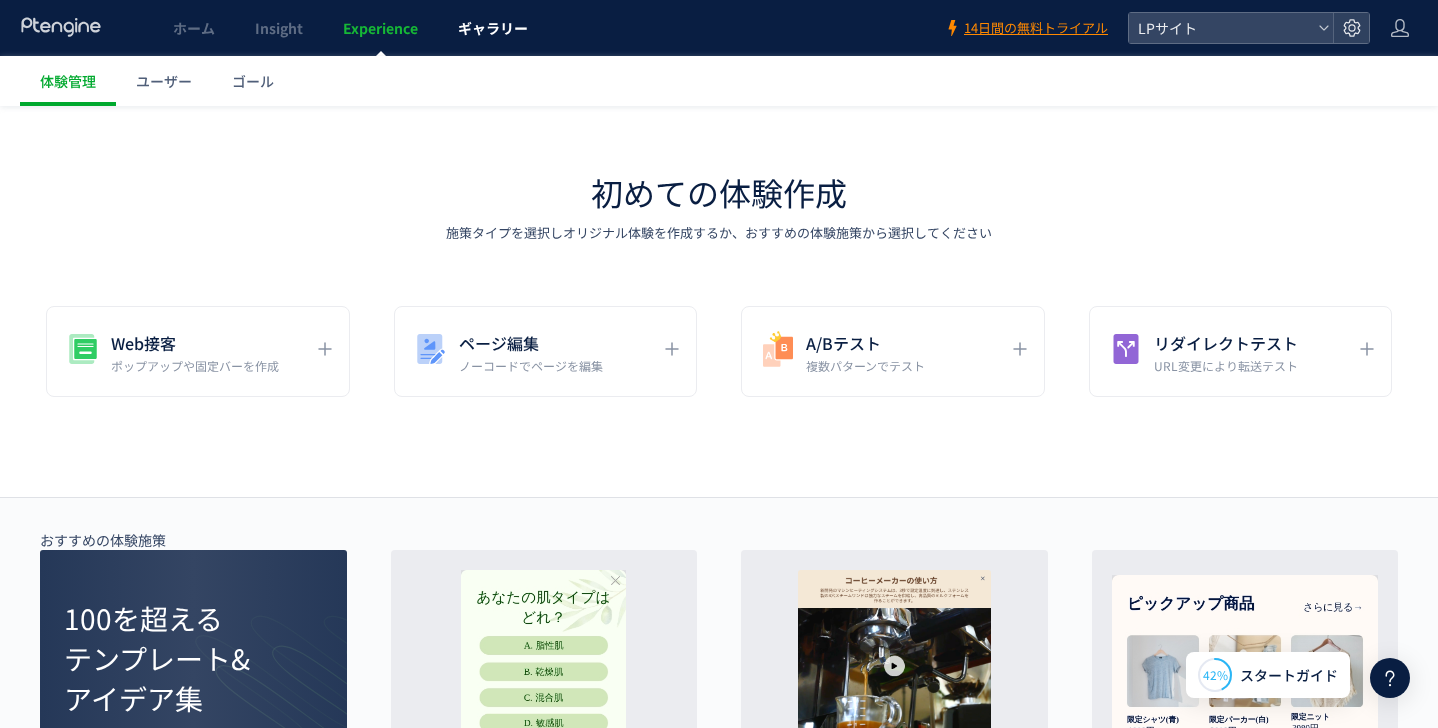 click on "ギャラリー" at bounding box center (493, 28) 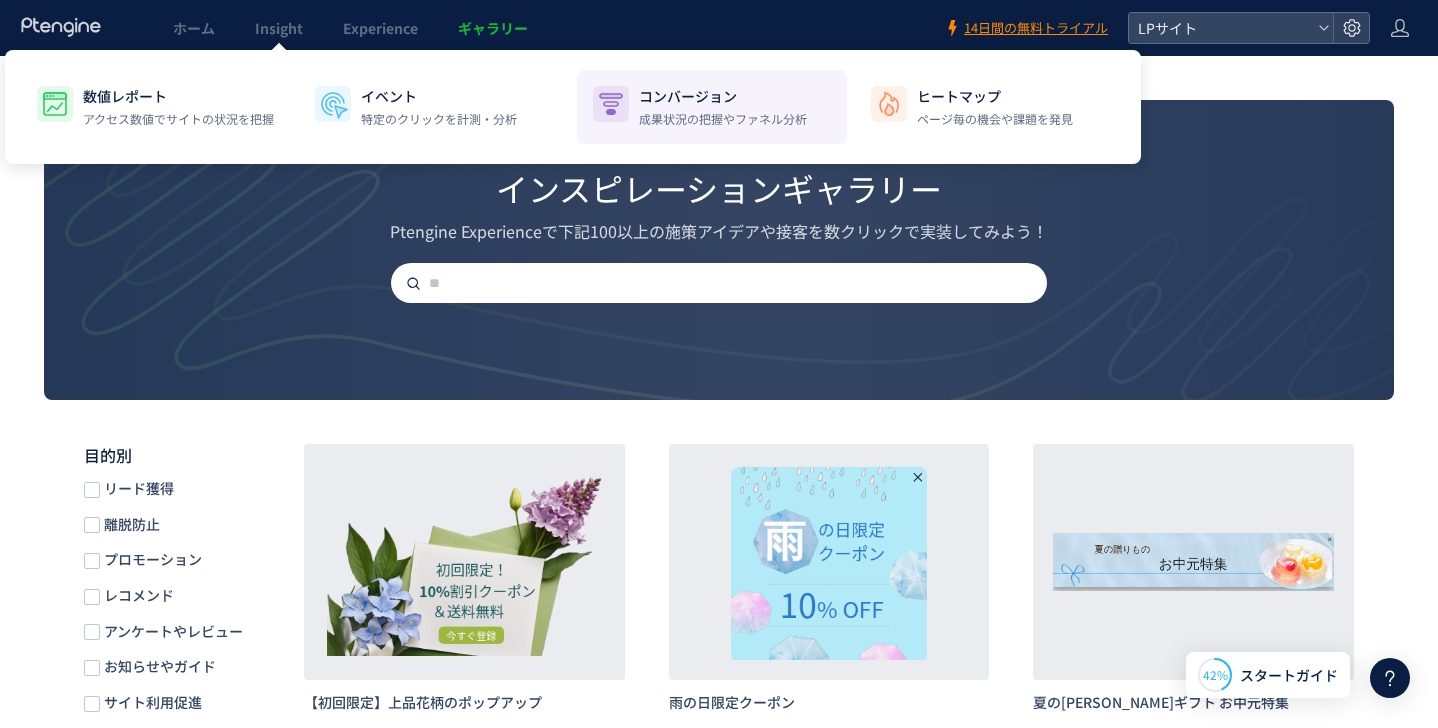 click on "コンバージョン" at bounding box center [723, 96] 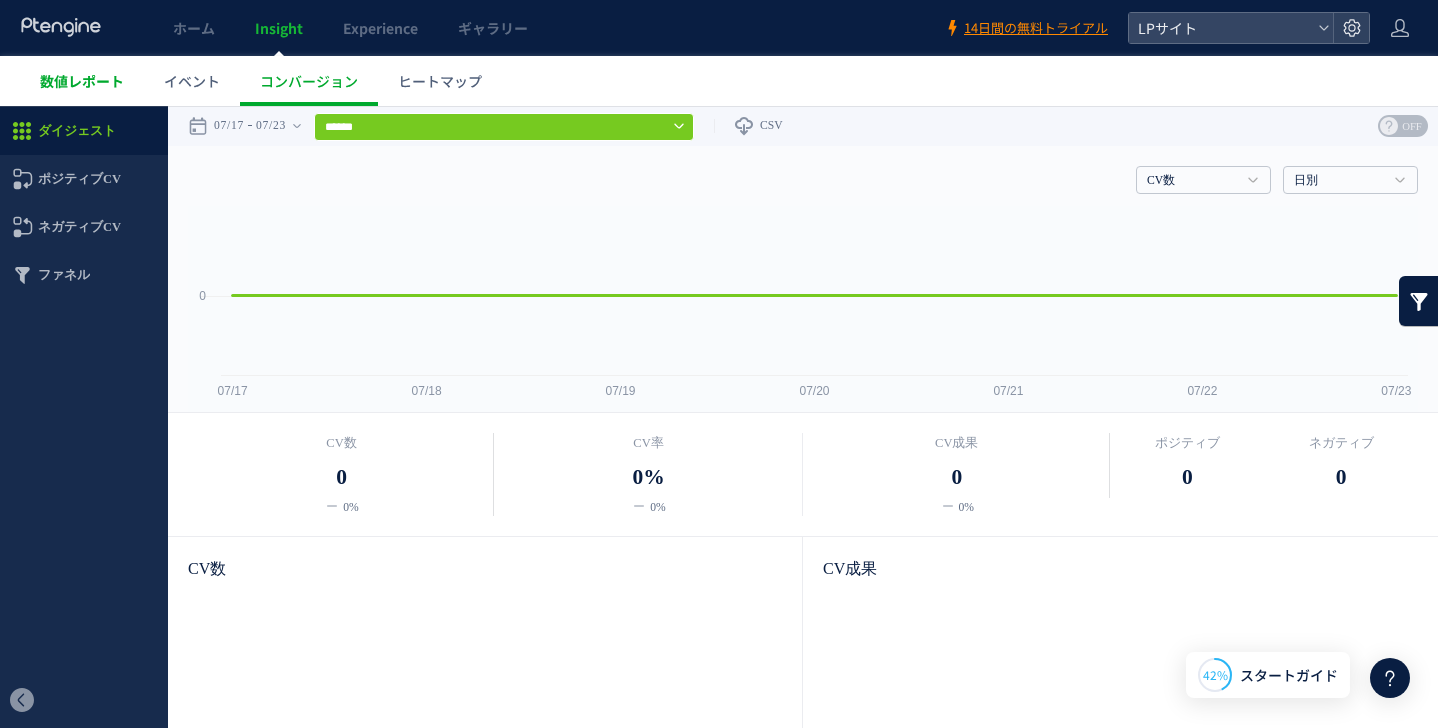 click on "数値レポート" at bounding box center (82, 81) 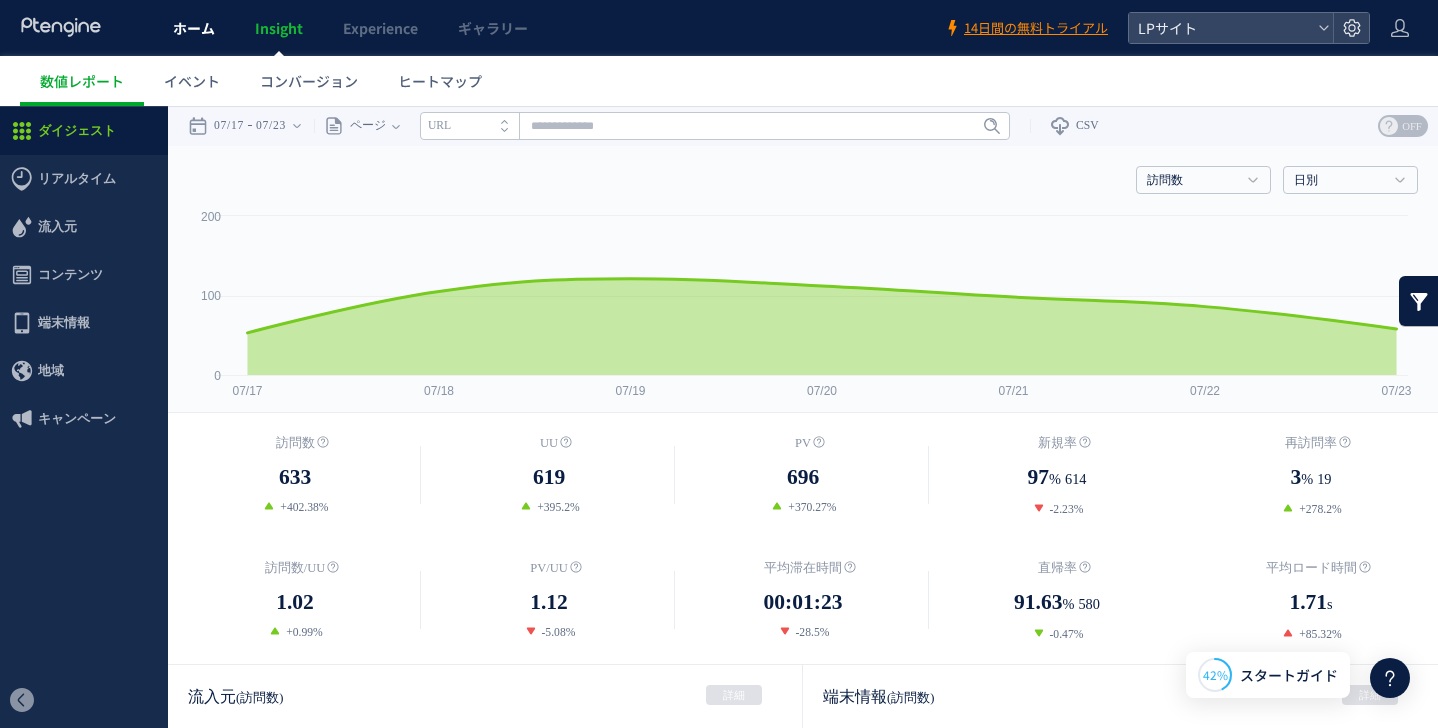 click on "ホーム" at bounding box center (194, 28) 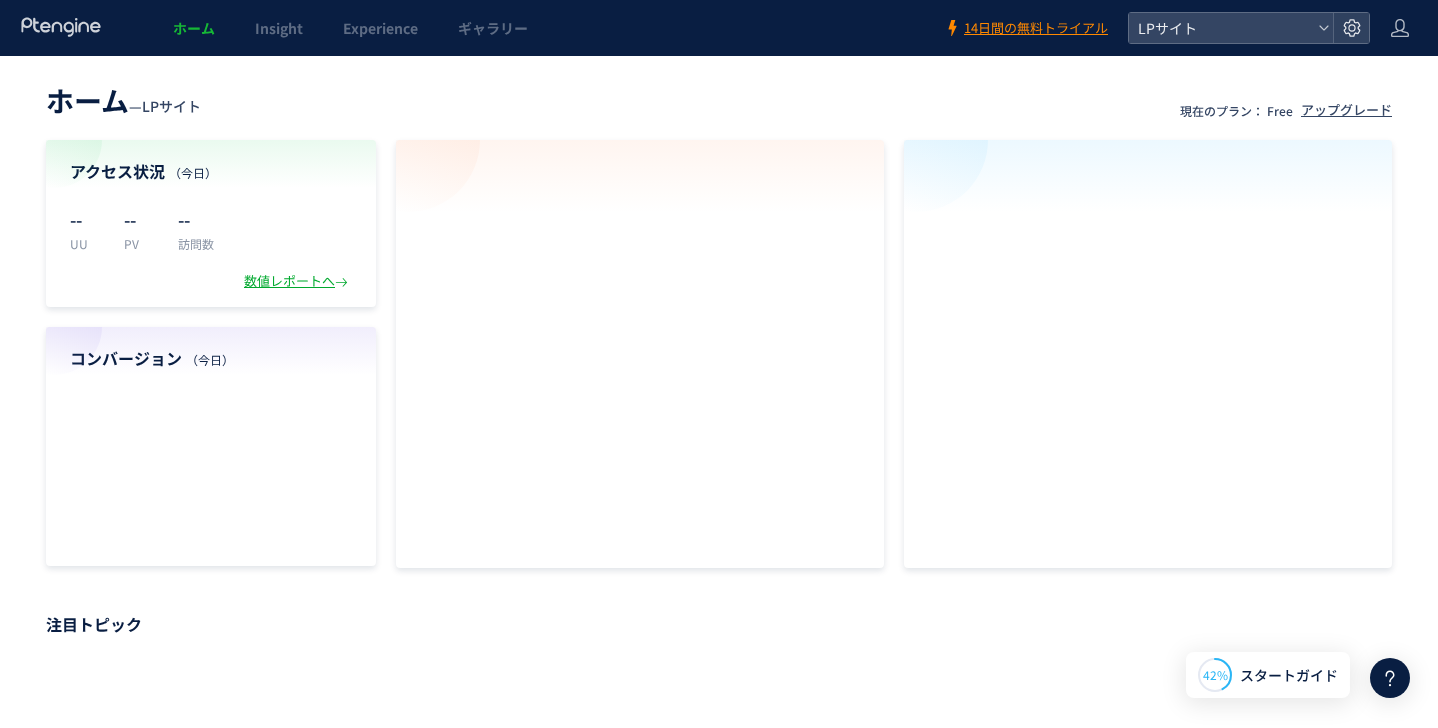 click 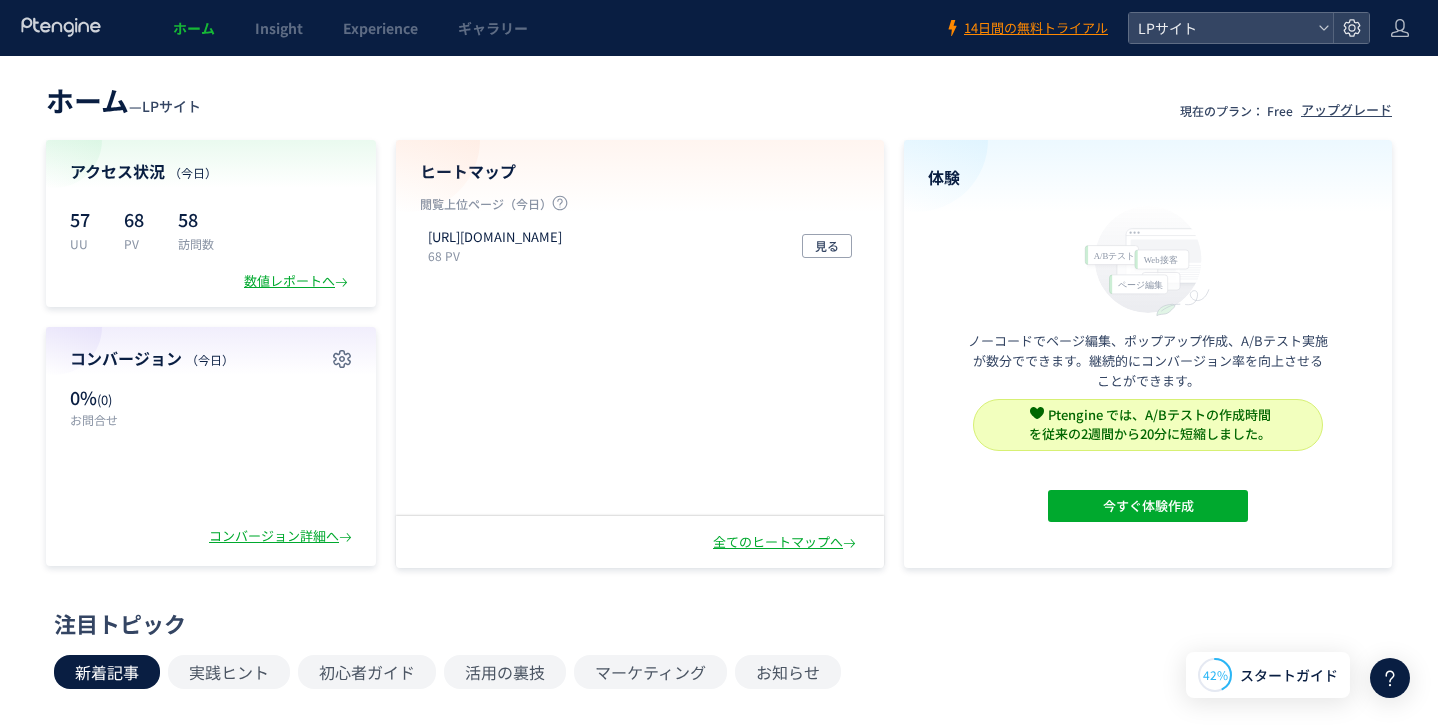 scroll, scrollTop: 0, scrollLeft: 0, axis: both 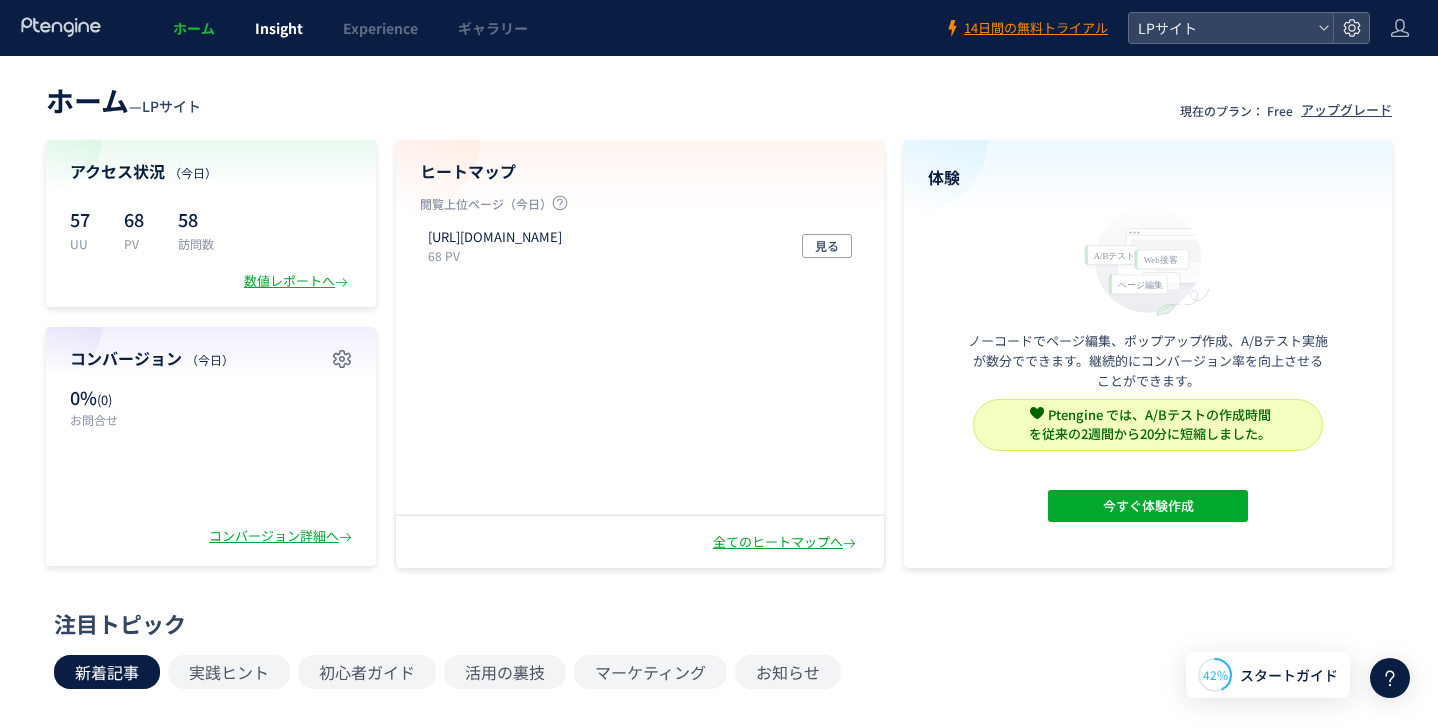 click on "Insight" at bounding box center [279, 28] 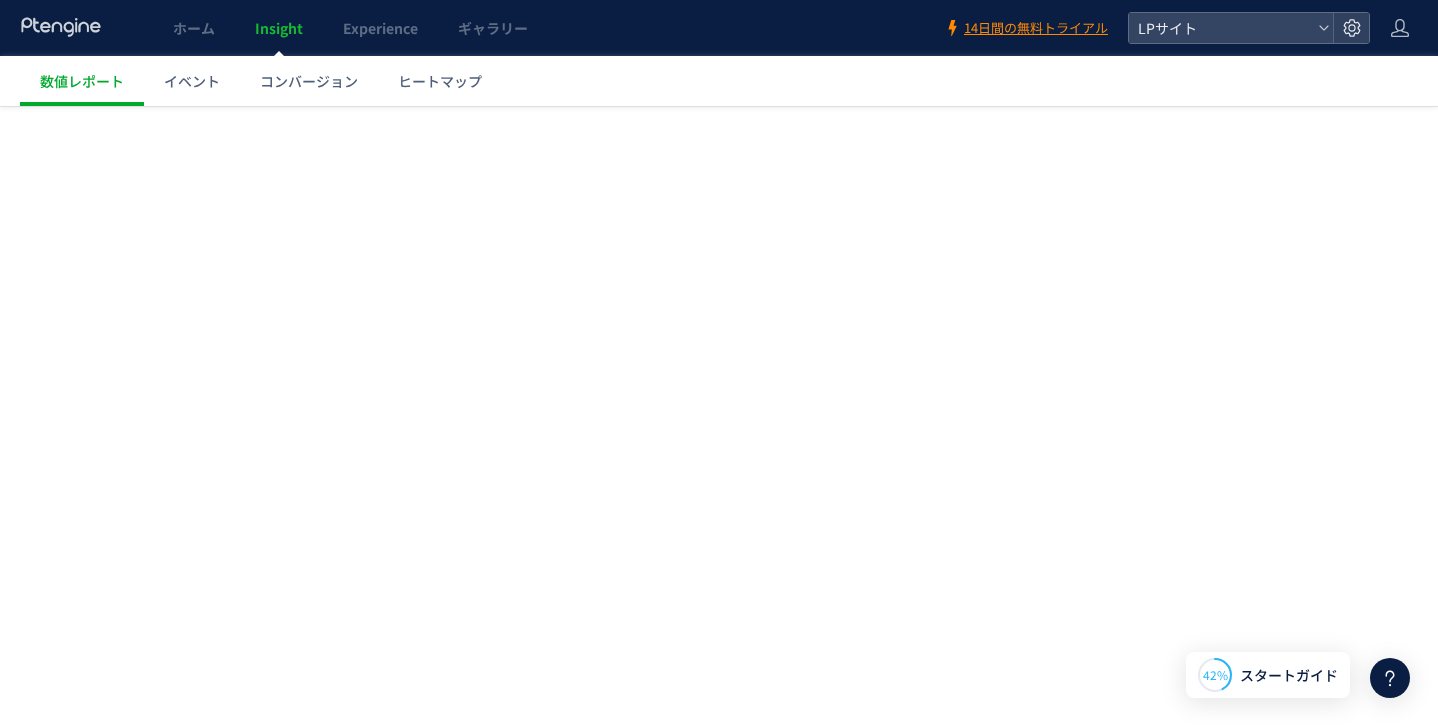 scroll, scrollTop: 0, scrollLeft: 0, axis: both 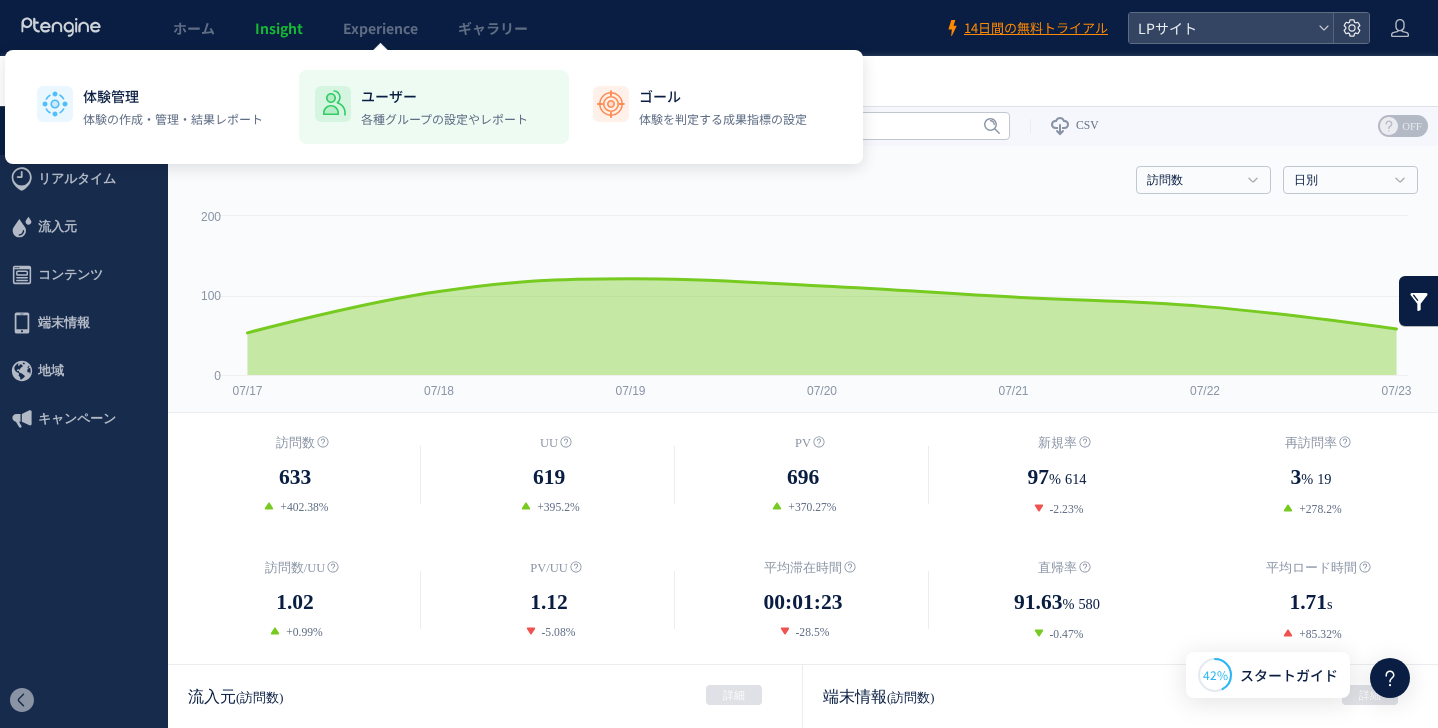click on "ユーザー 各種グループの設定やレポート" 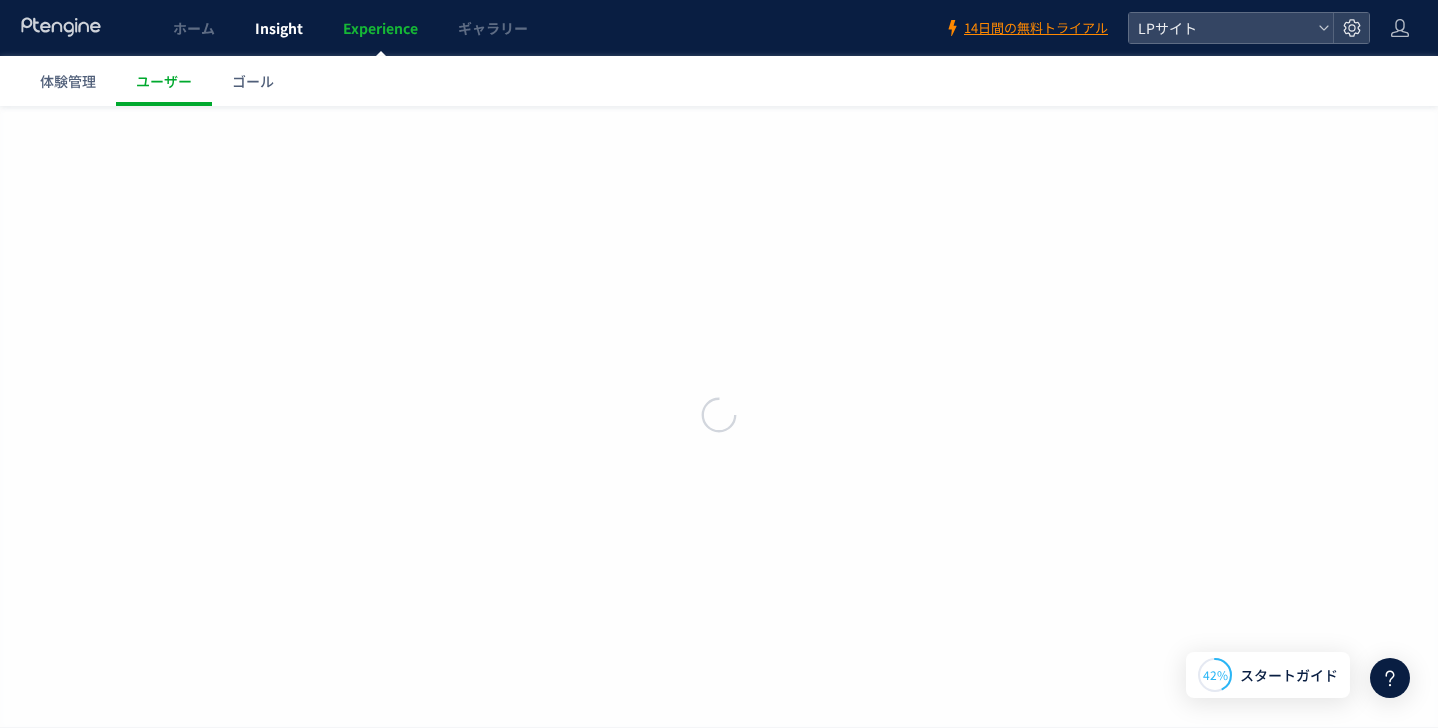 click on "Insight" at bounding box center (279, 28) 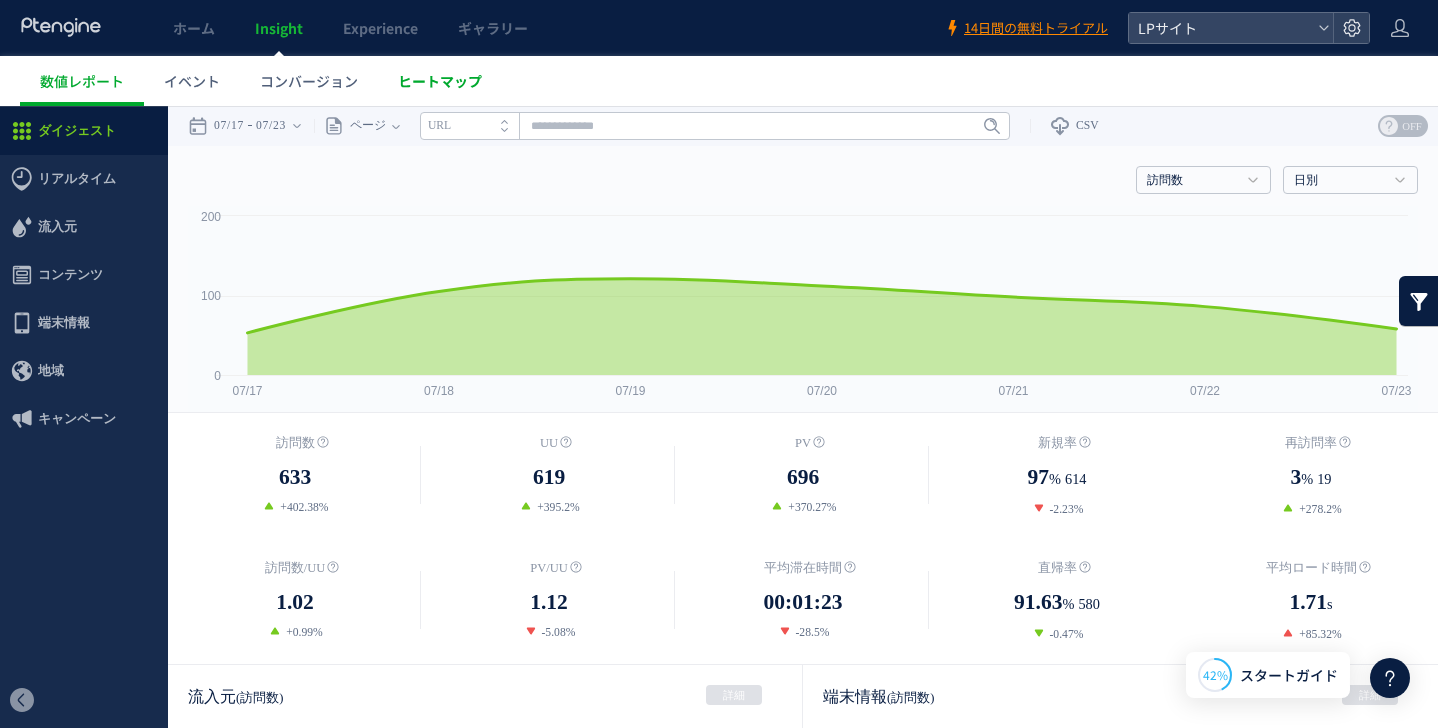 click on "ヒートマップ" at bounding box center [440, 81] 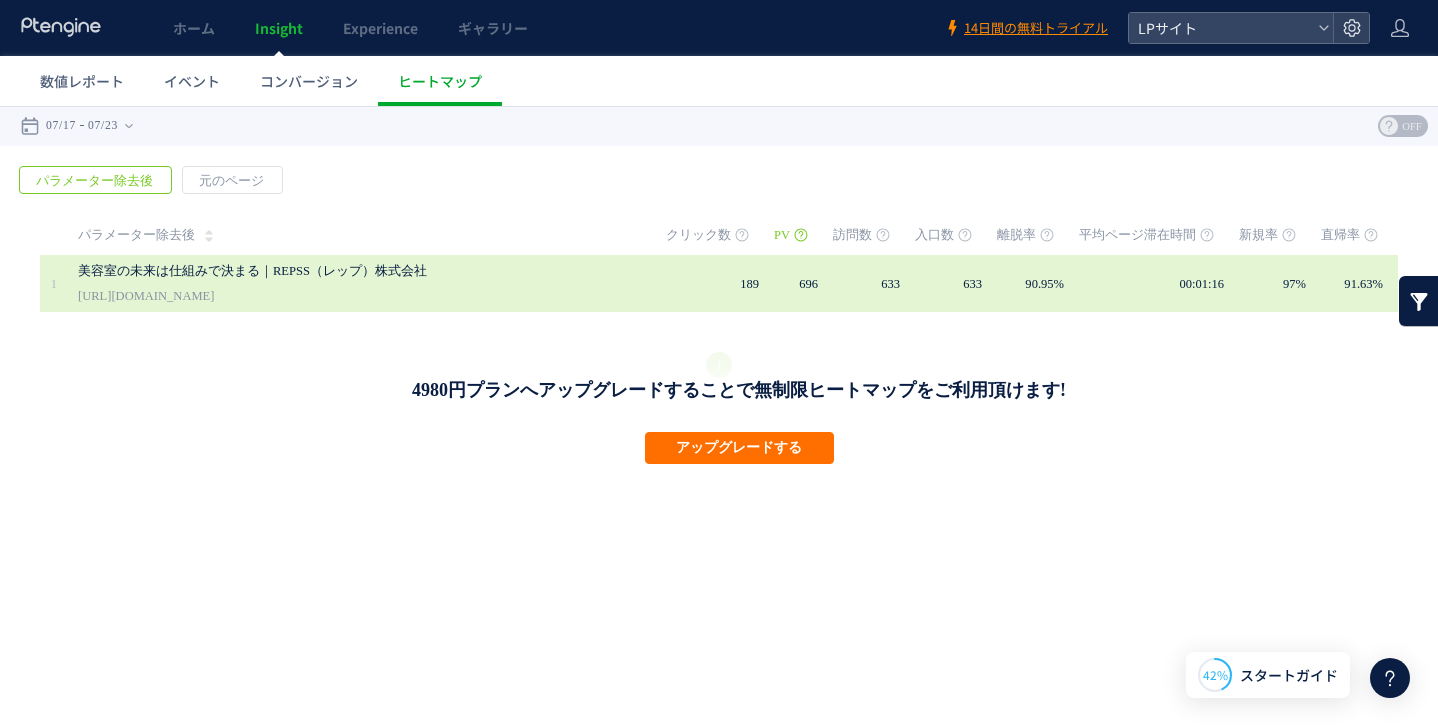 click on "美容室の未来は仕組みで決まる｜REPSS（レップ）株式会社" at bounding box center [328, 271] 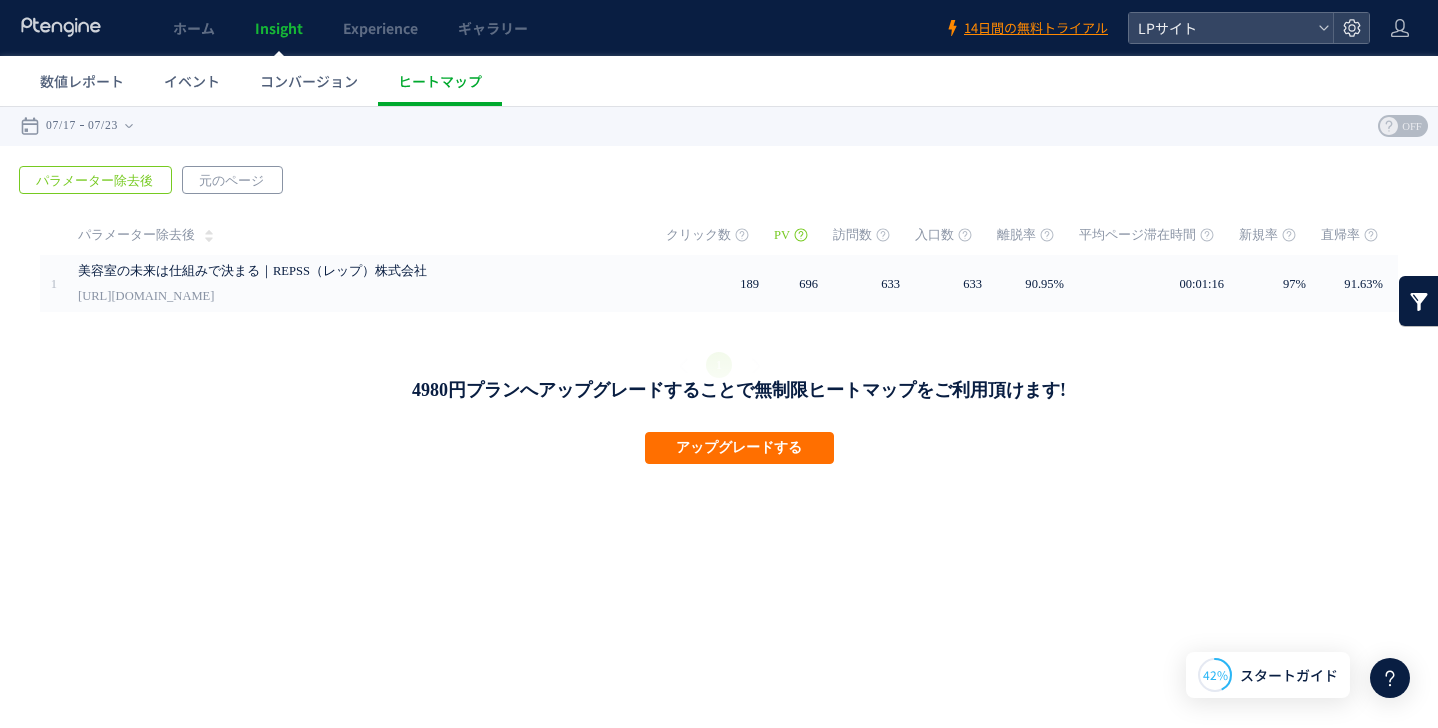 click on "元のページ" at bounding box center (231, 181) 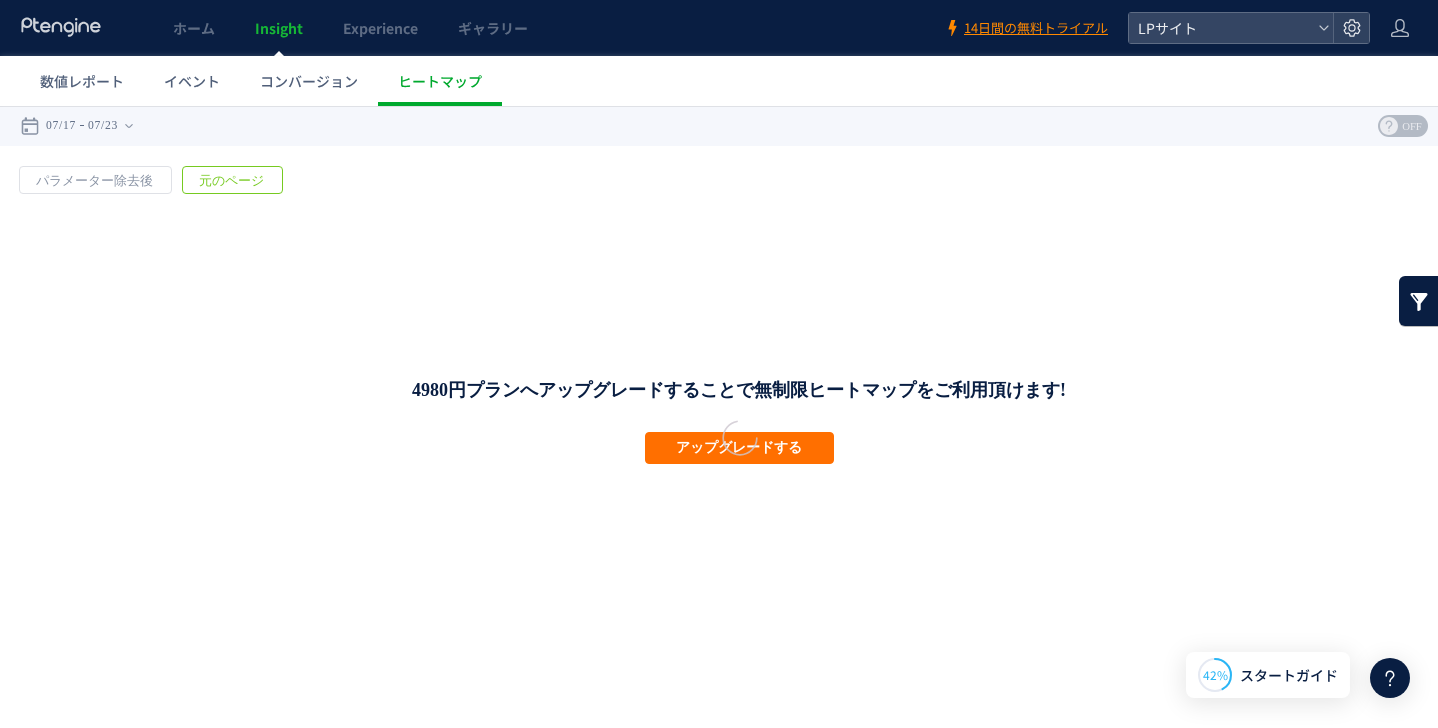 click at bounding box center [719, 417] 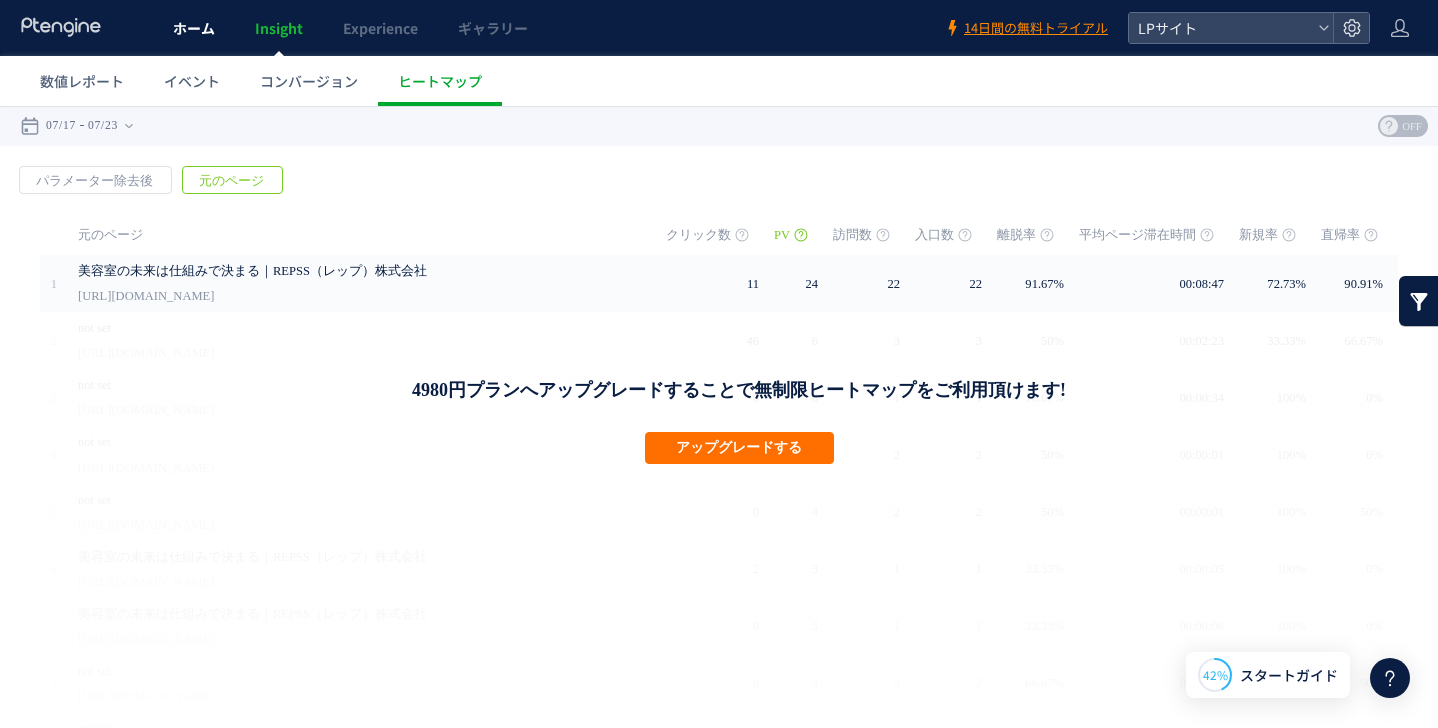 click on "ホーム" at bounding box center (194, 28) 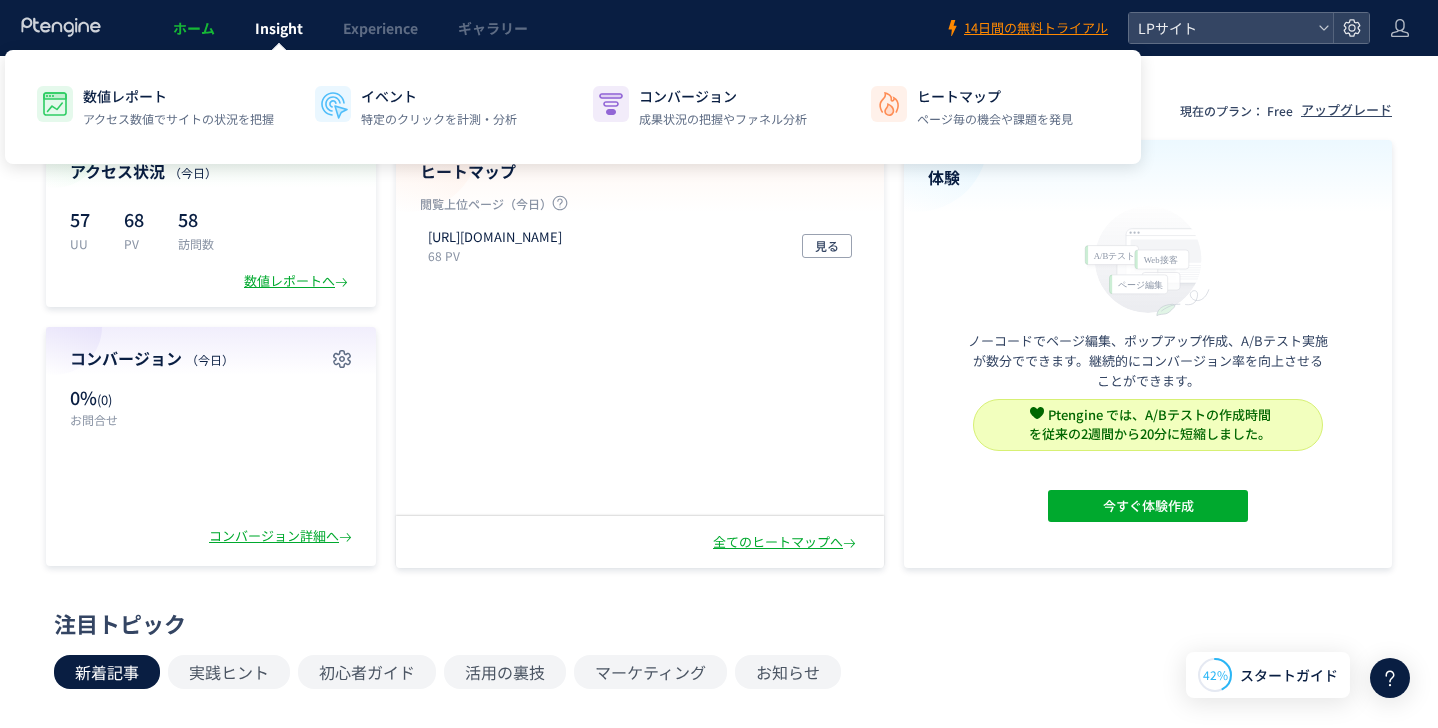 click on "Insight" at bounding box center [279, 28] 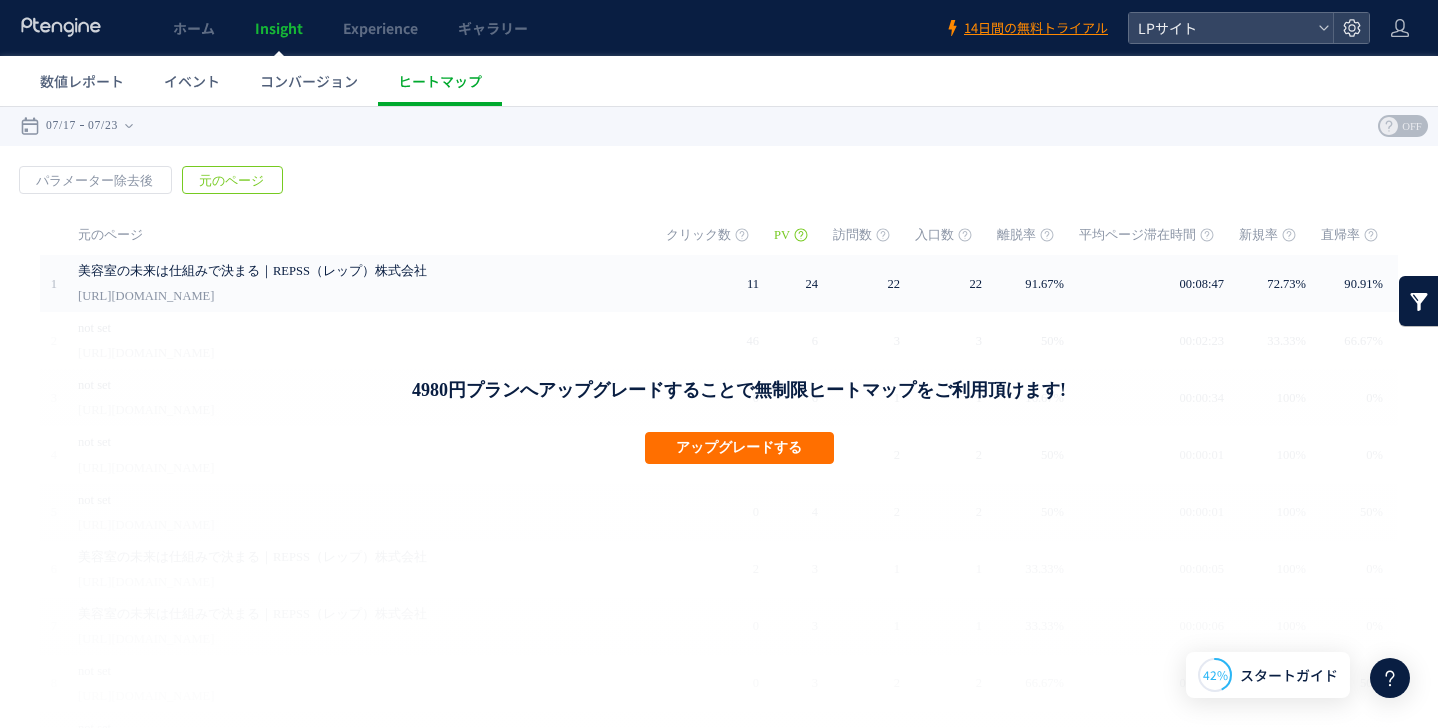 click on "Insight" at bounding box center [279, 28] 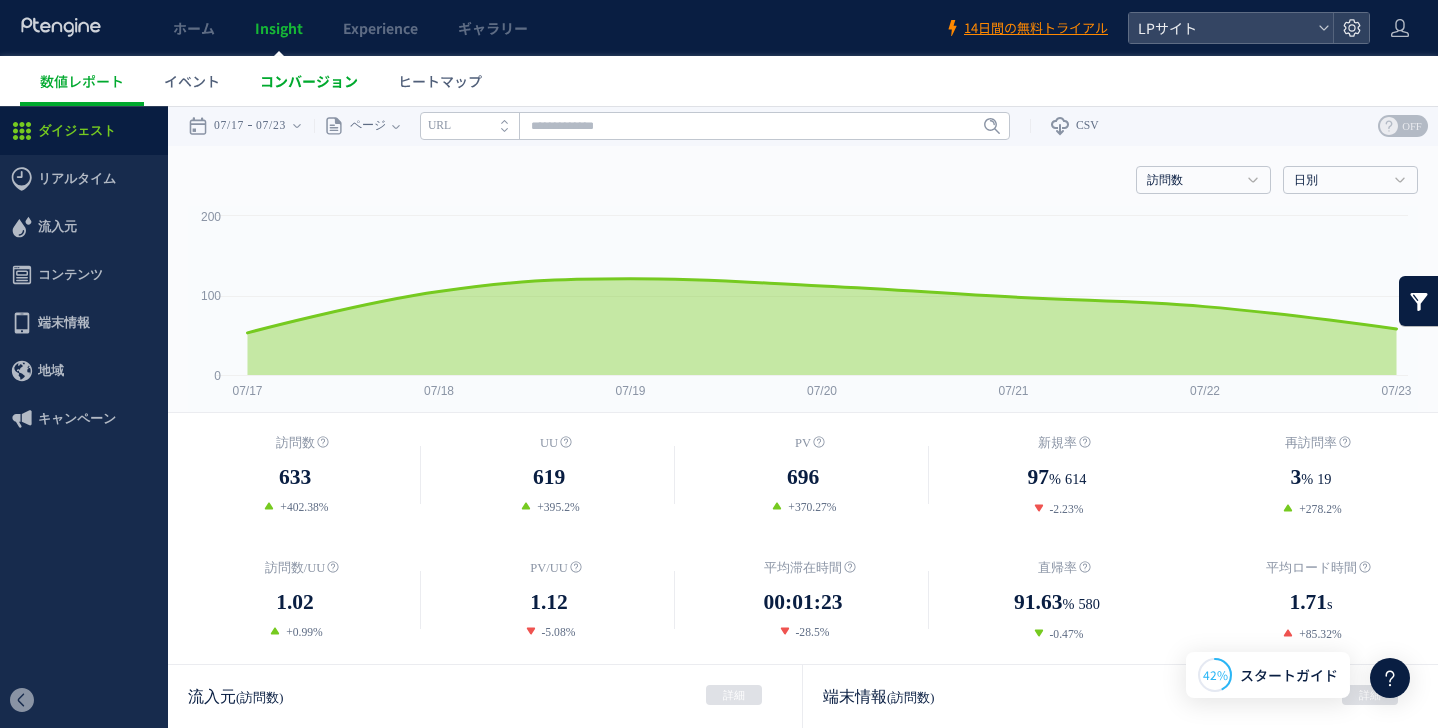 click on "コンバージョン" at bounding box center [309, 81] 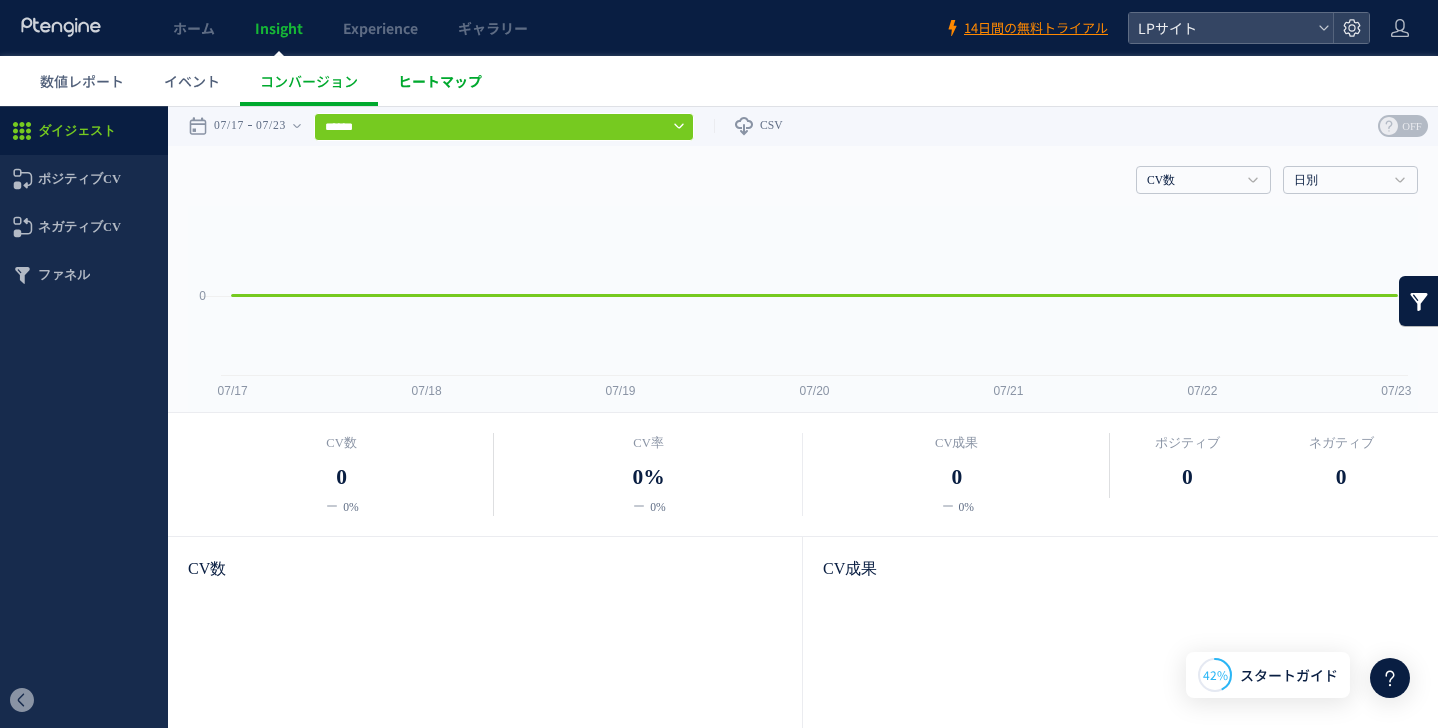 click on "ヒートマップ" at bounding box center [440, 81] 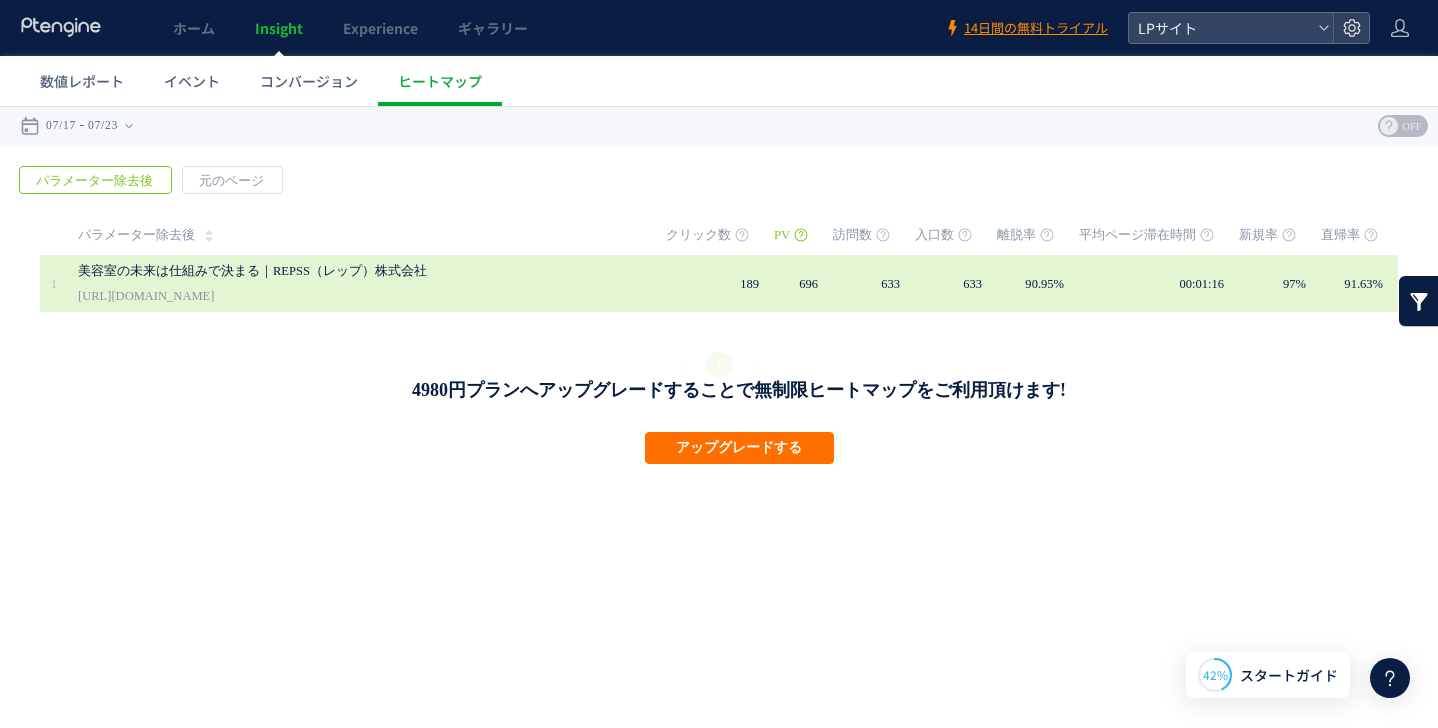 click on "美容室の未来は仕組みで決まる｜REPSS（レップ）株式会社
https://repss.biz/lp" at bounding box center (358, 283) 